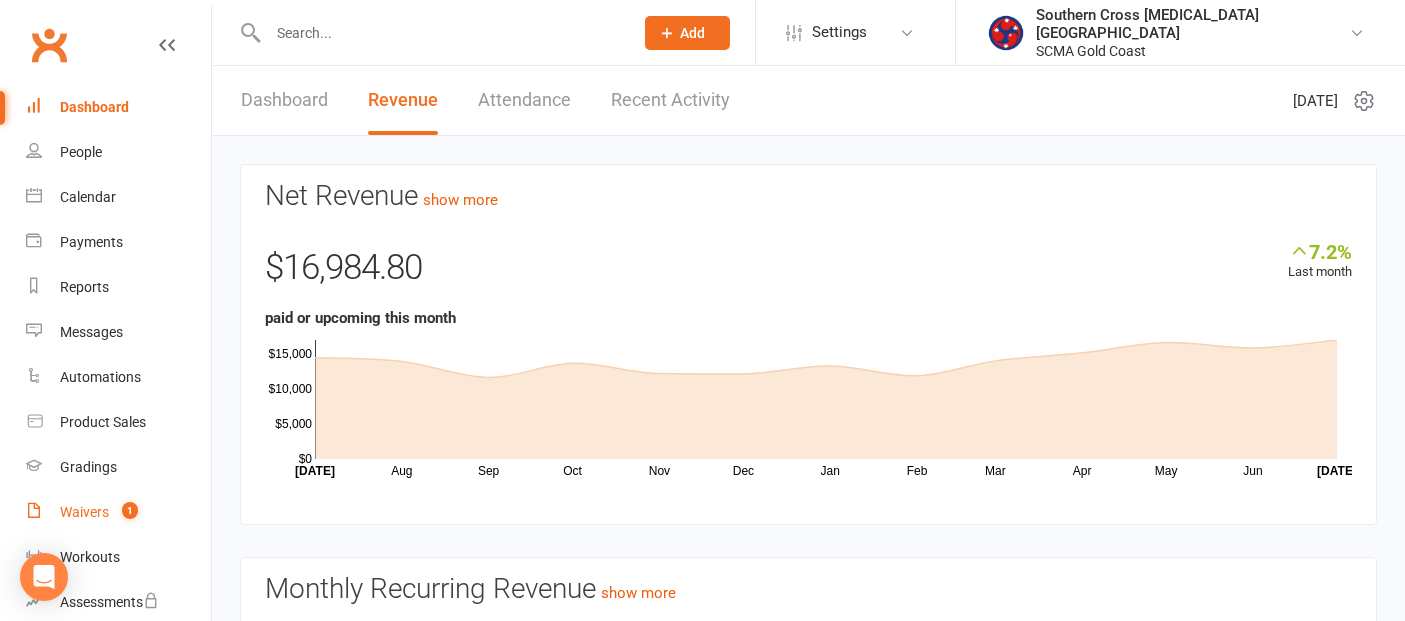 scroll, scrollTop: 0, scrollLeft: 0, axis: both 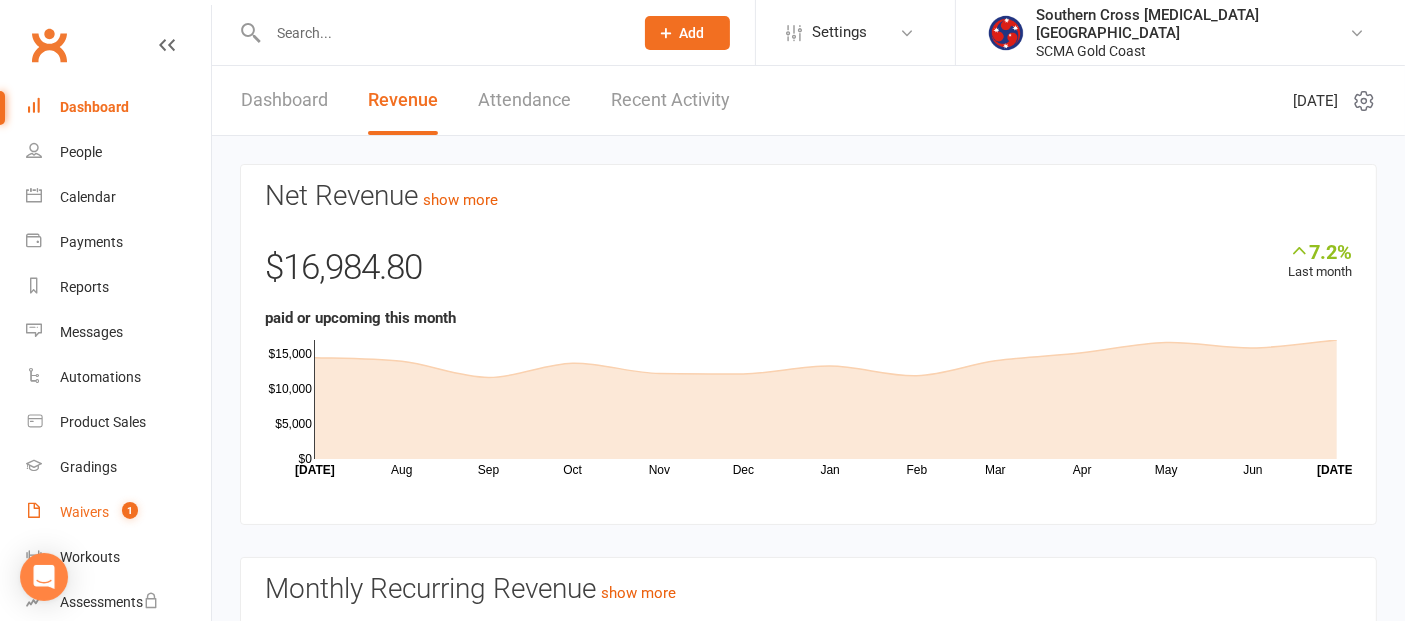 click on "Waivers" at bounding box center [84, 512] 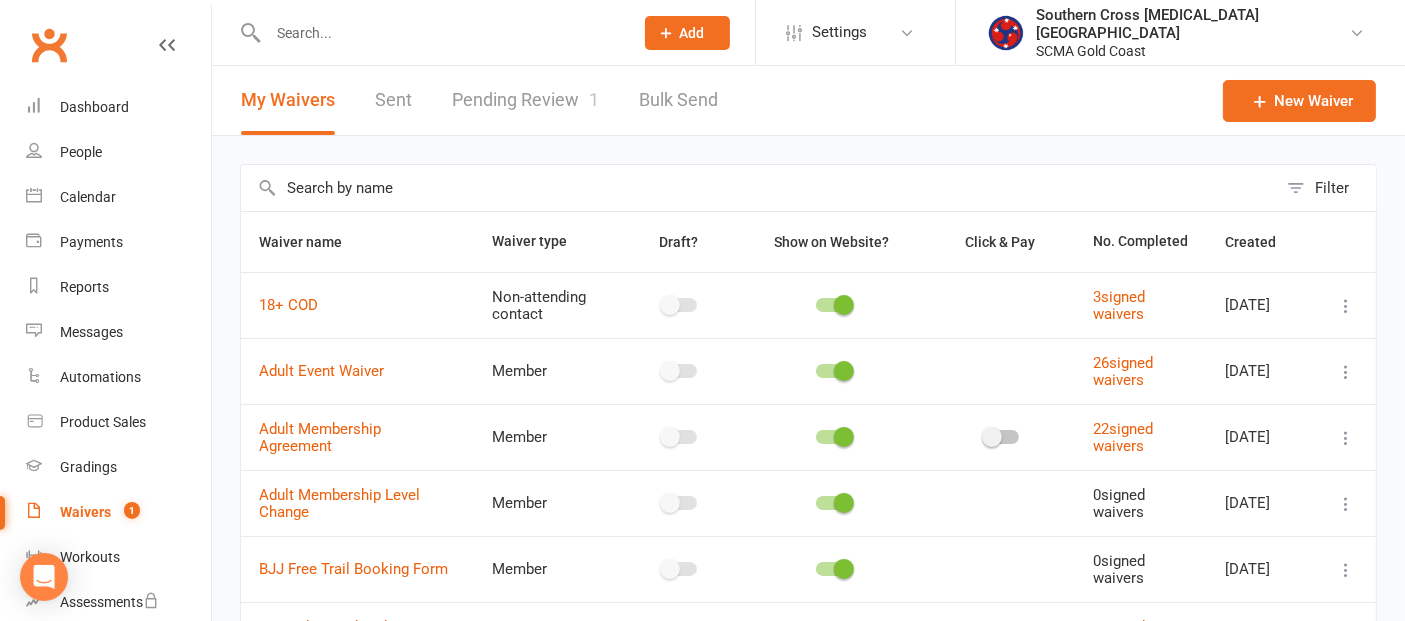 click on "Pending Review 1" at bounding box center (525, 100) 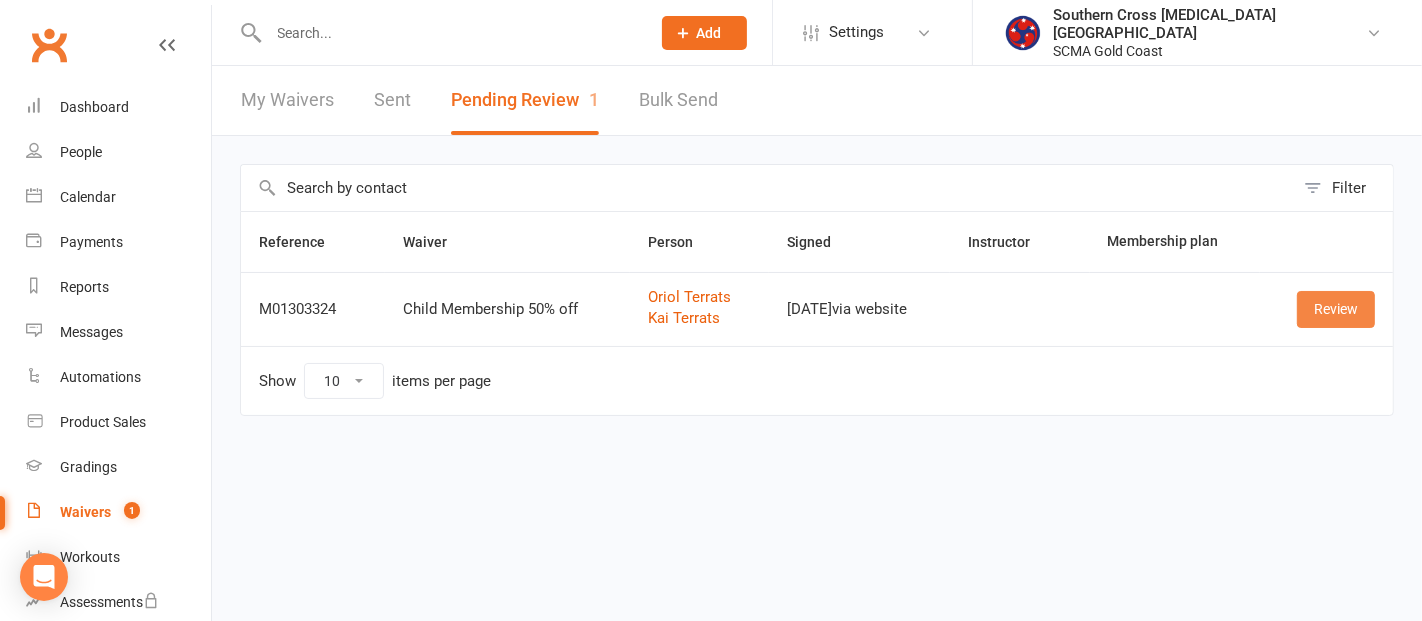 click on "Review" at bounding box center [1336, 309] 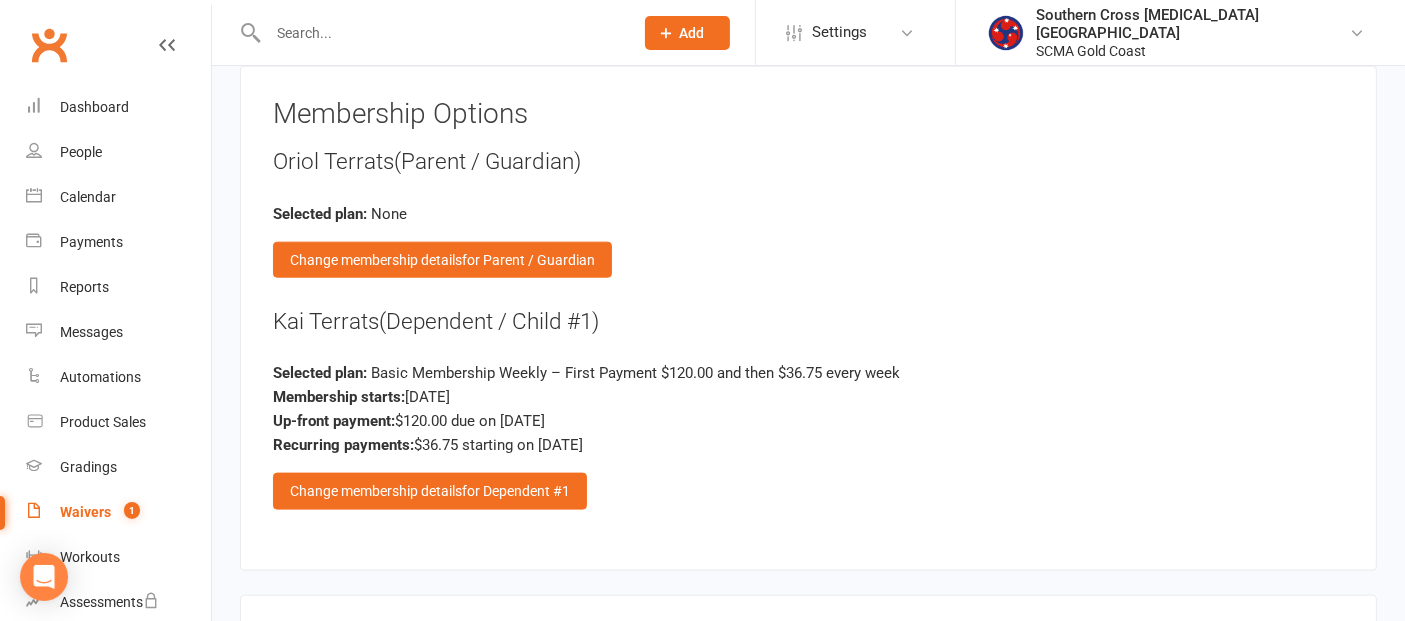 scroll, scrollTop: 2444, scrollLeft: 0, axis: vertical 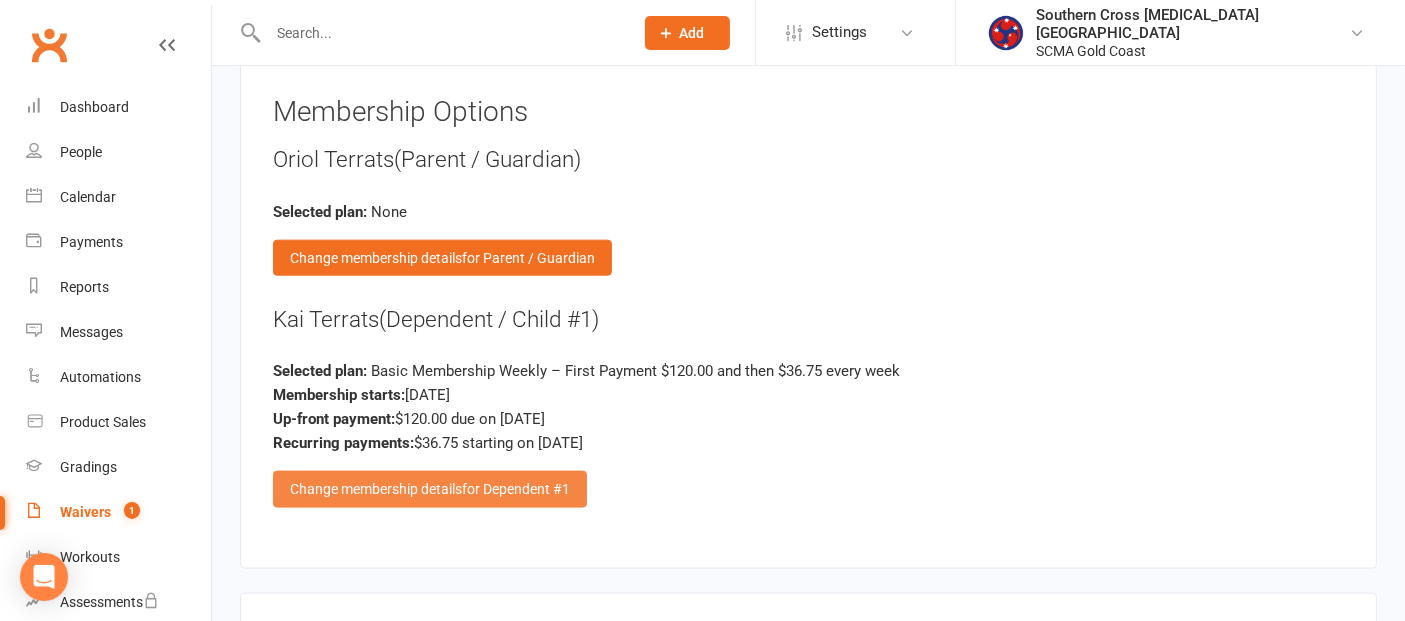 click on "Change membership details  for Dependent #1" at bounding box center (430, 489) 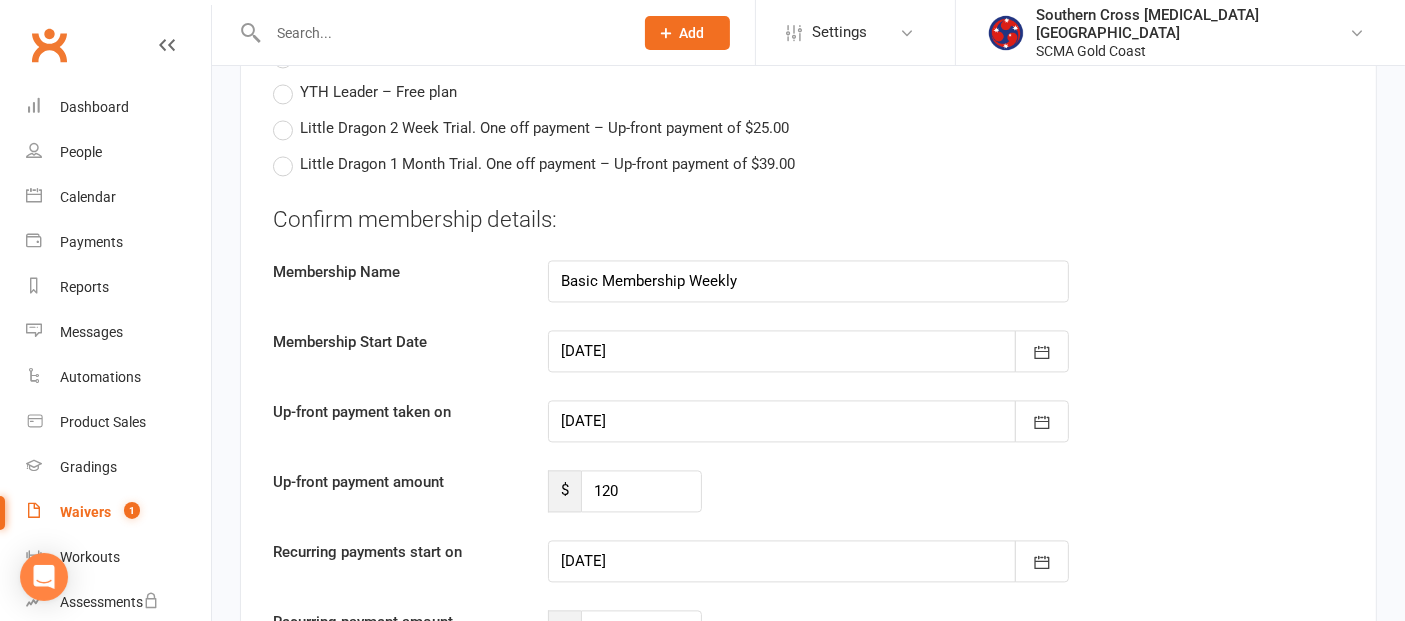 scroll, scrollTop: 4111, scrollLeft: 0, axis: vertical 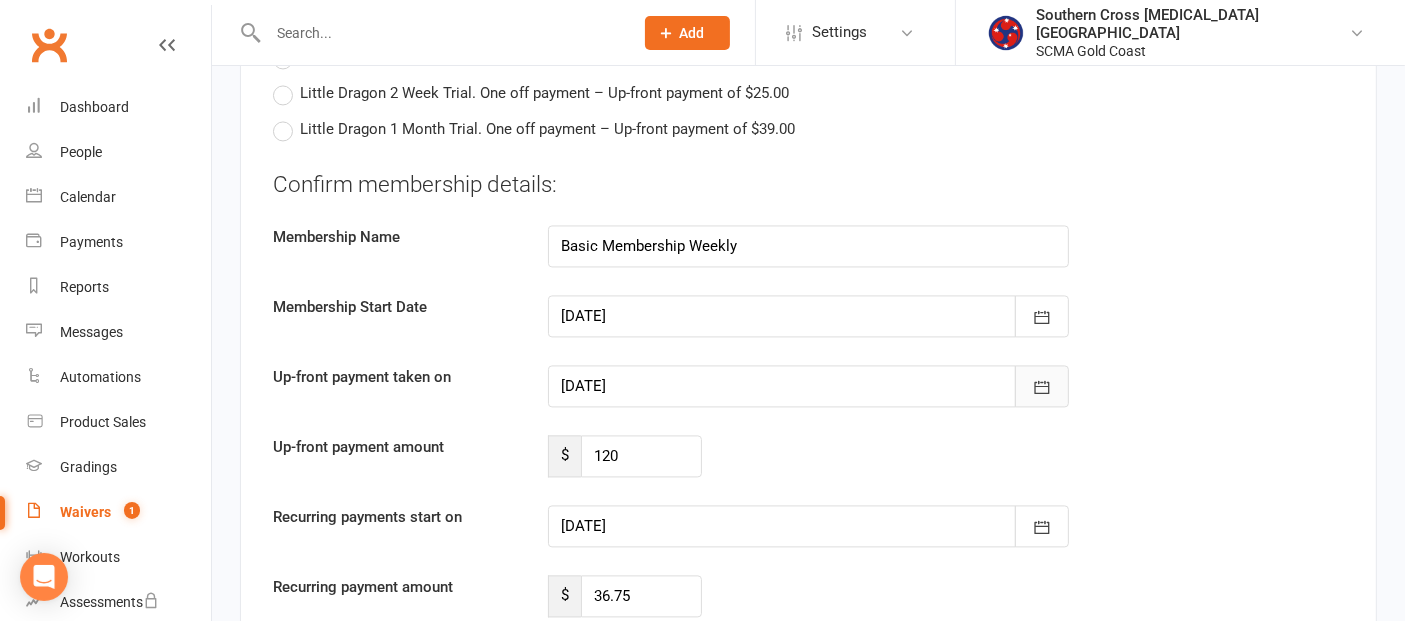 click at bounding box center (1042, 386) 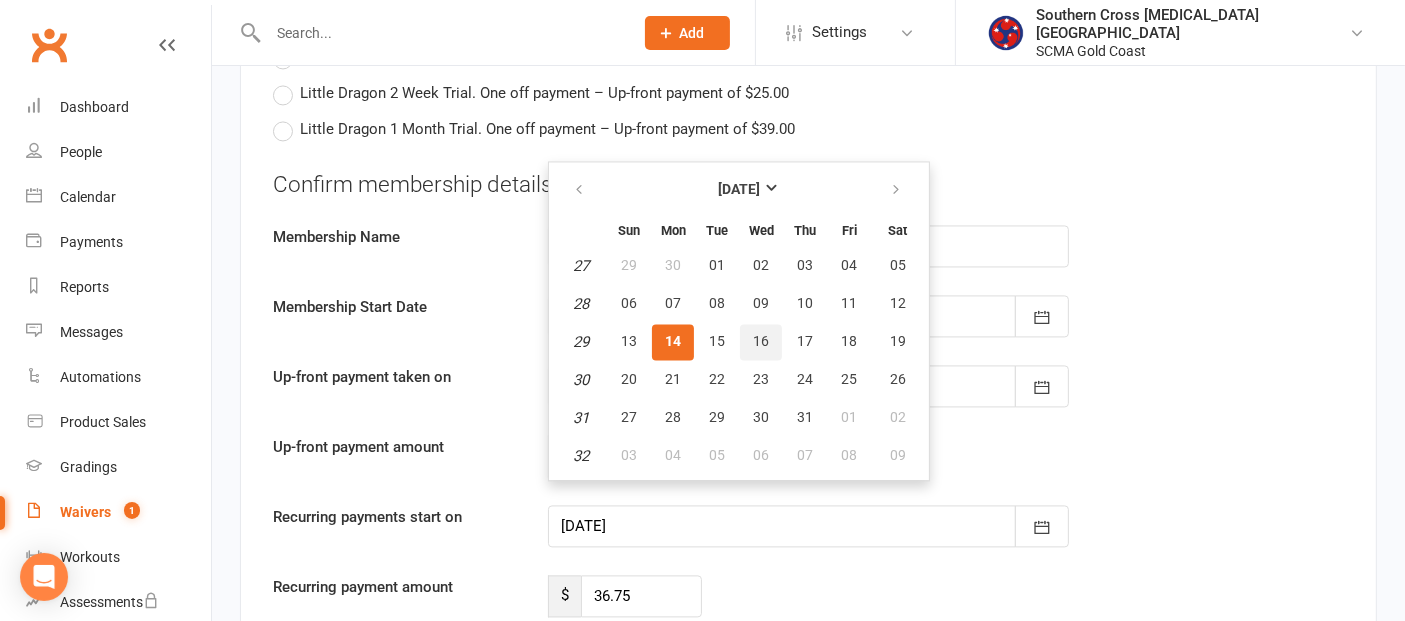 click on "16" at bounding box center (761, 342) 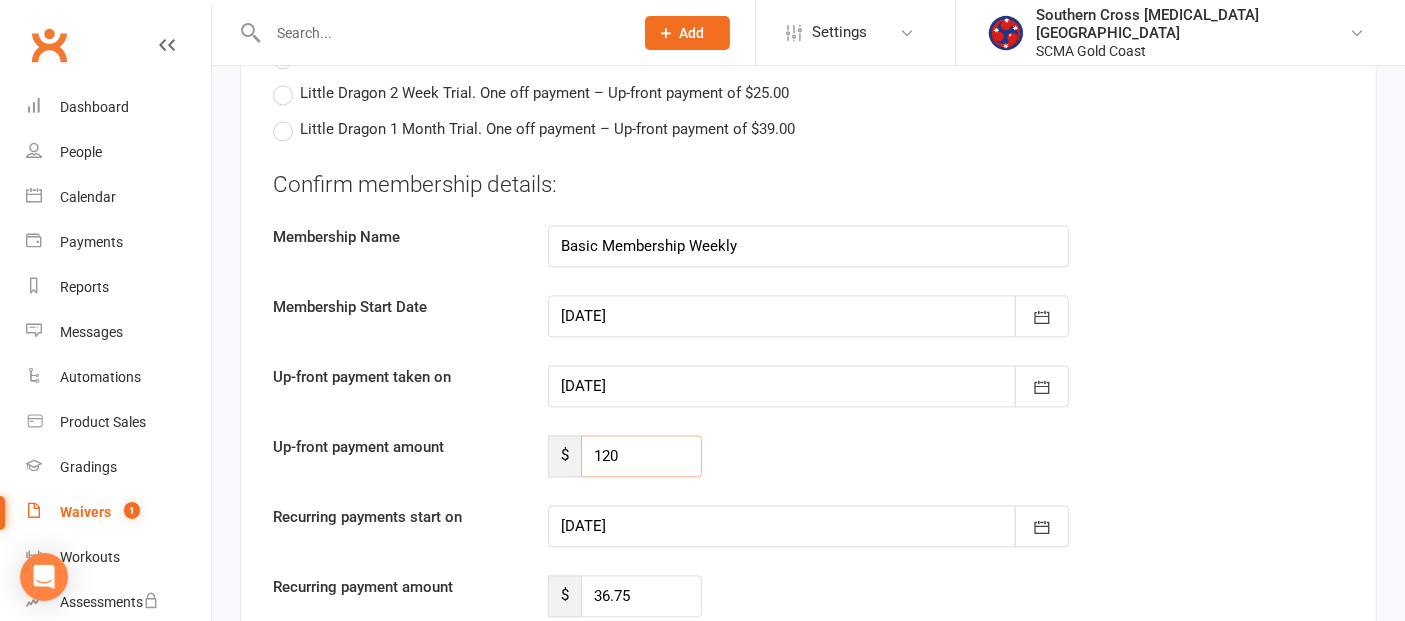 drag, startPoint x: 642, startPoint y: 430, endPoint x: 590, endPoint y: 437, distance: 52.46904 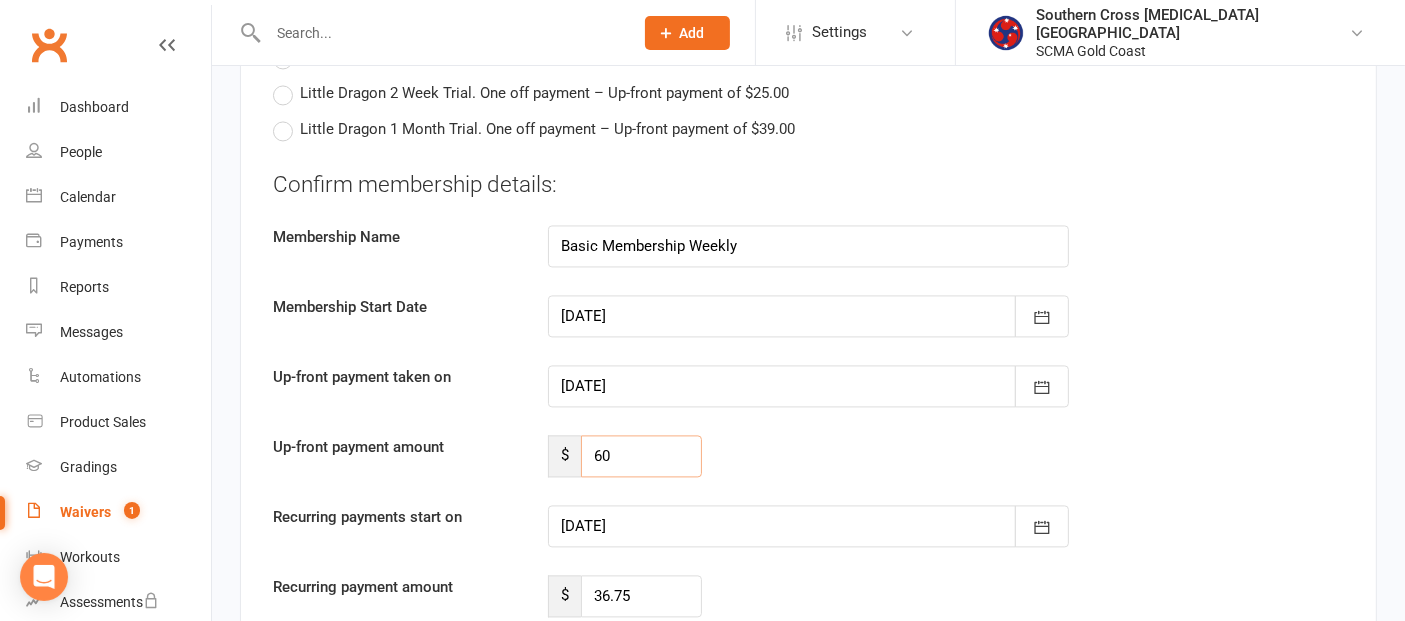 type on "60" 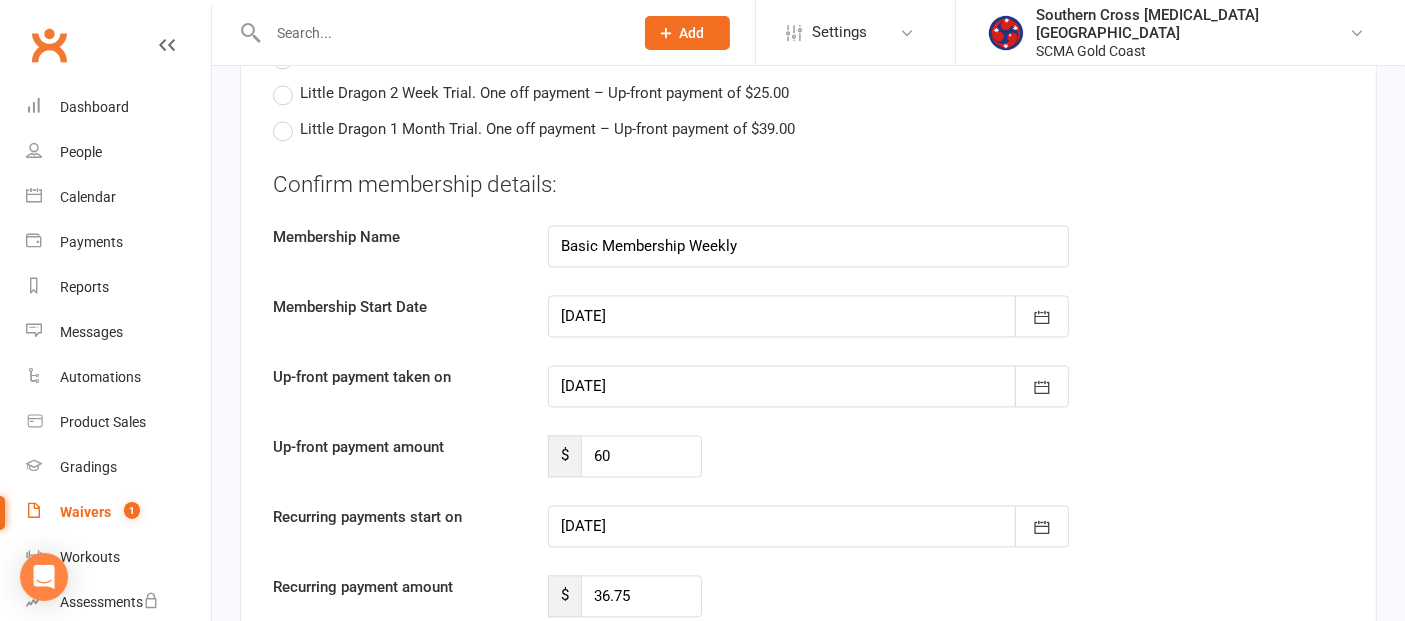 click on "Up-front payment amount $ 60" at bounding box center [808, 456] 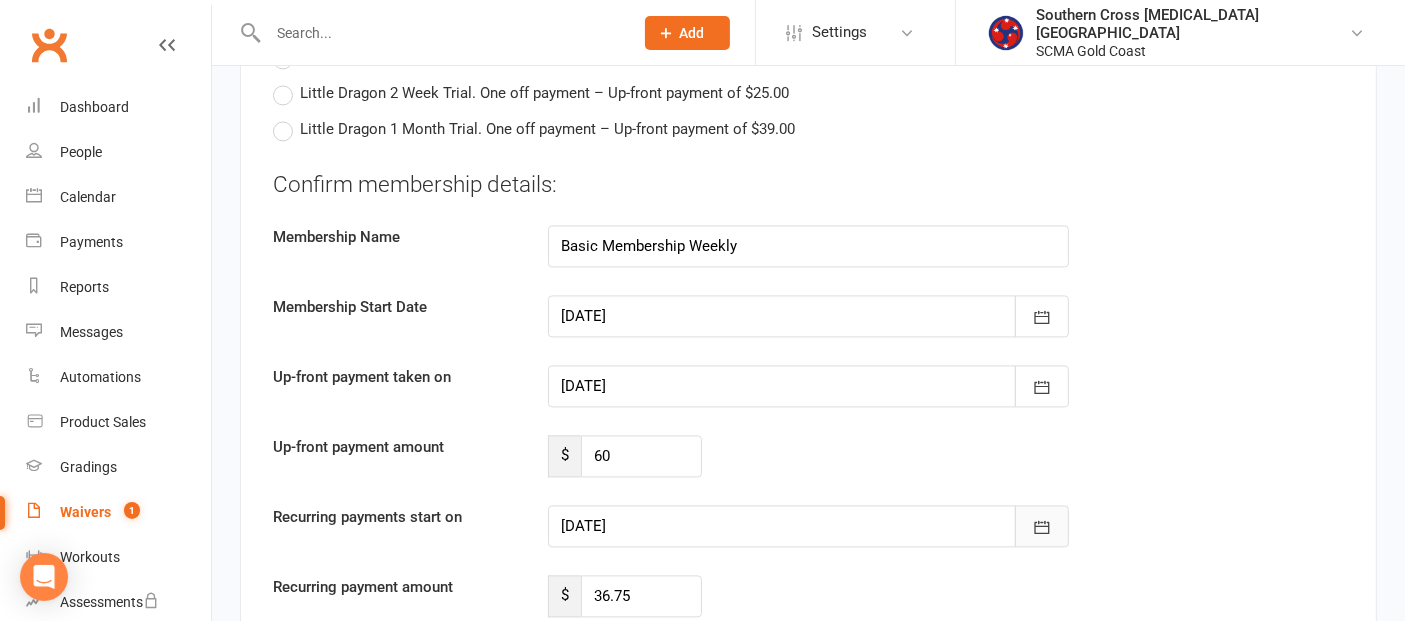 click at bounding box center (1042, 526) 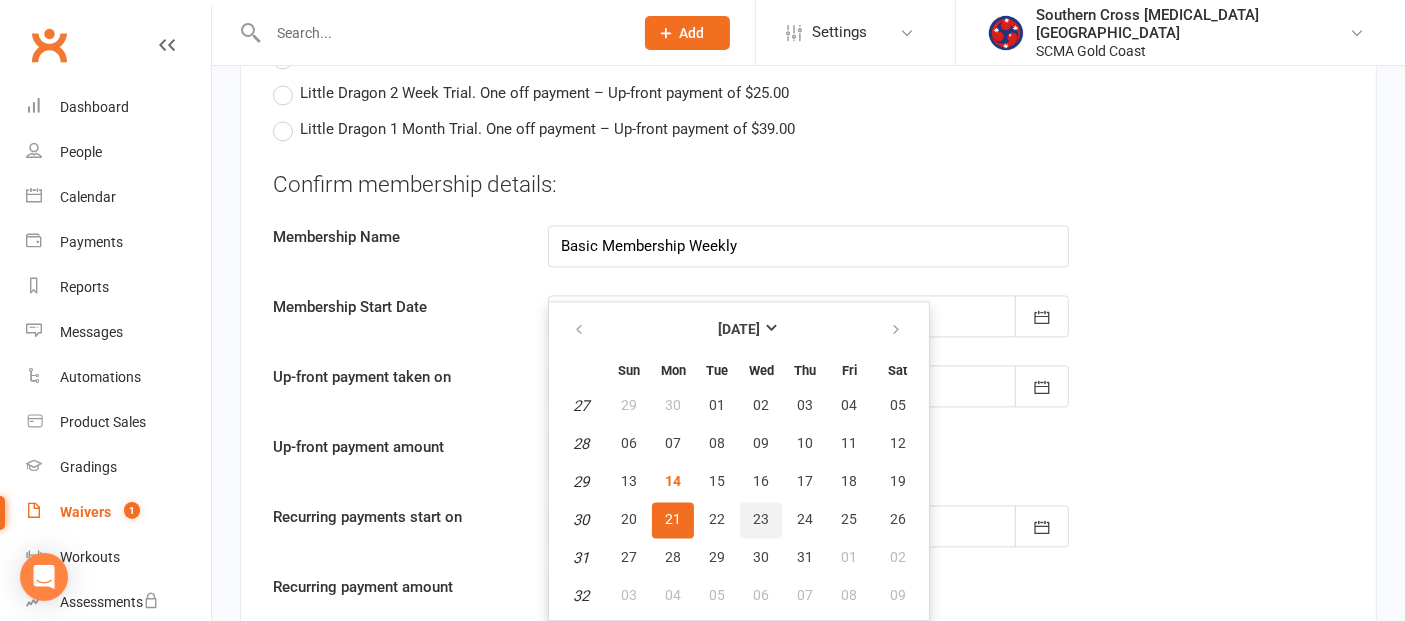 click on "23" at bounding box center (761, 519) 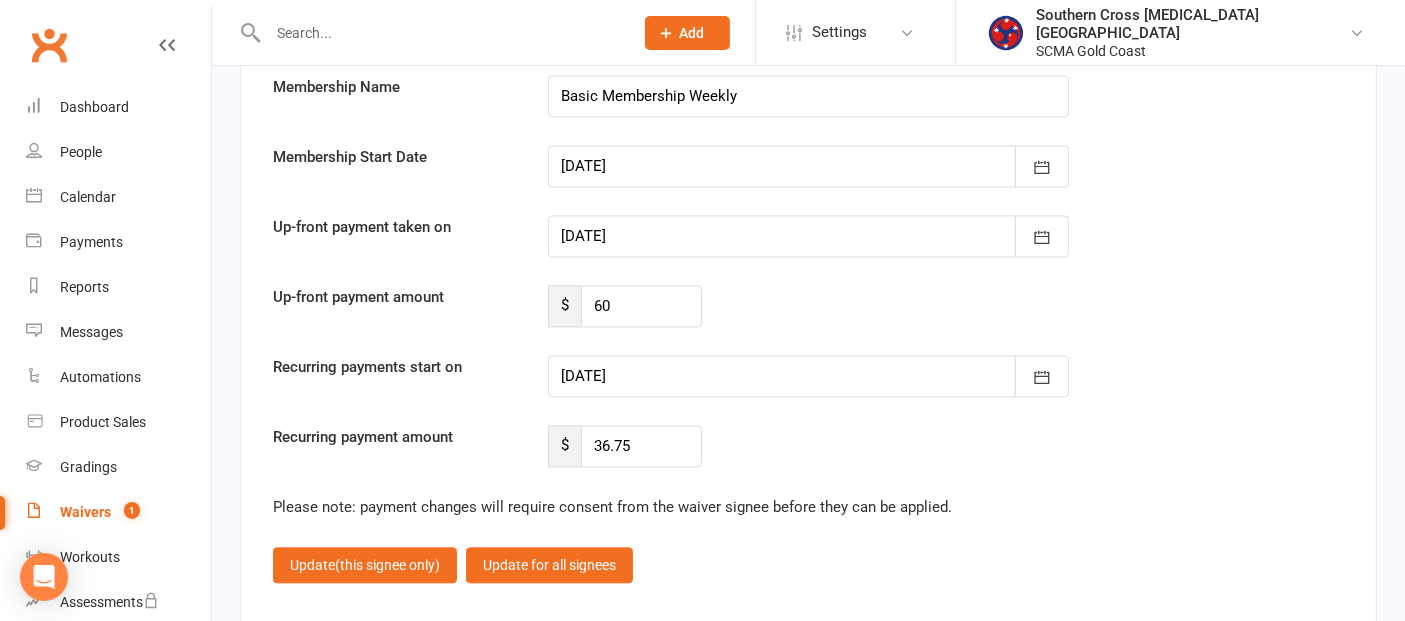 scroll, scrollTop: 4444, scrollLeft: 0, axis: vertical 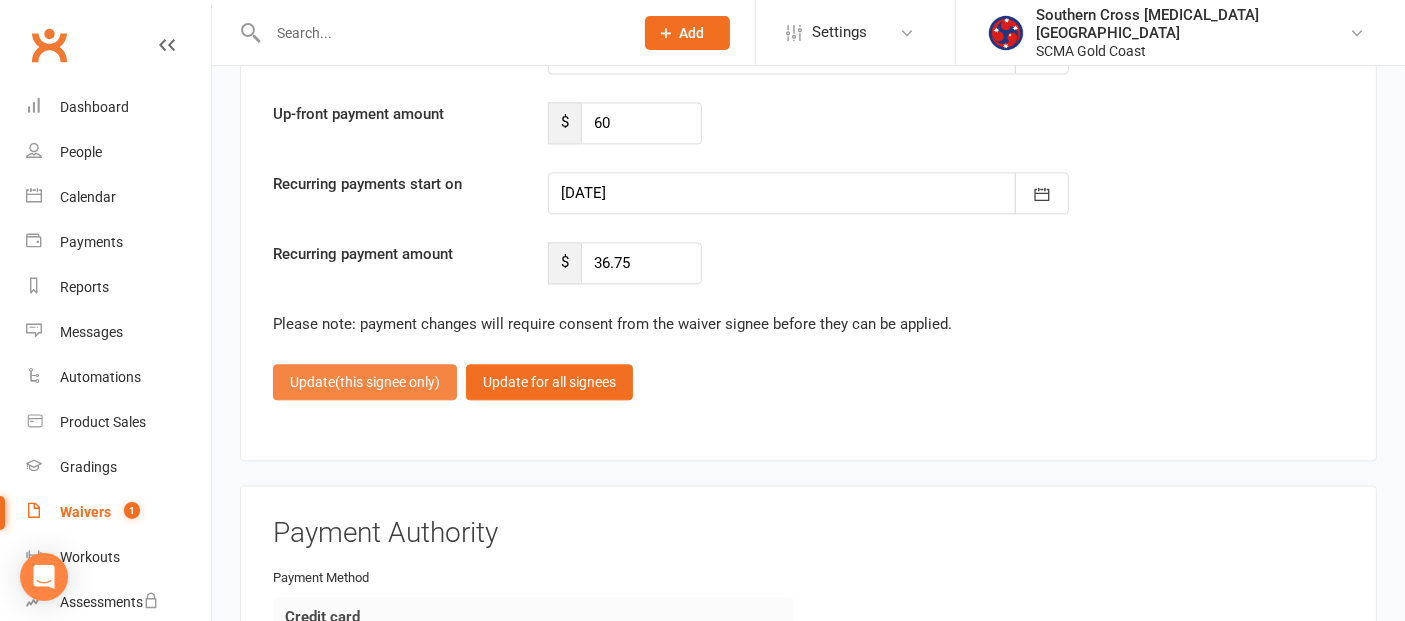 click on "Update  (this signee only)" at bounding box center [365, 382] 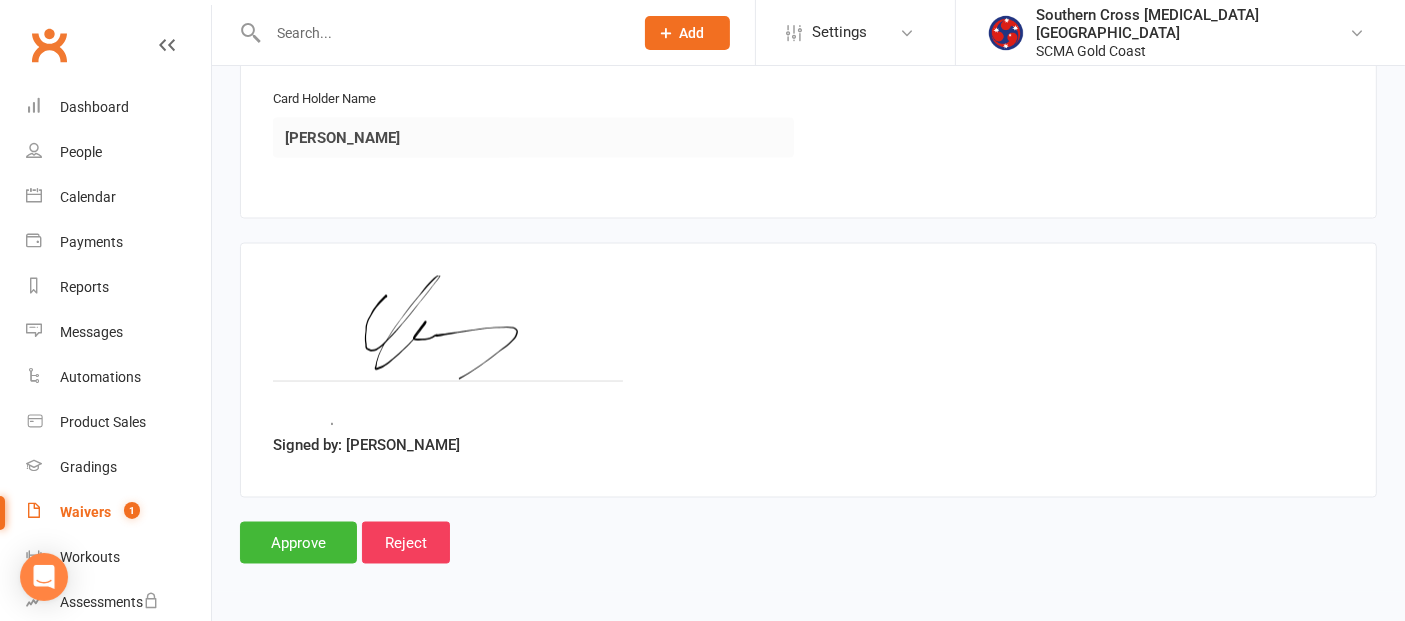 scroll, scrollTop: 3208, scrollLeft: 0, axis: vertical 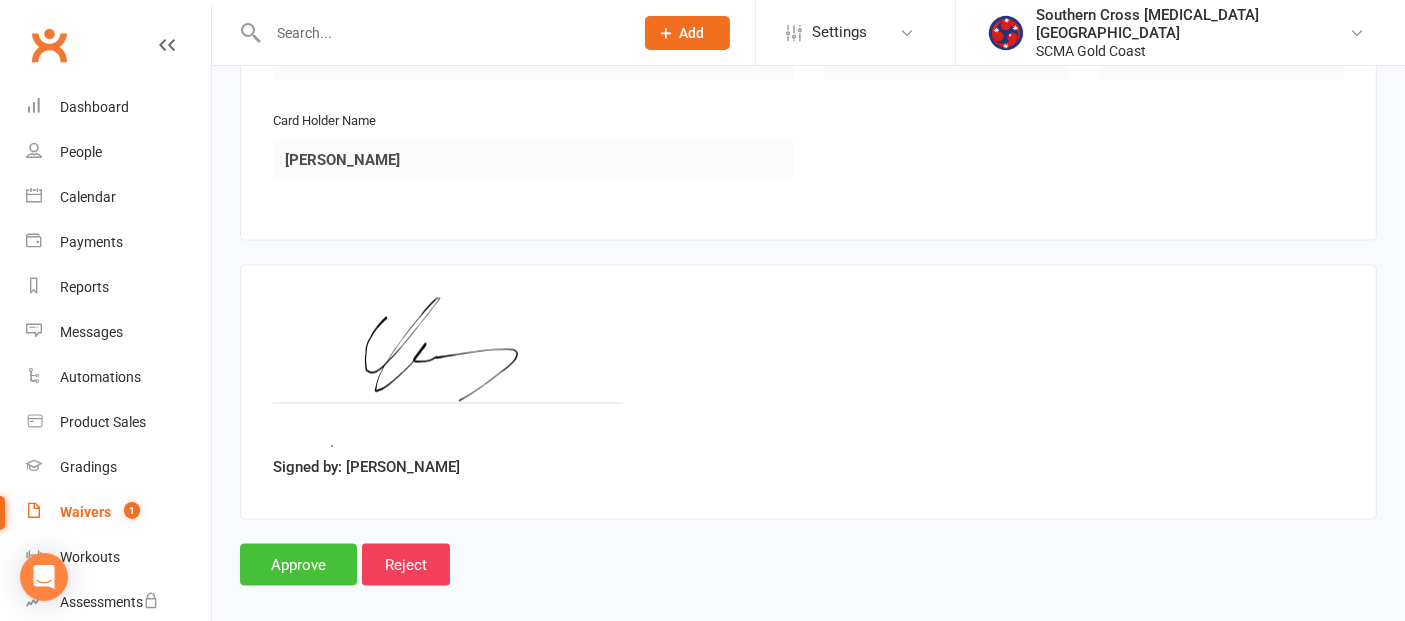 click on "Approve" at bounding box center (298, 565) 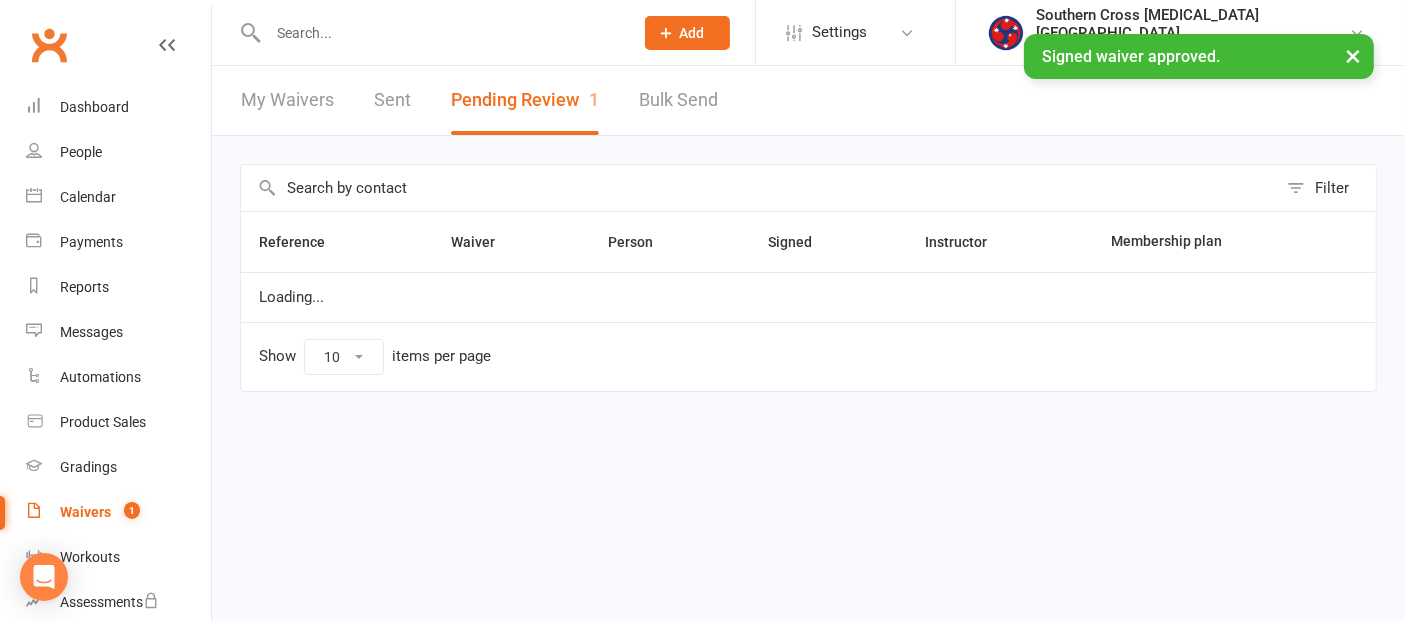 scroll, scrollTop: 0, scrollLeft: 0, axis: both 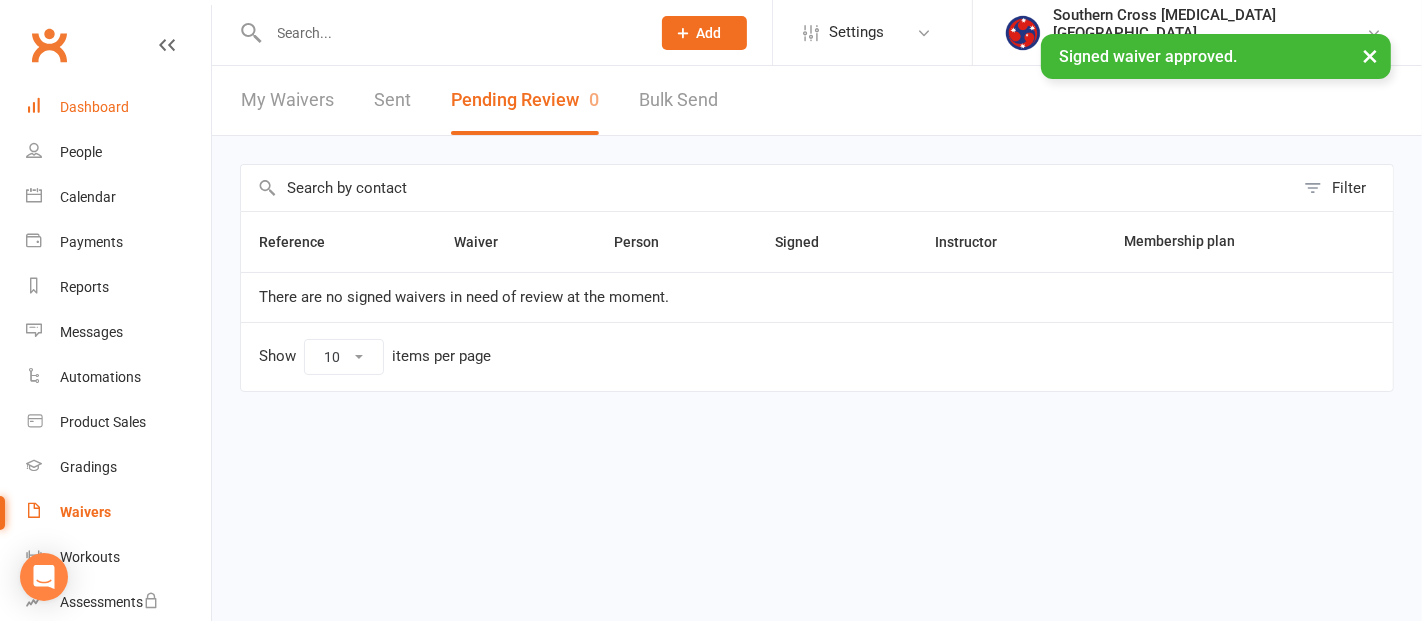 click on "Dashboard" at bounding box center [94, 107] 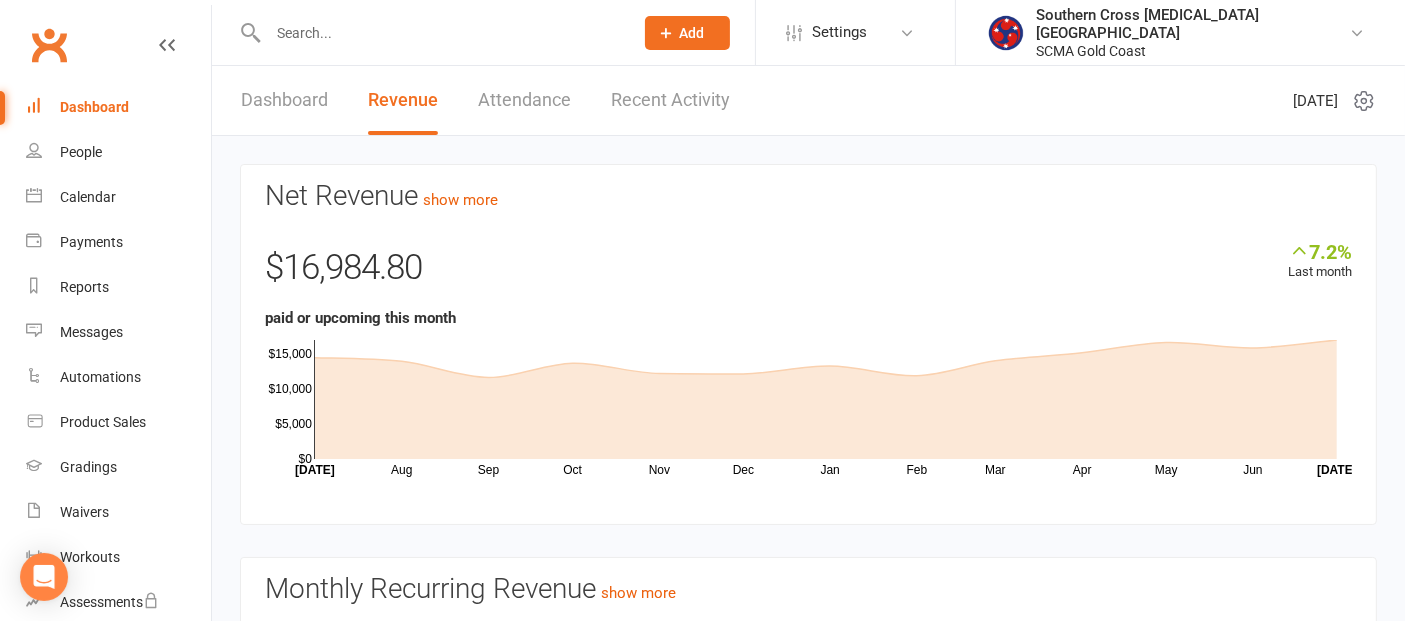 click on "Recent Activity" at bounding box center (670, 100) 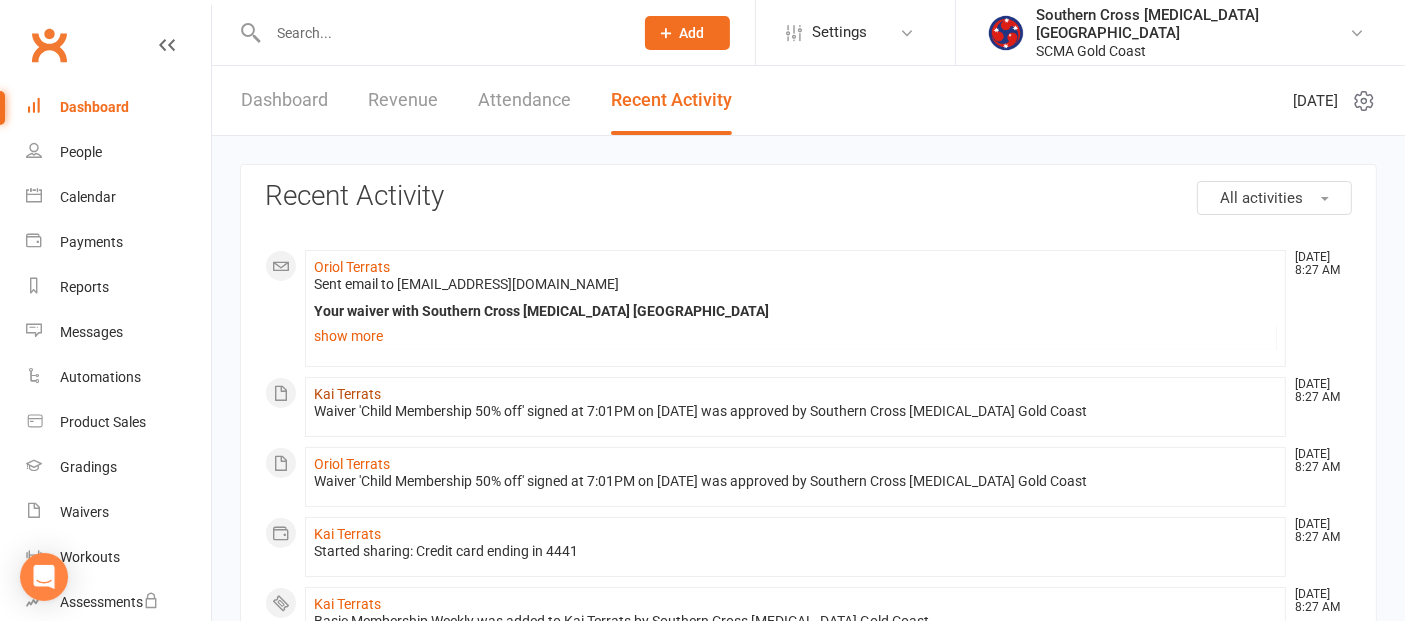 click on "Kai Terrats" at bounding box center [347, 394] 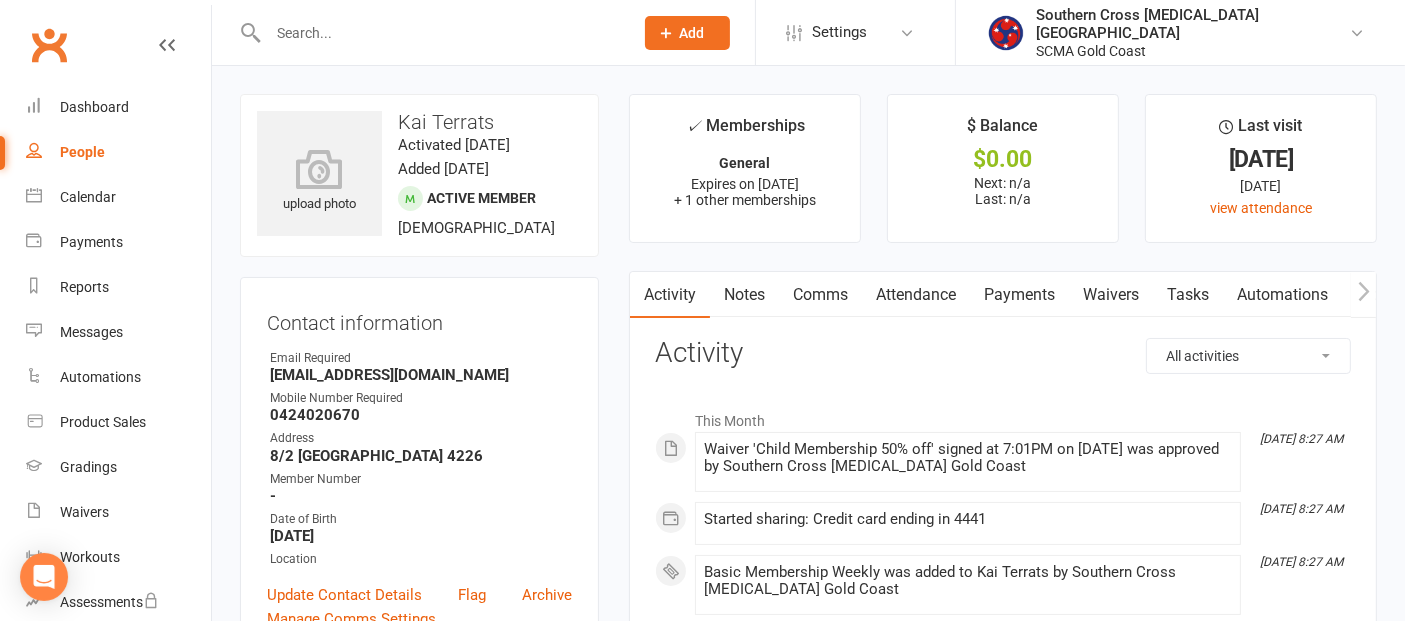 click on "Comms" at bounding box center [820, 295] 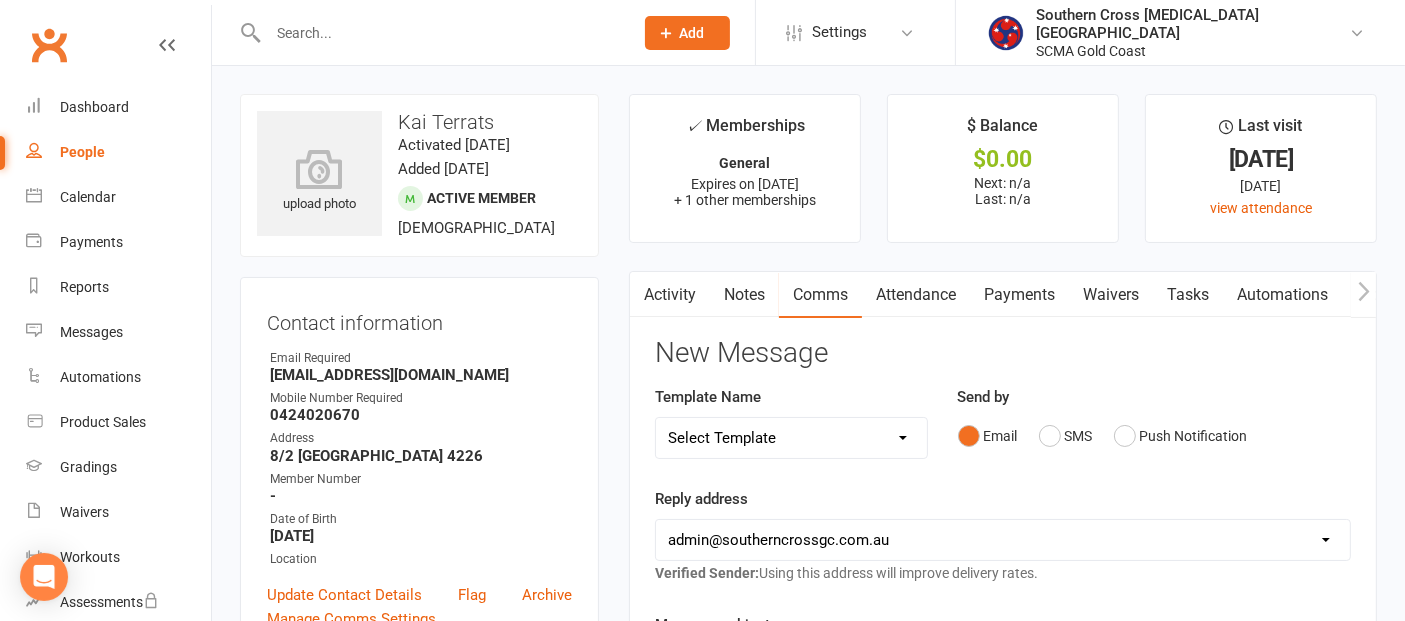 click on "Select Template [Email] 11 reasons [Email] 18 Bday [Email] 1 Week no training [Email] 2021 starting soon [Email] 2nd Email [SMS] 2nd Intro [Email] 3&4 year Email3 [Email] 3&4 years Email 1: Class Announcement & Waitlist [Email] 3&4 years Email2 [Email] 50% Off Joining [Email] 50% Off Joining FOLLOWUP [SMS] AAA blank SMS [Email] Absent for more than 2 weeks [Email] Adult Welcome [Email] After 1st BJJ Kids Class [Email] After 1st Class [Email] After 1st Class Youth Adult [Email] After first MT [Email] And Fees [Email] Arundel Joining [Email] Back to Training [Email] BJJ Free Trail INFO [Email] BJJ Info [Email] Booking Change [Email] Booking Details [Email] Booking details for new members [Email] Bring A Friend [Email] Camp booking confirmed [Email] Camp grade invite [Email] Camp help Leadership Team [Email] Change of venue temporary [Email] Child Event Waiver [Email] Children and Adults Train together [Email] Class Changes [Email] Credit Card Expiry [Email] Credit Card Form [Email] Day 4 EMAIL [Email] Induction" at bounding box center [791, 438] 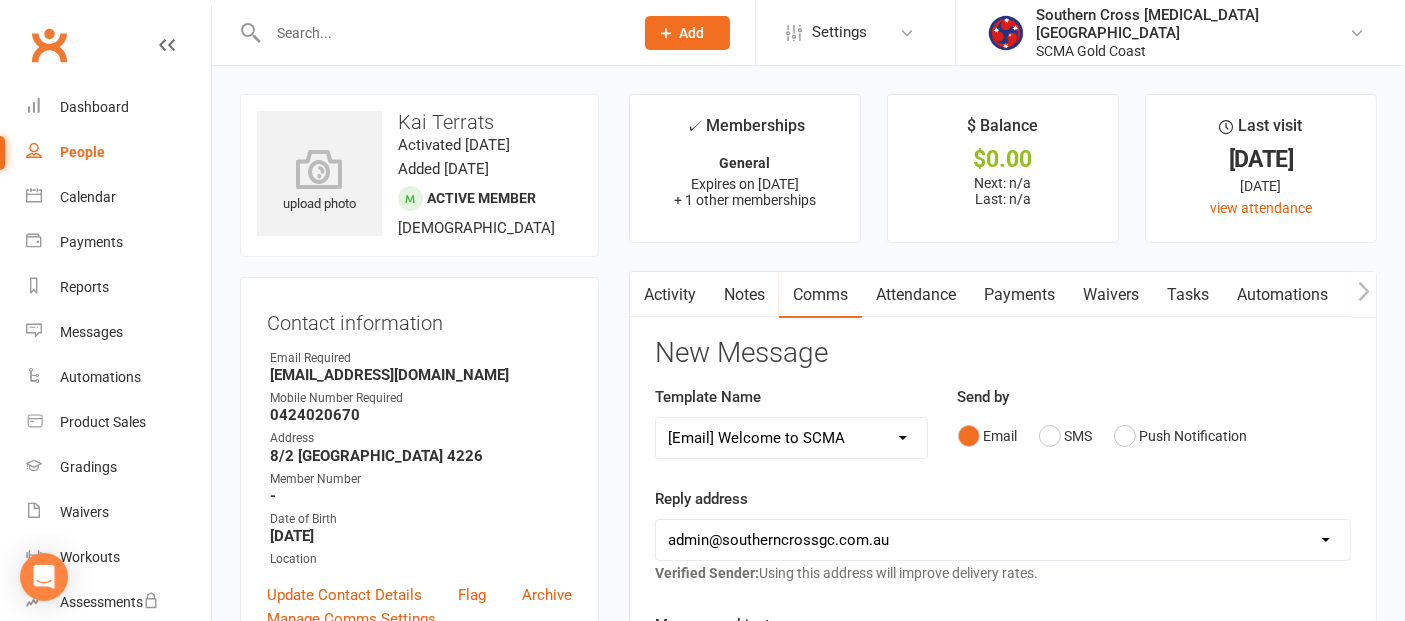 click on "Select Template [Email] 11 reasons [Email] 18 Bday [Email] 1 Week no training [Email] 2021 starting soon [Email] 2nd Email [SMS] 2nd Intro [Email] 3&4 year Email3 [Email] 3&4 years Email 1: Class Announcement & Waitlist [Email] 3&4 years Email2 [Email] 50% Off Joining [Email] 50% Off Joining FOLLOWUP [SMS] AAA blank SMS [Email] Absent for more than 2 weeks [Email] Adult Welcome [Email] After 1st BJJ Kids Class [Email] After 1st Class [Email] After 1st Class Youth Adult [Email] After first MT [Email] And Fees [Email] Arundel Joining [Email] Back to Training [Email] BJJ Free Trail INFO [Email] BJJ Info [Email] Booking Change [Email] Booking Details [Email] Booking details for new members [Email] Bring A Friend [Email] Camp booking confirmed [Email] Camp grade invite [Email] Camp help Leadership Team [Email] Change of venue temporary [Email] Child Event Waiver [Email] Children and Adults Train together [Email] Class Changes [Email] Credit Card Expiry [Email] Credit Card Form [Email] Day 4 EMAIL [Email] Induction" at bounding box center (791, 438) 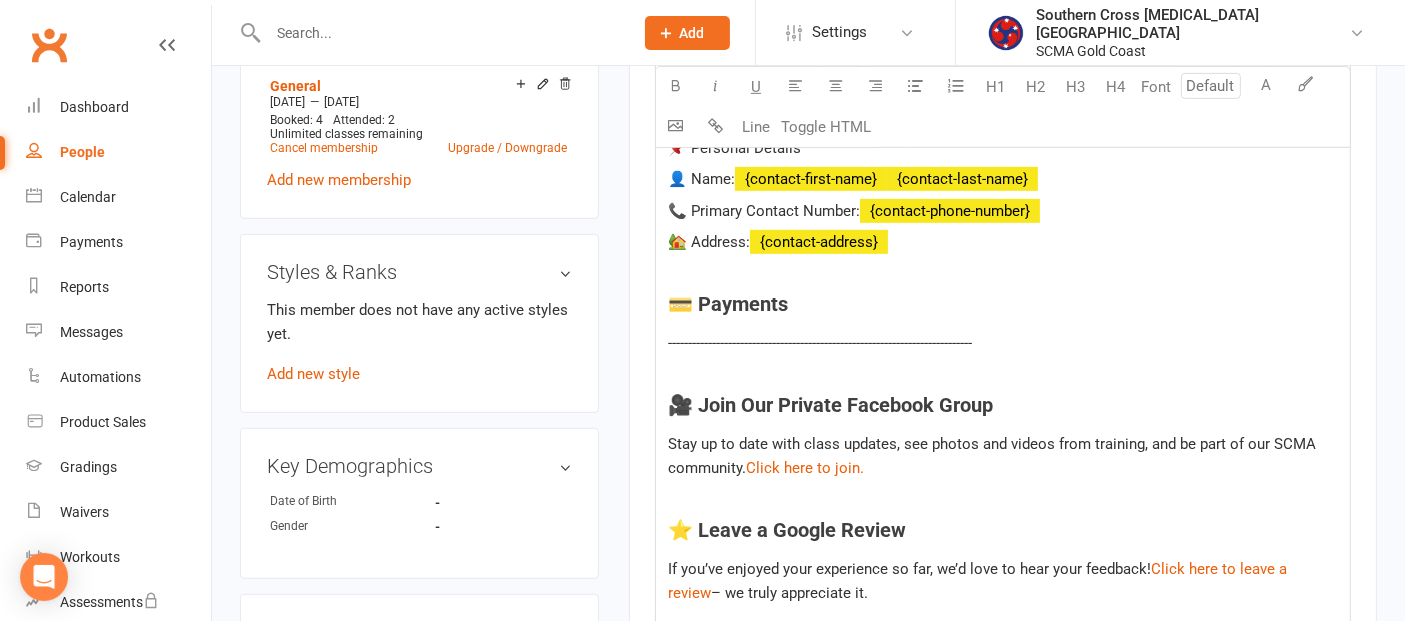 scroll, scrollTop: 1000, scrollLeft: 0, axis: vertical 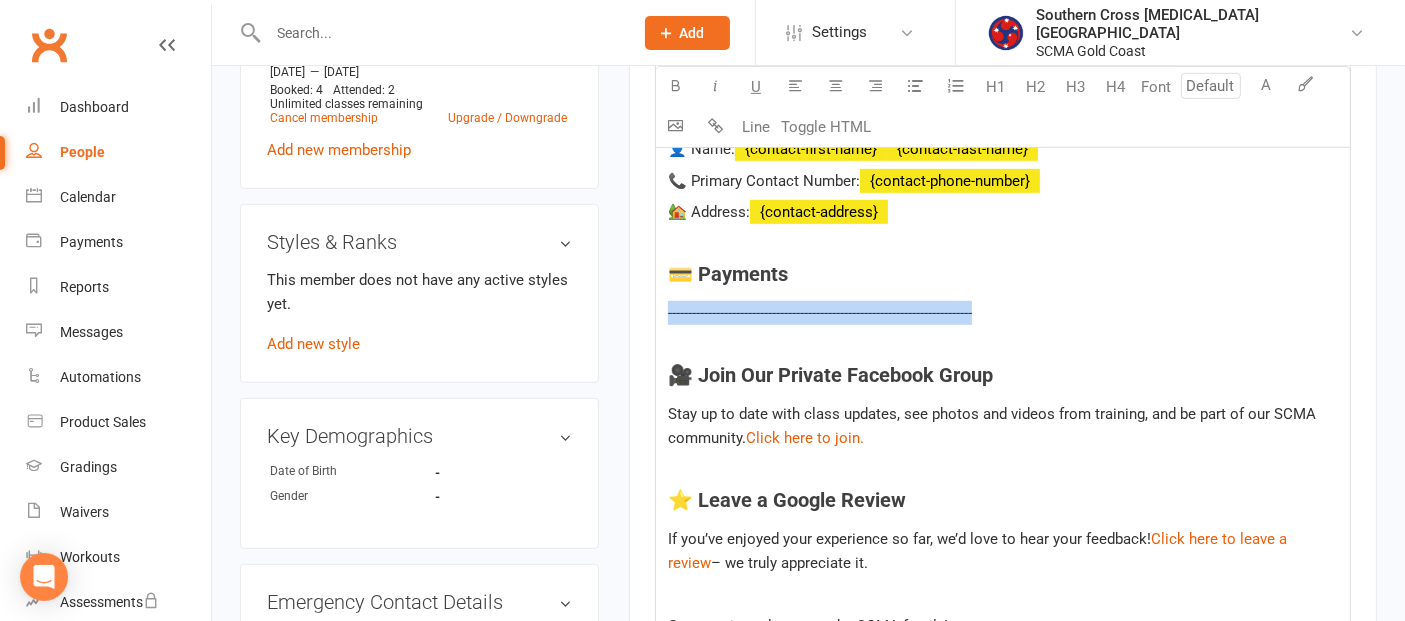 drag, startPoint x: 993, startPoint y: 300, endPoint x: 642, endPoint y: 307, distance: 351.0698 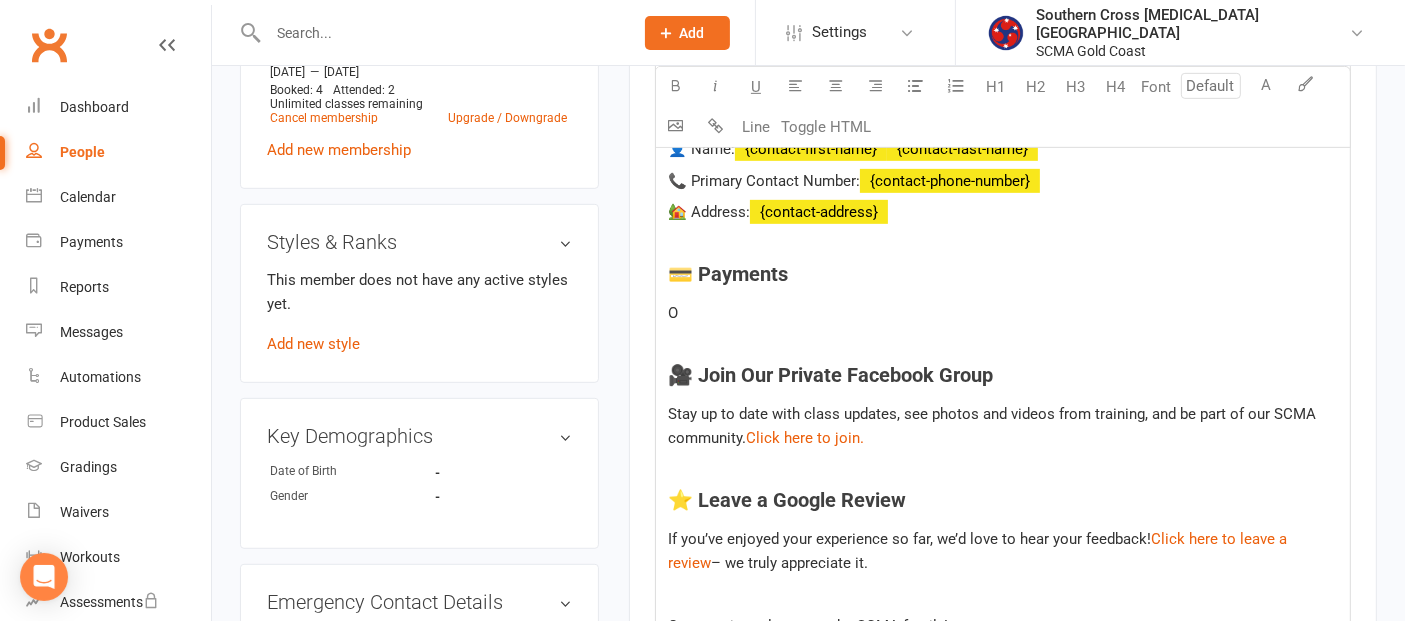 type 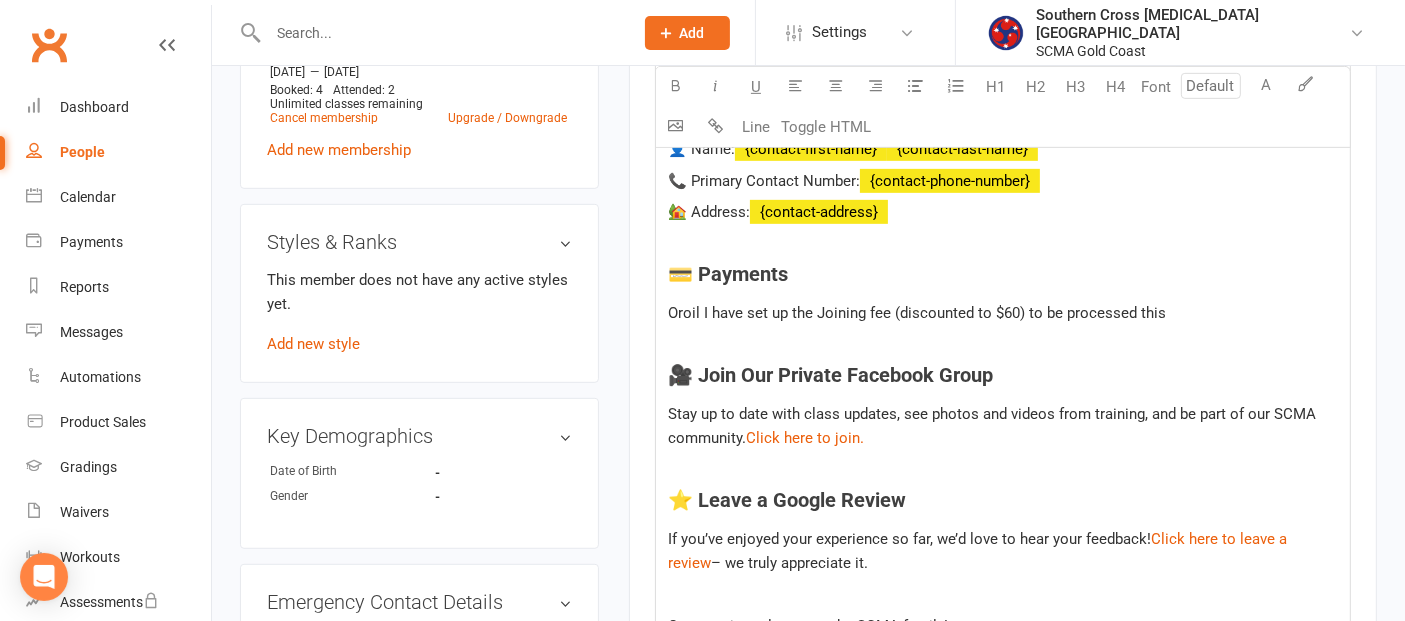 click on "Oroil I have set up the Joining fee (discounted to $60) to be processed this" 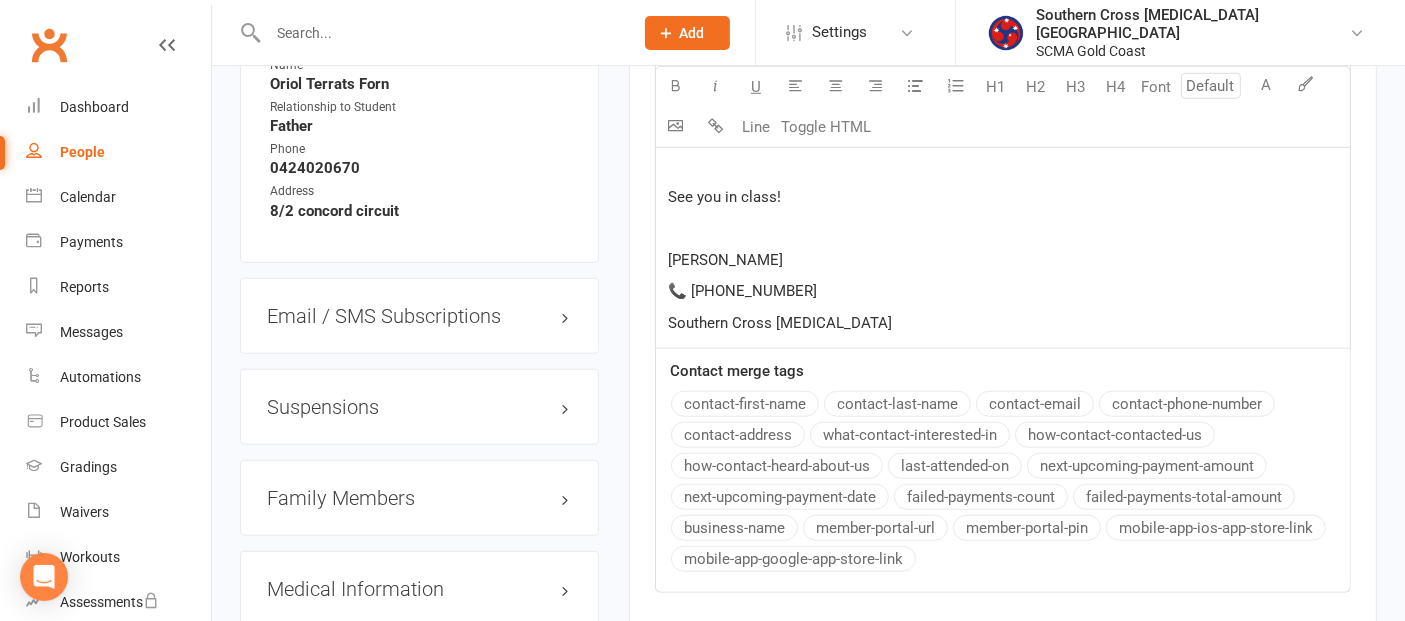 scroll, scrollTop: 1777, scrollLeft: 0, axis: vertical 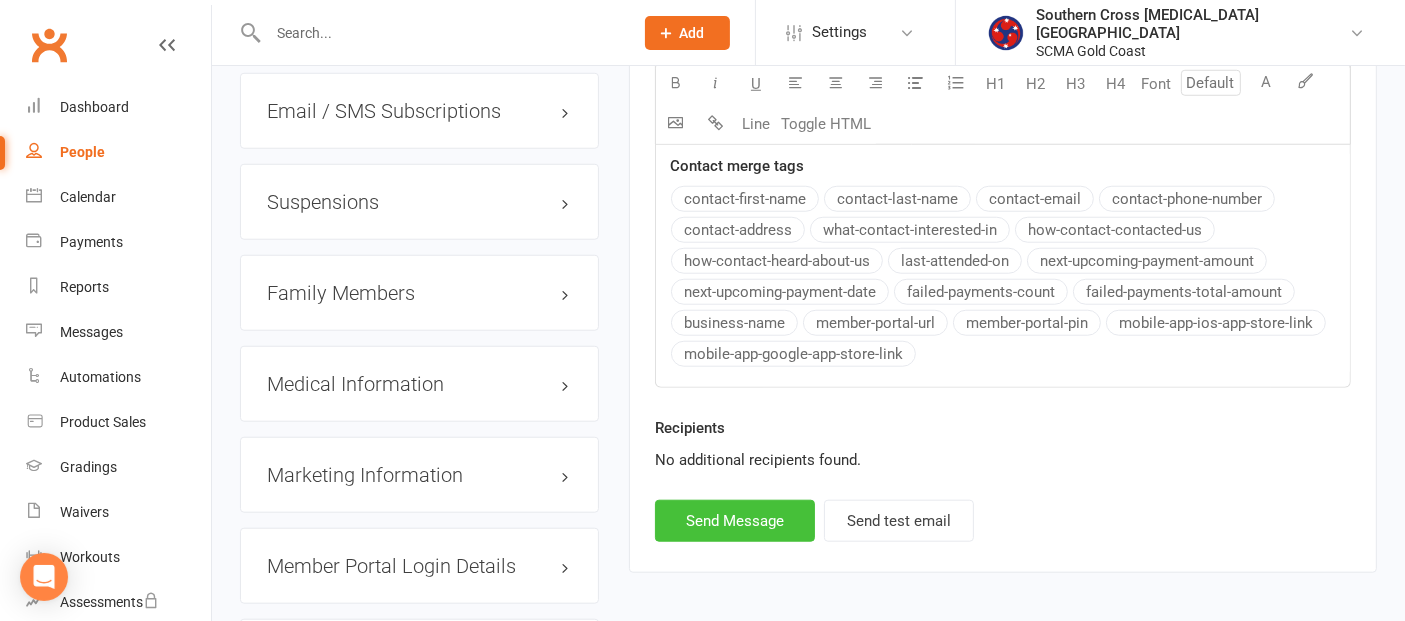 click on "Send Message" at bounding box center (735, 521) 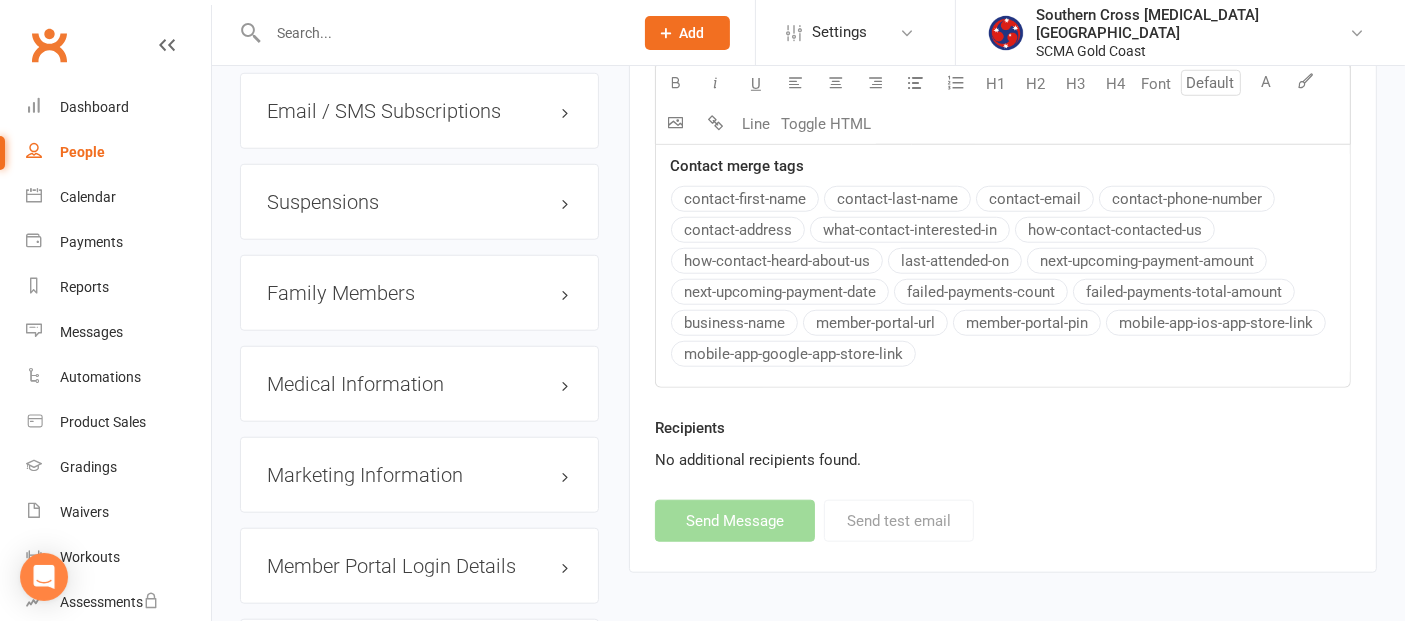 select 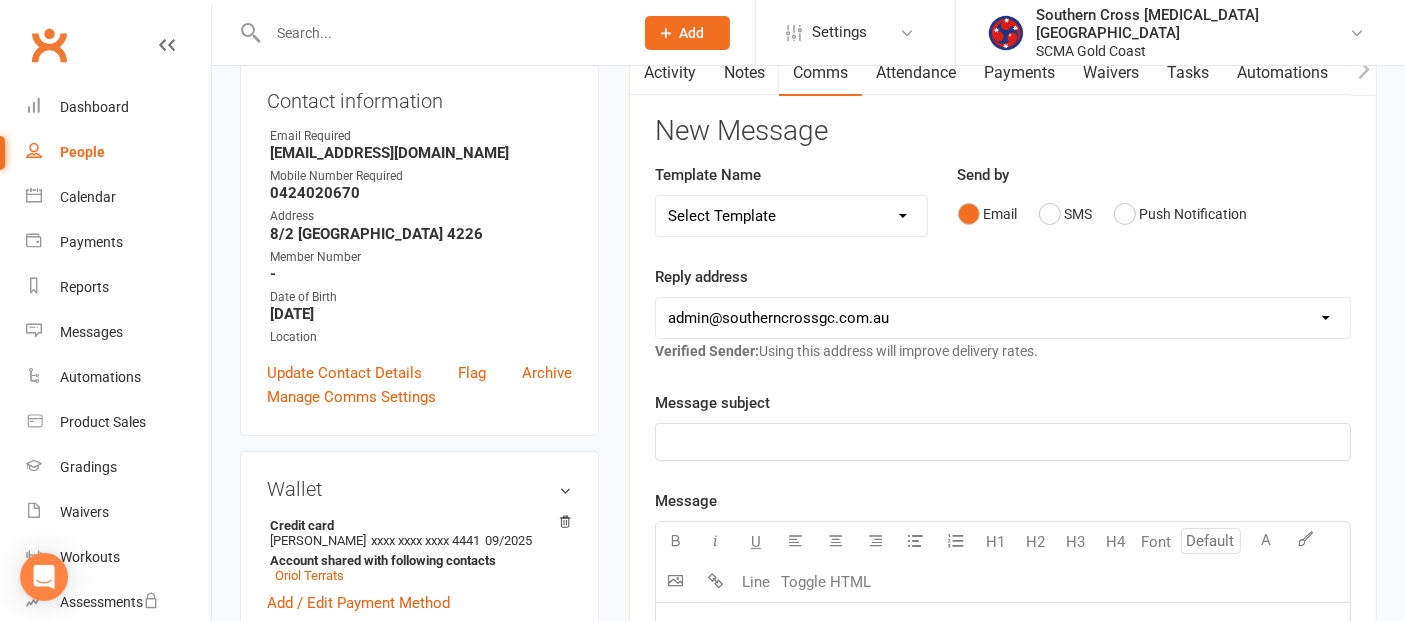 scroll, scrollTop: 0, scrollLeft: 0, axis: both 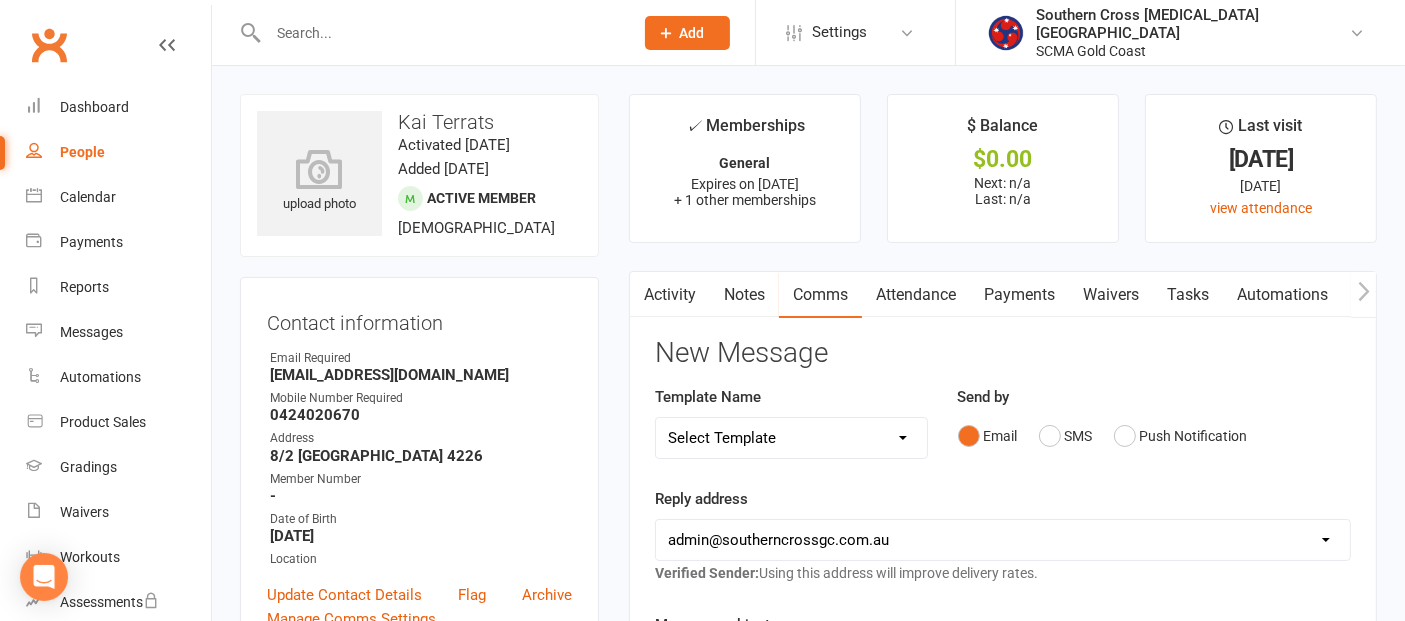 click on "Attendance" at bounding box center [916, 295] 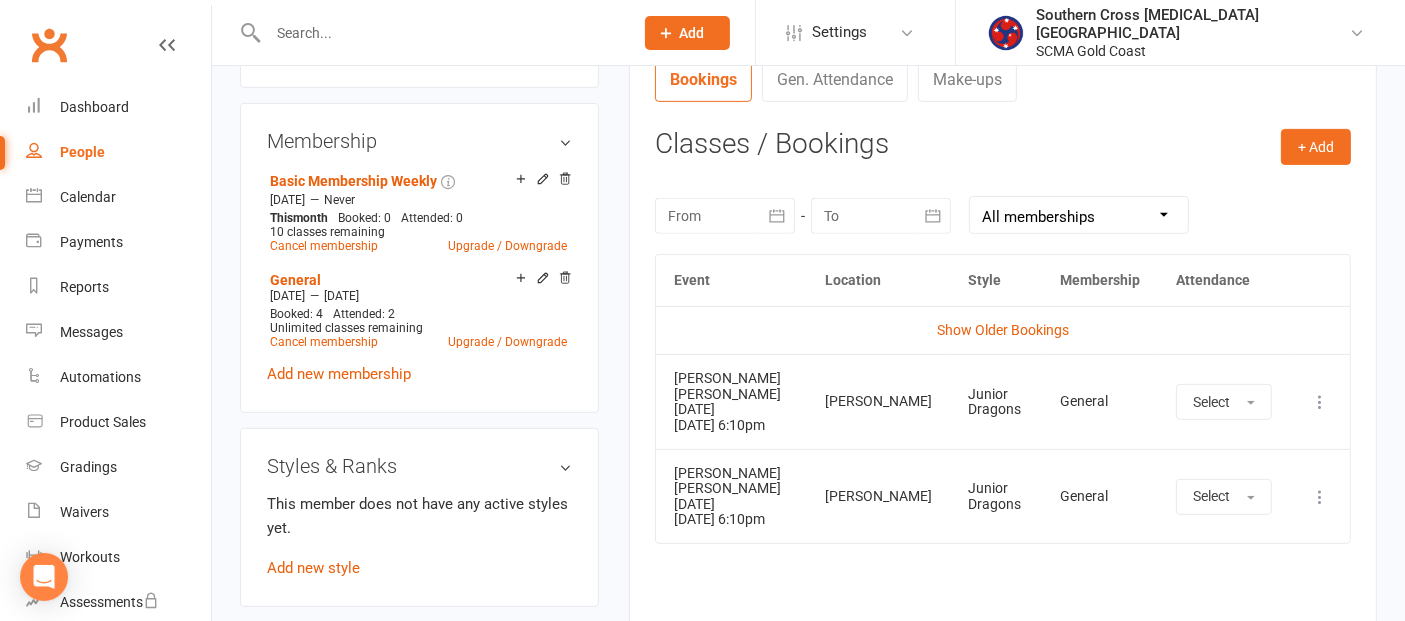 scroll, scrollTop: 777, scrollLeft: 0, axis: vertical 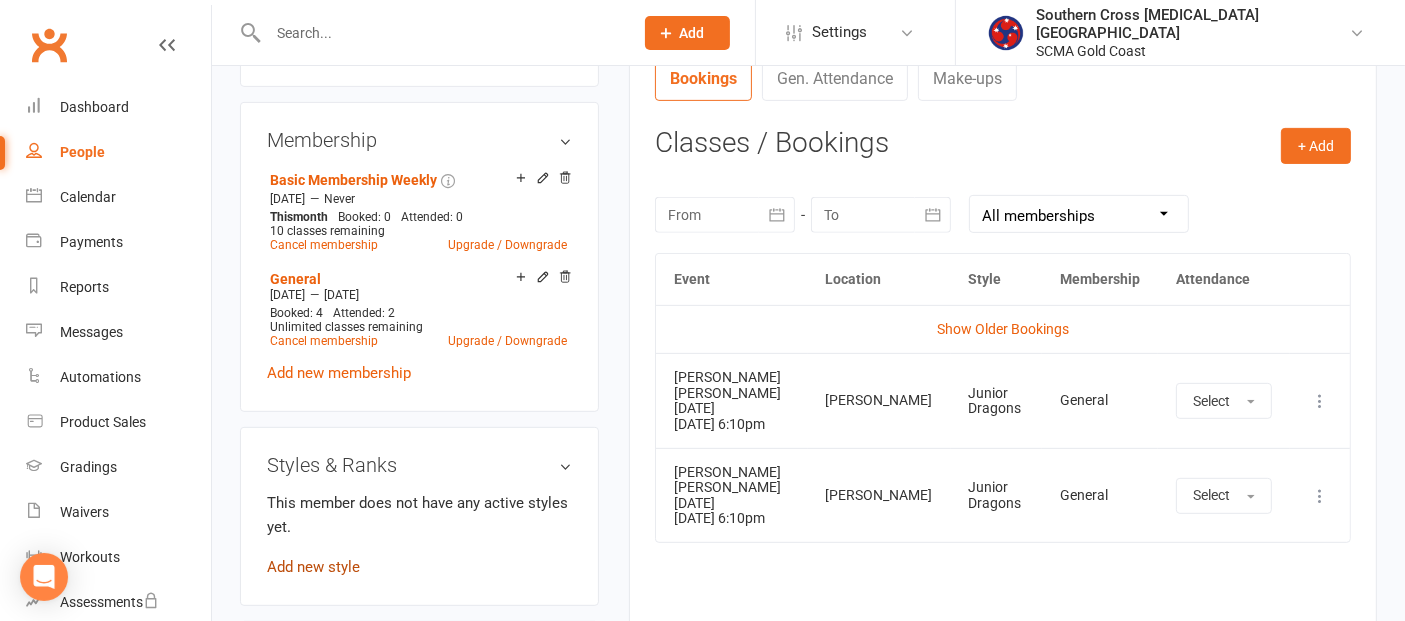 click on "Add new style" at bounding box center [313, 567] 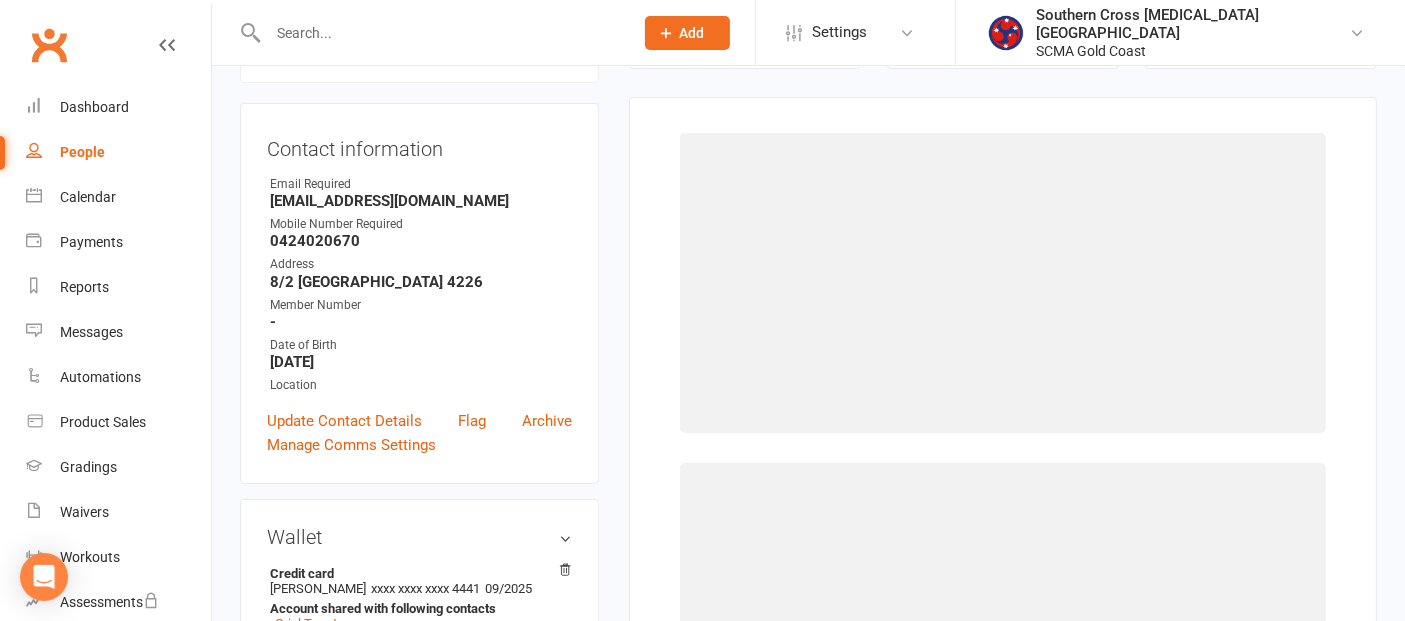 scroll, scrollTop: 171, scrollLeft: 0, axis: vertical 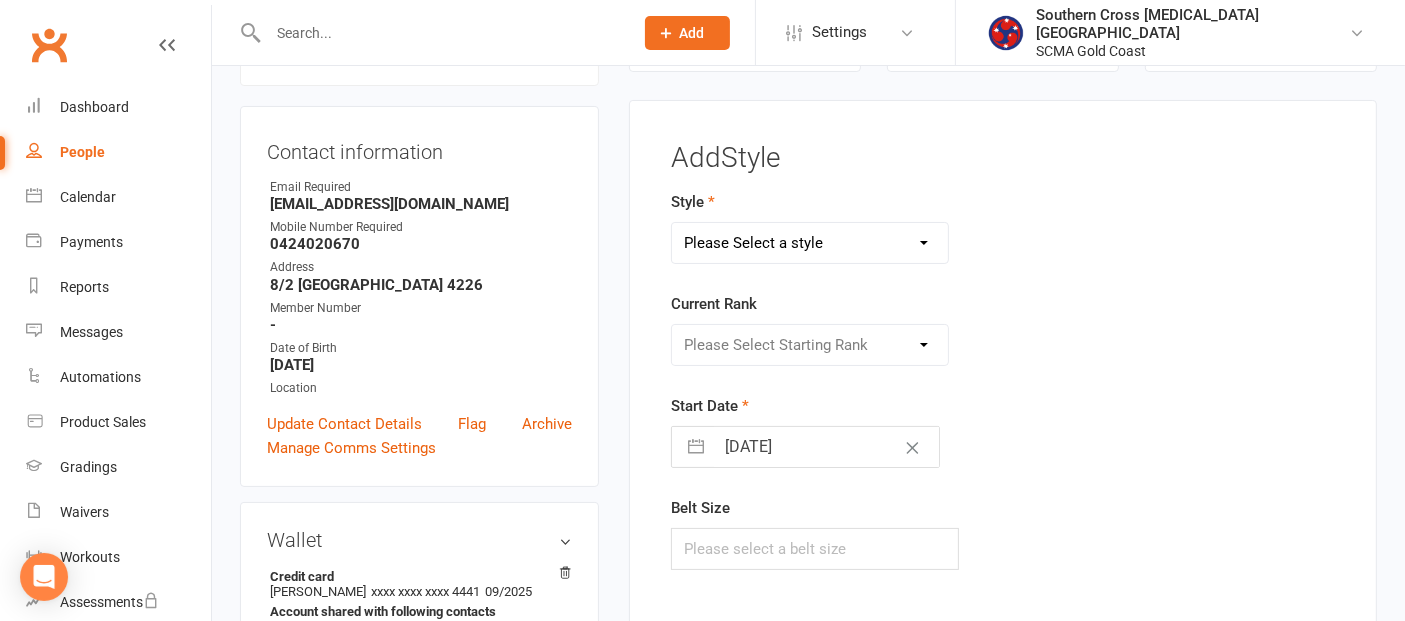 click on "Please Select a style BJJ GKK Karate Instructors/Leadership Junior Dragons KEF Kids BJJ 8-15 Little Dragons Red Dragons Youth Karate" at bounding box center [810, 243] 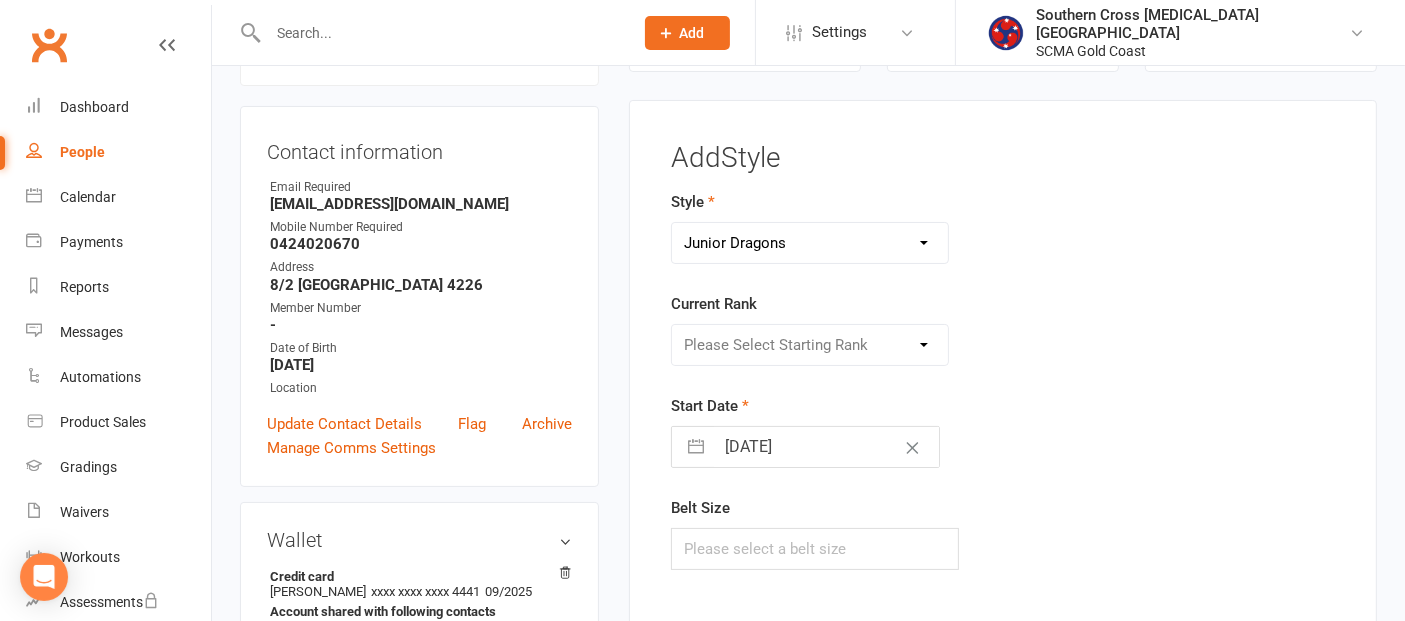 click on "Please Select a style BJJ GKK Karate Instructors/Leadership Junior Dragons KEF Kids BJJ 8-15 Little Dragons Red Dragons Youth Karate" at bounding box center [810, 243] 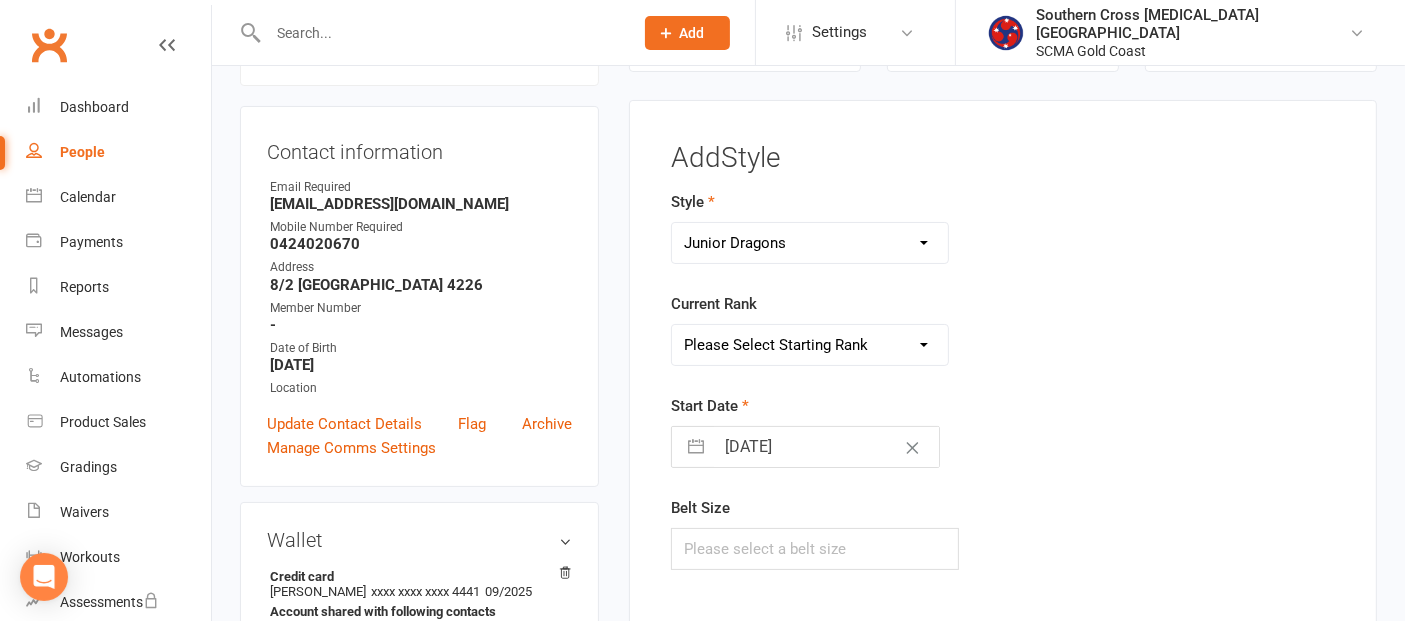 click on "Please Select Starting Rank White Belt Yellow Wrap Yellow Stripe Orange Wrap Orange Stripe Purple Wrap Purple Stripe Blue Wrap Blue Stripe Green Wrap Green Stripe Brown Wrap Brown Stripe Black Wrap Black Stripe 2nd Black Stripe" at bounding box center [810, 345] 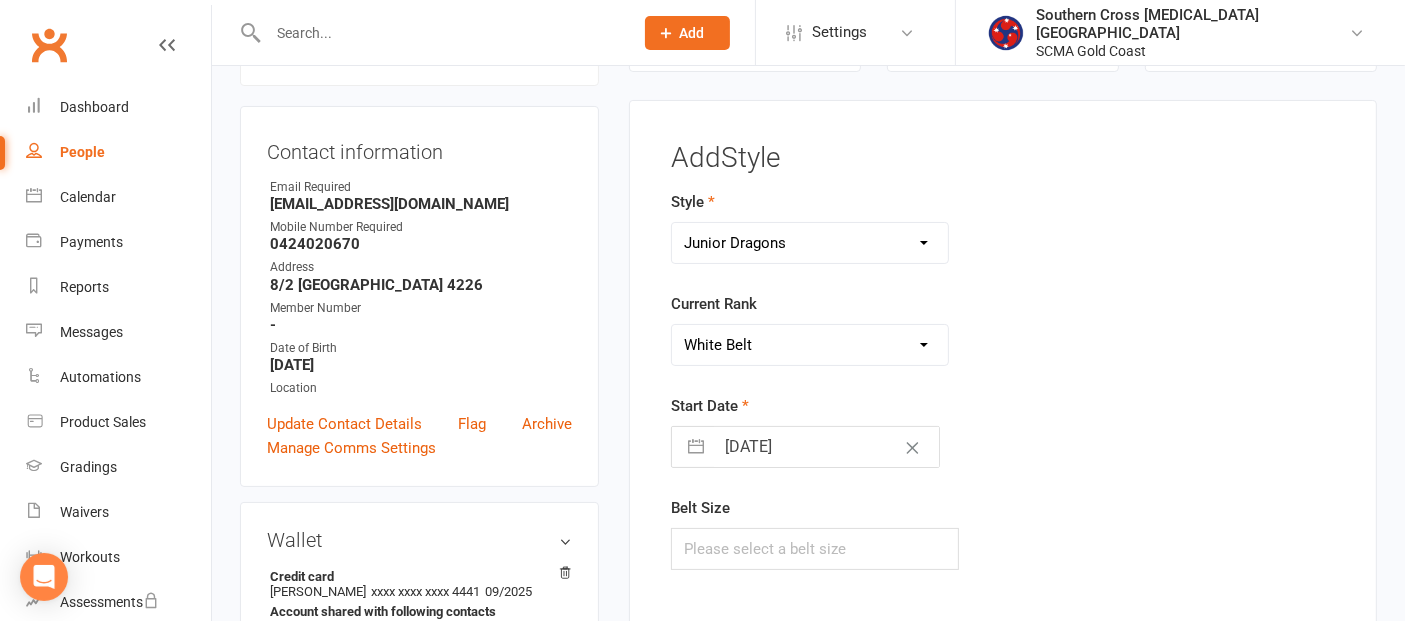 click on "Please Select Starting Rank White Belt Yellow Wrap Yellow Stripe Orange Wrap Orange Stripe Purple Wrap Purple Stripe Blue Wrap Blue Stripe Green Wrap Green Stripe Brown Wrap Brown Stripe Black Wrap Black Stripe 2nd Black Stripe" at bounding box center [810, 345] 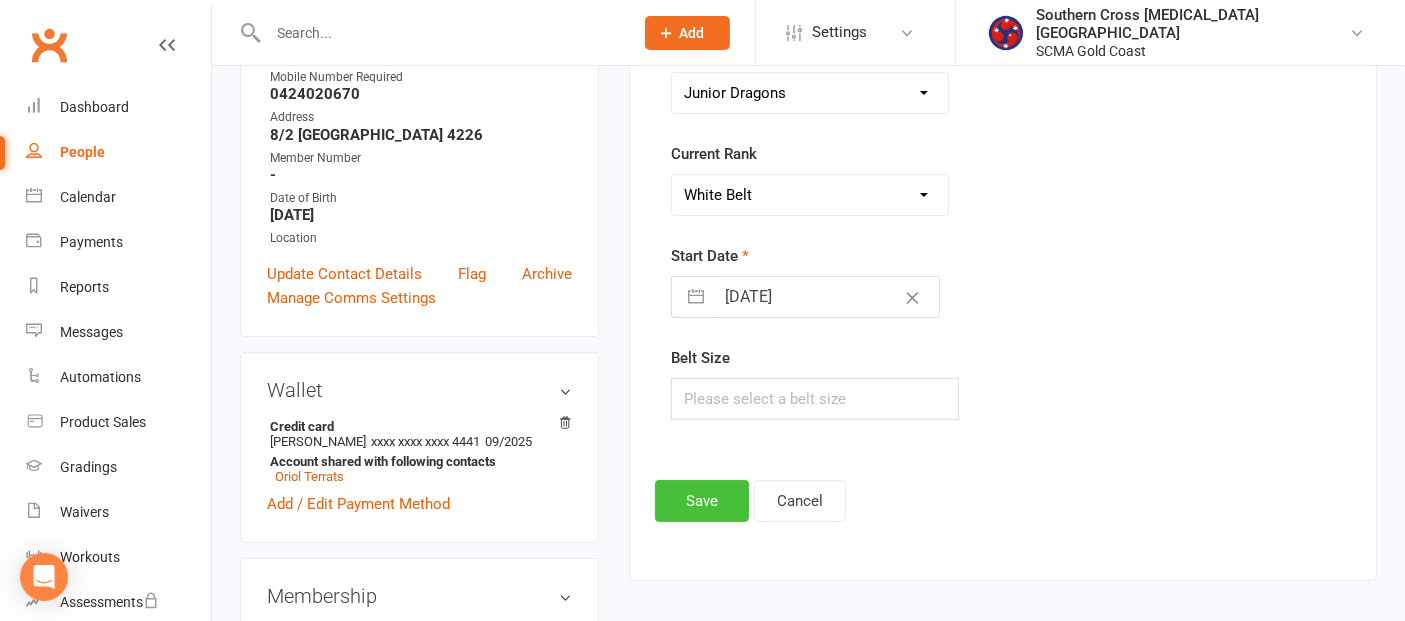 scroll, scrollTop: 504, scrollLeft: 0, axis: vertical 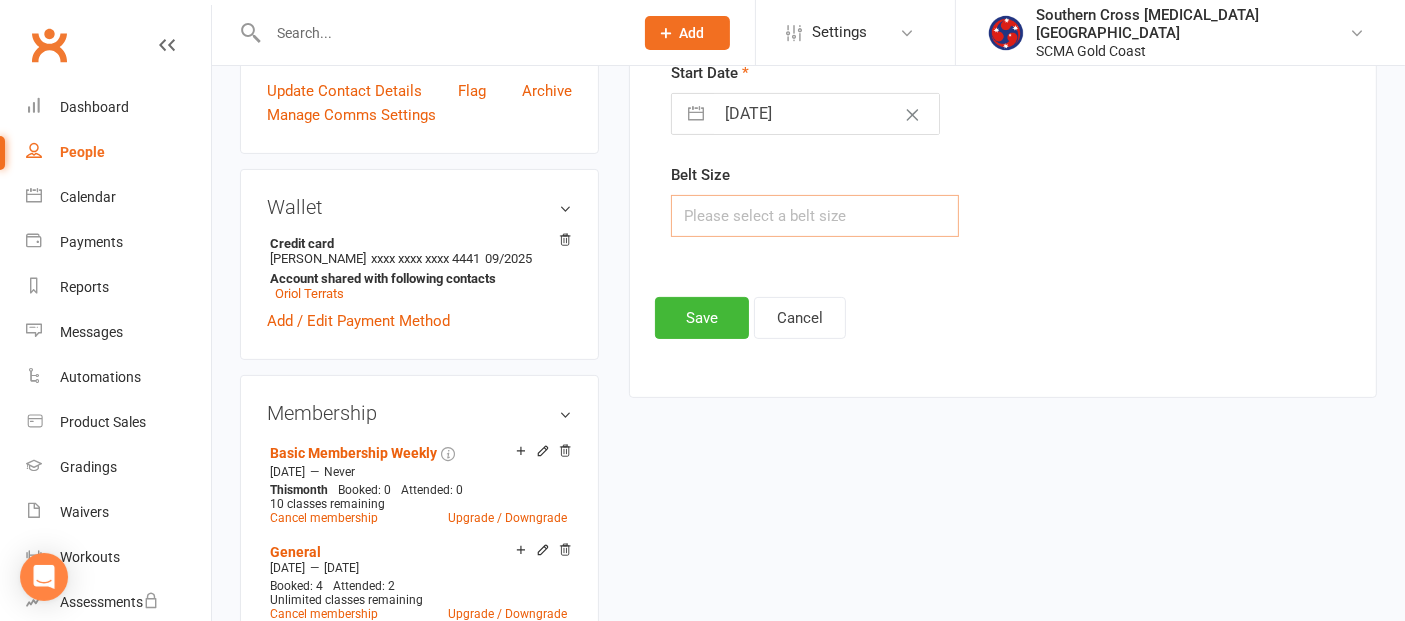 click at bounding box center [815, 216] 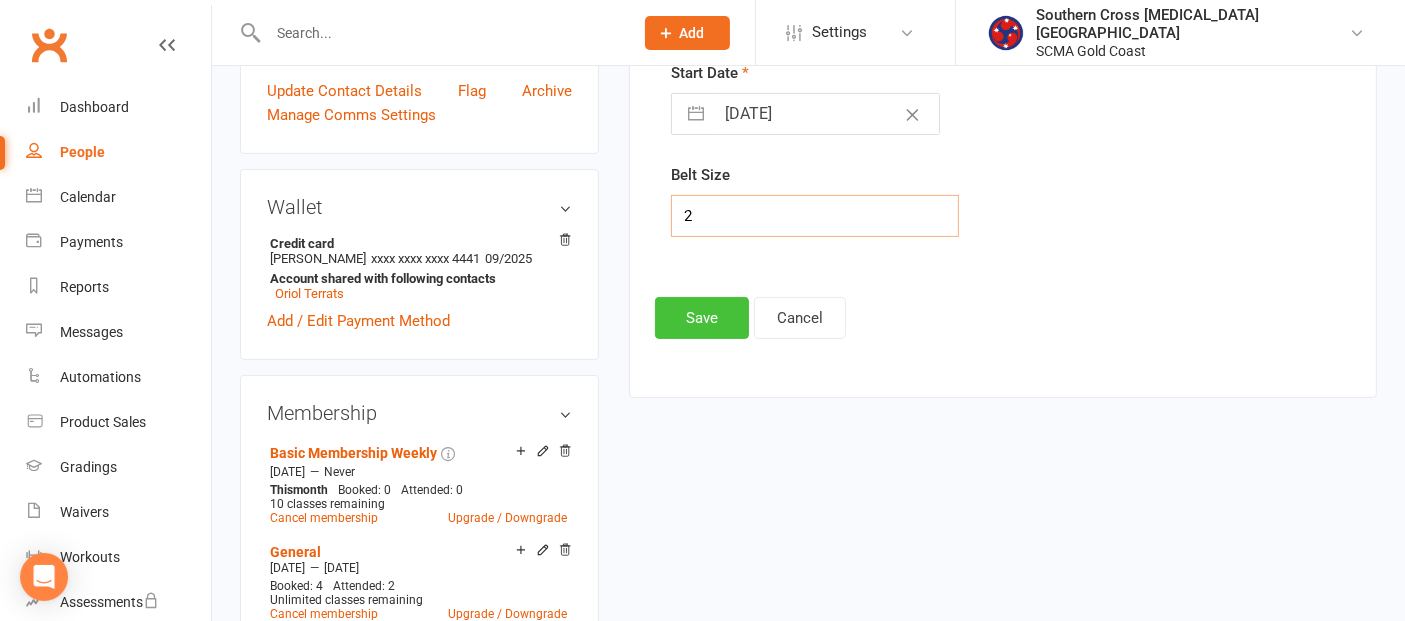 type on "2" 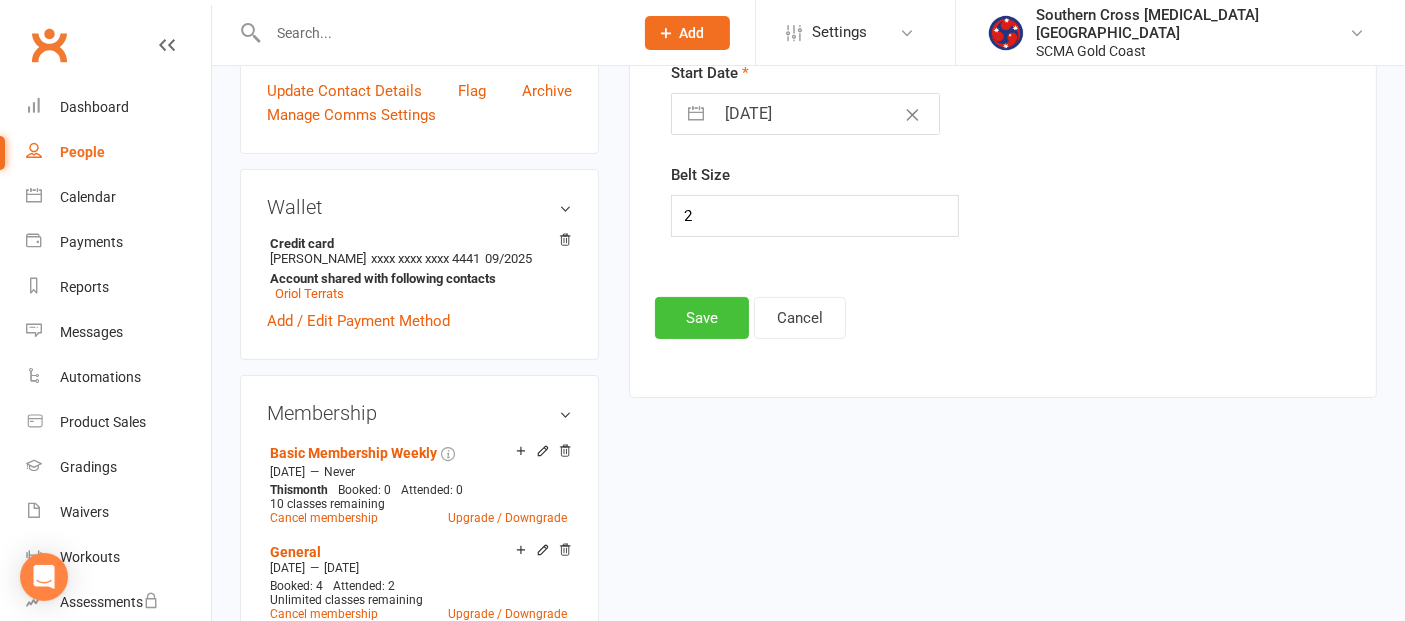 click on "Save" at bounding box center (702, 318) 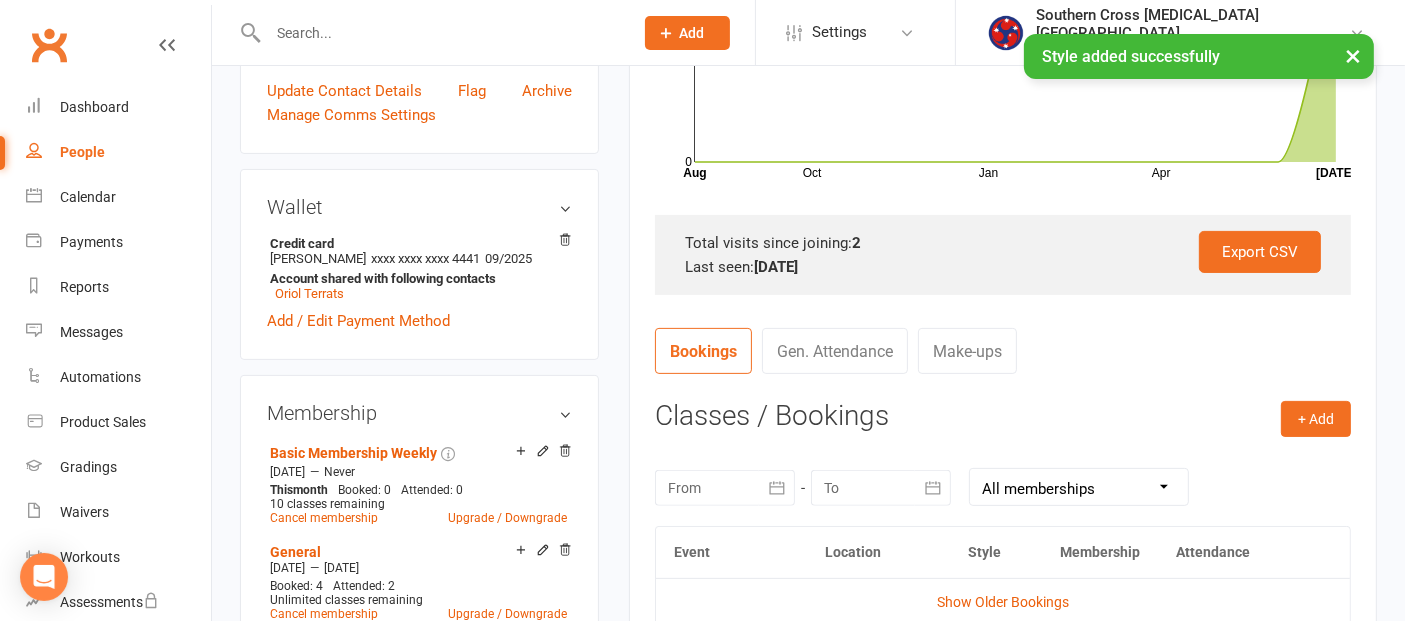 click on "People" at bounding box center [118, 152] 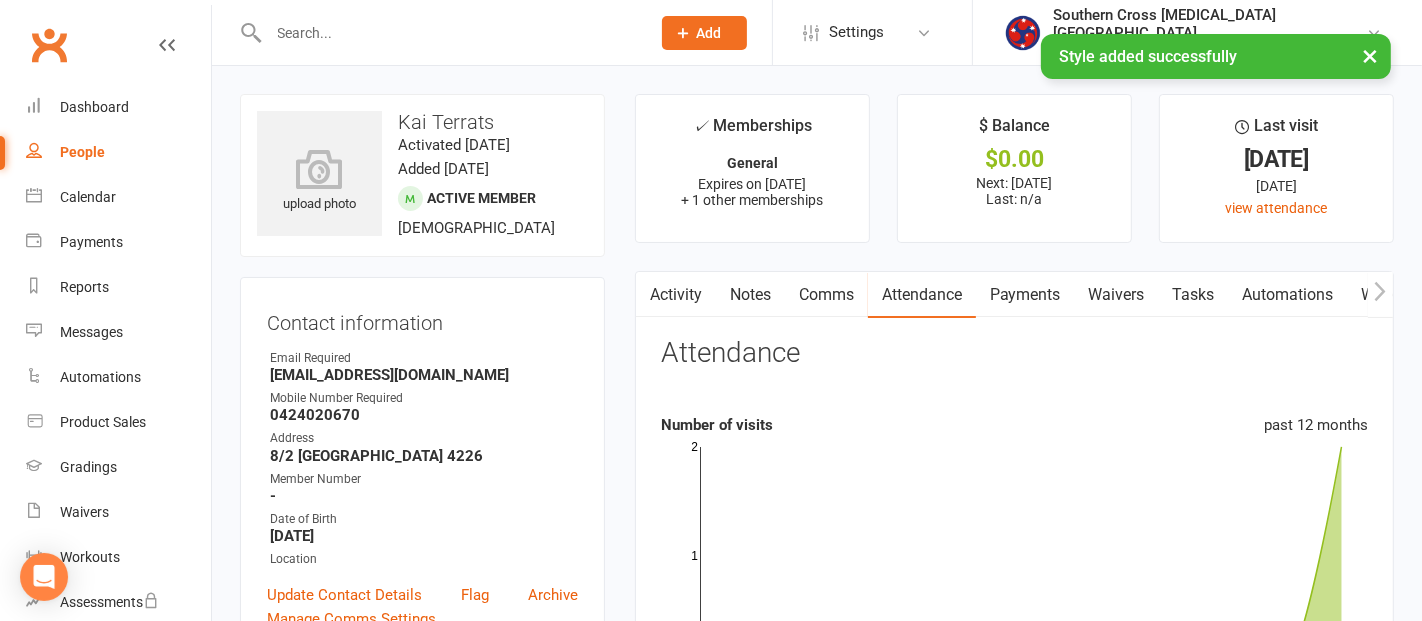 select on "100" 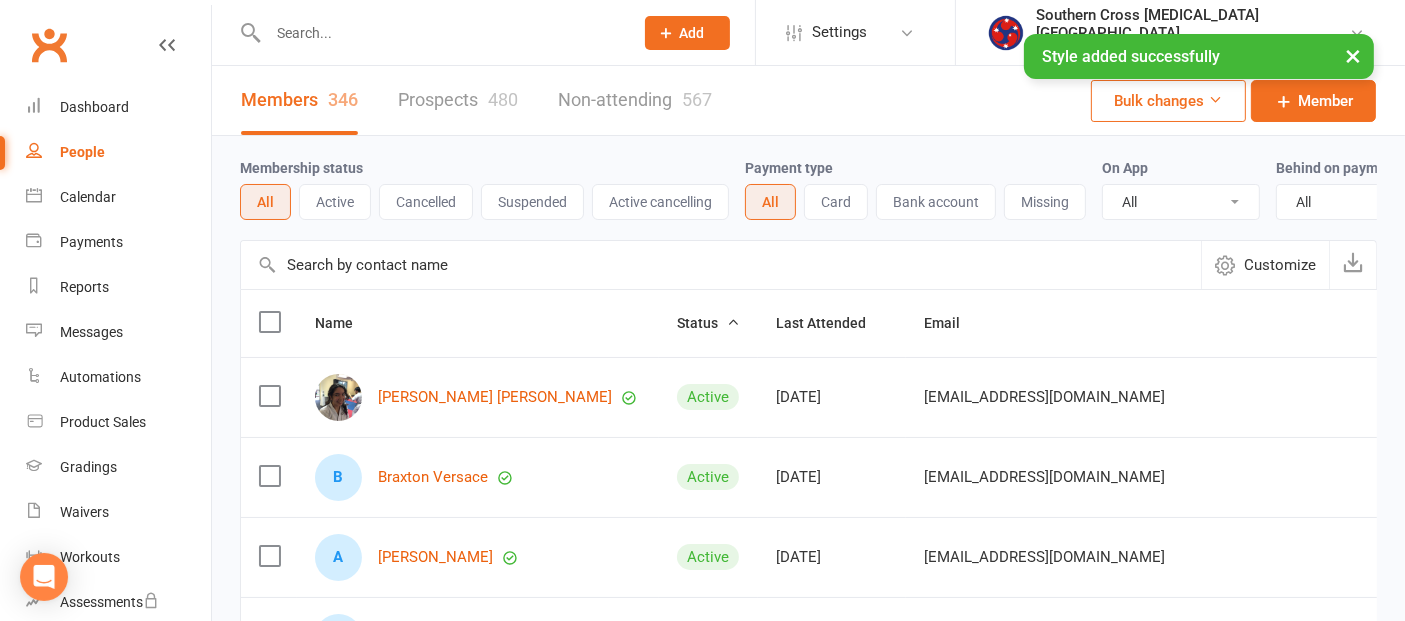 click at bounding box center (721, 265) 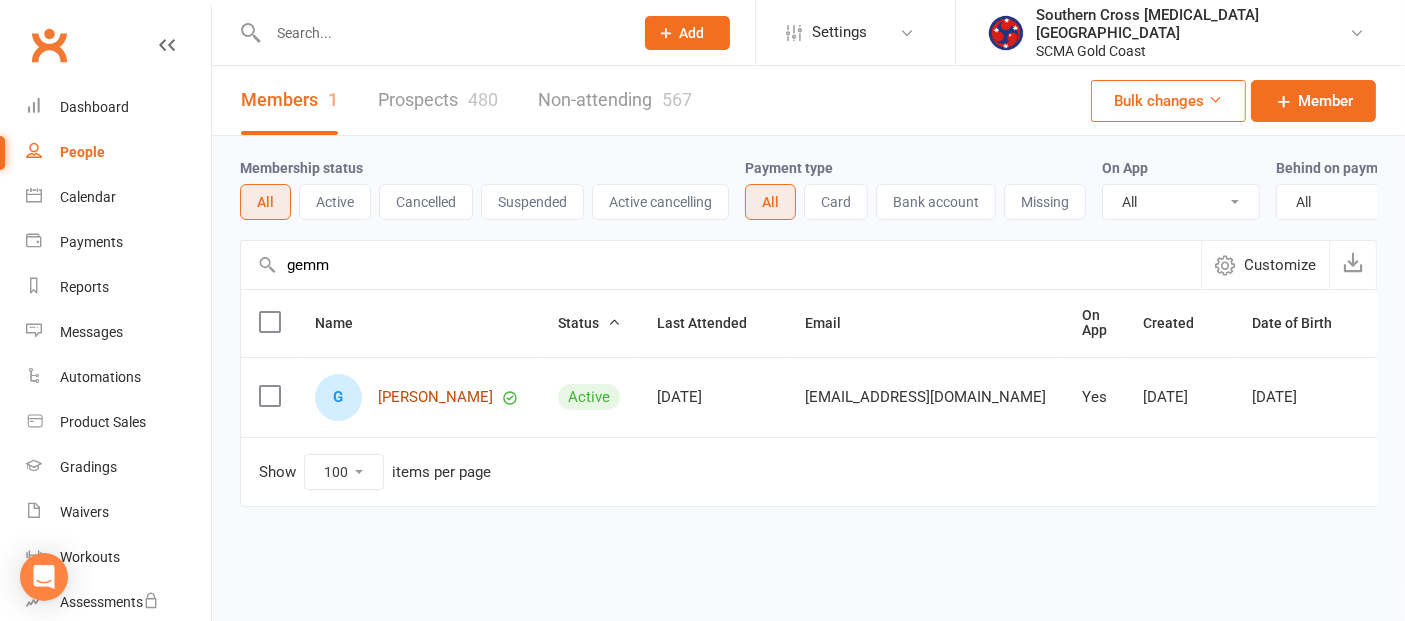 type on "gemm" 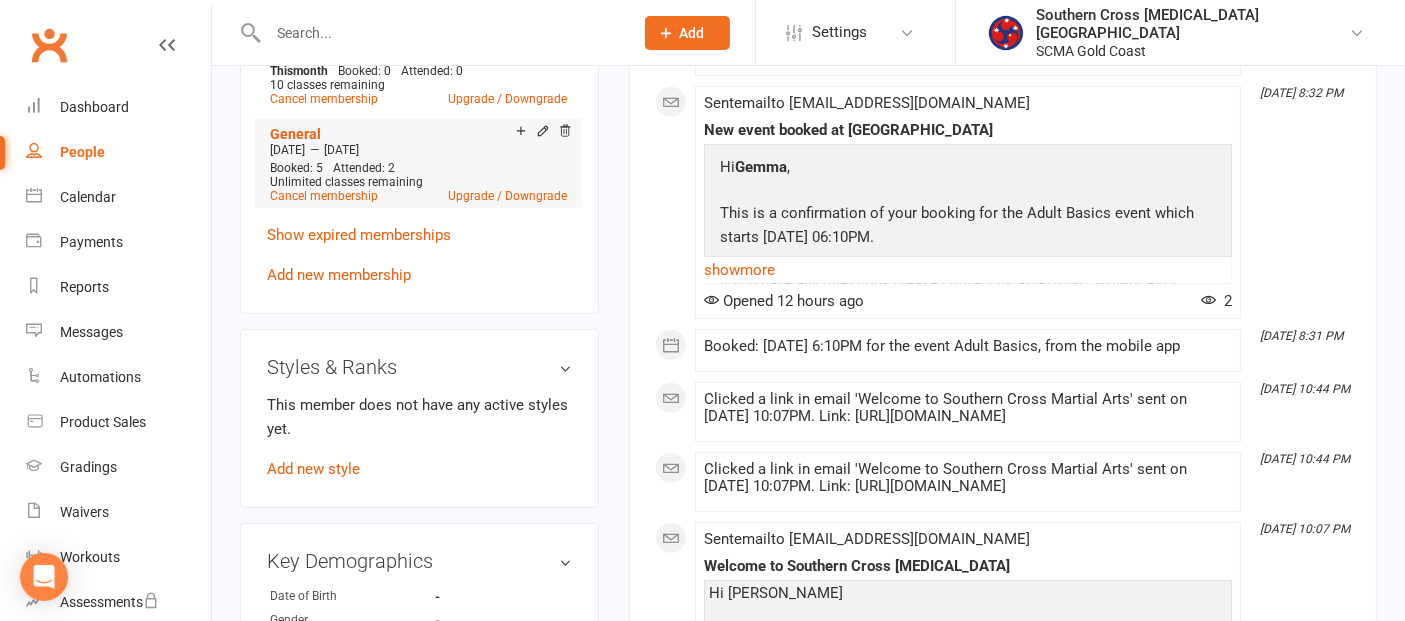 scroll, scrollTop: 1111, scrollLeft: 0, axis: vertical 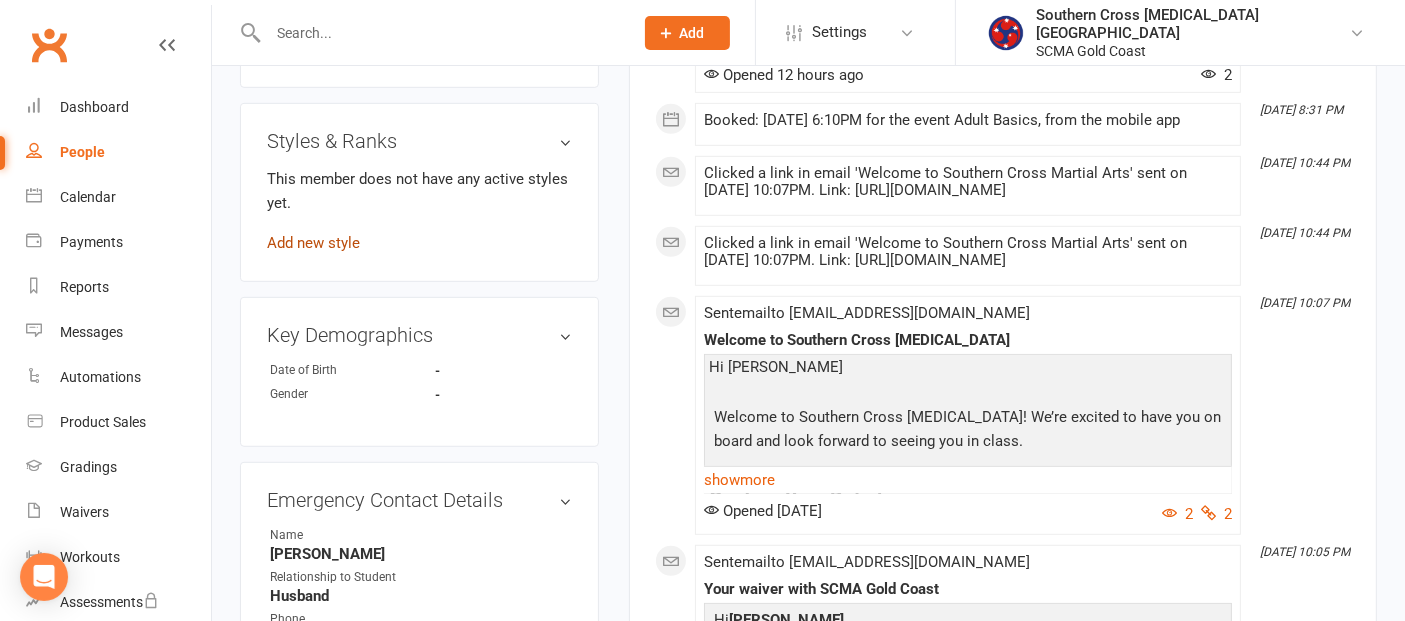 click on "Add new style" at bounding box center (313, 243) 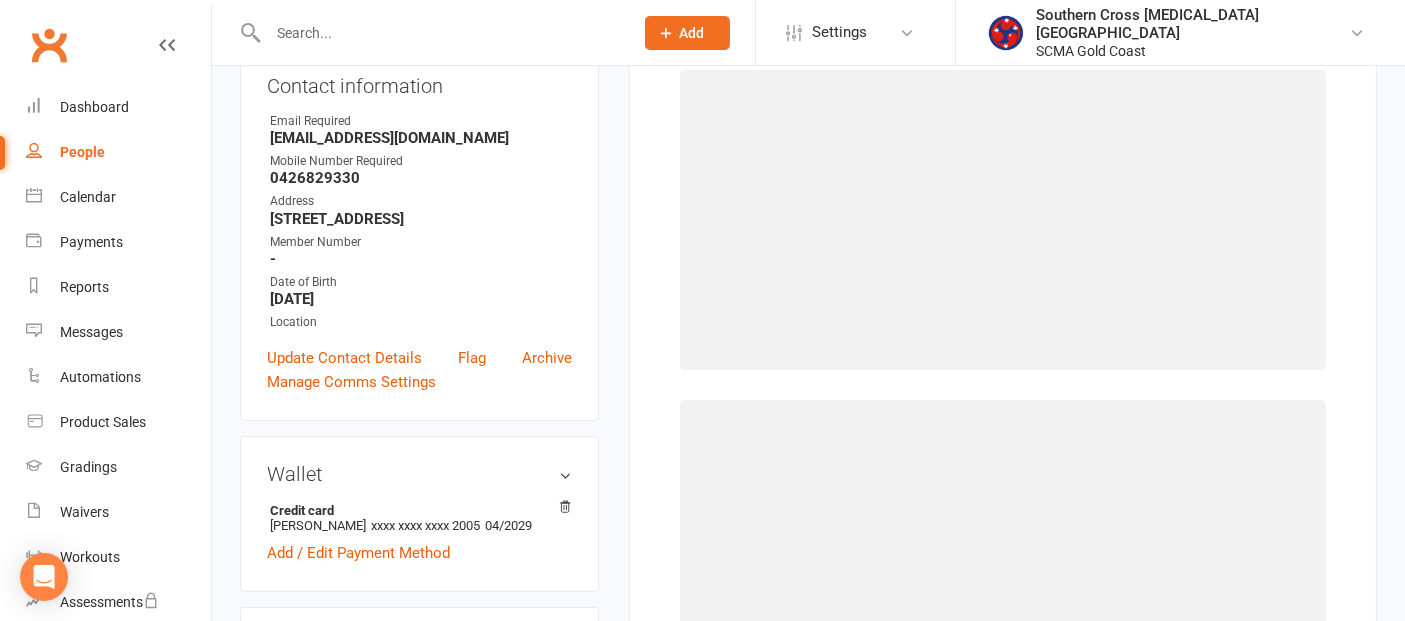 scroll, scrollTop: 171, scrollLeft: 0, axis: vertical 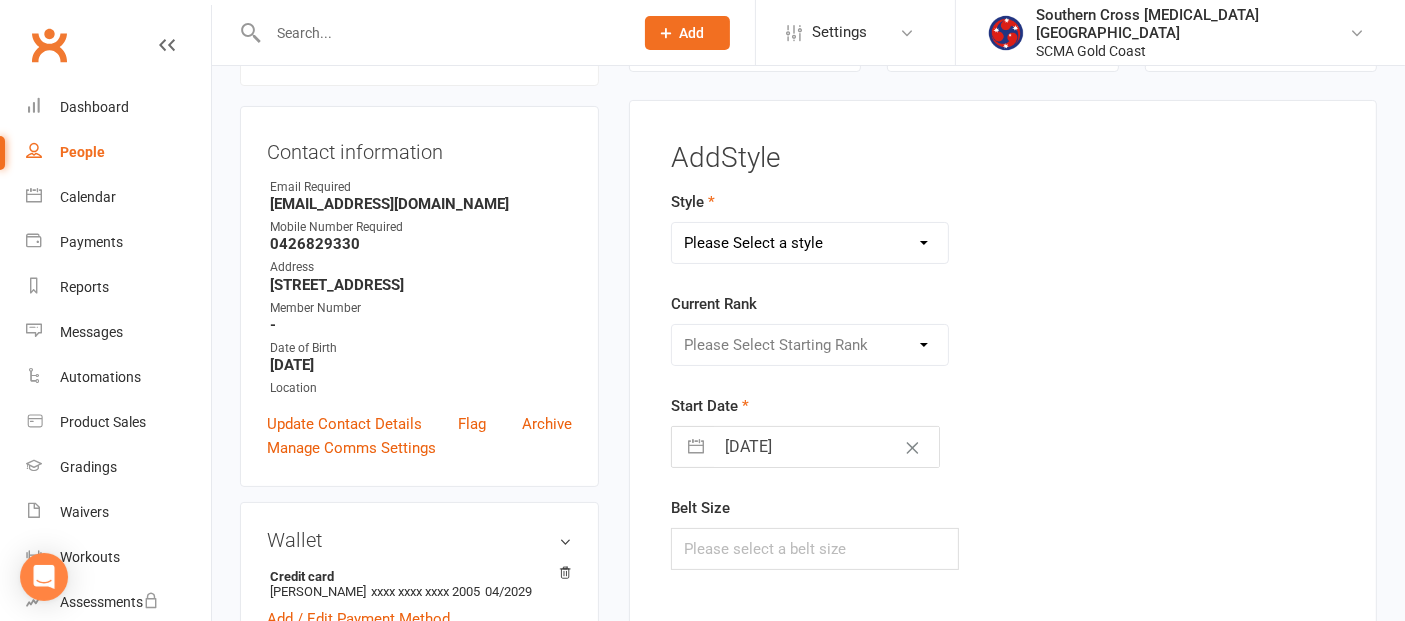 drag, startPoint x: 888, startPoint y: 232, endPoint x: 881, endPoint y: 244, distance: 13.892444 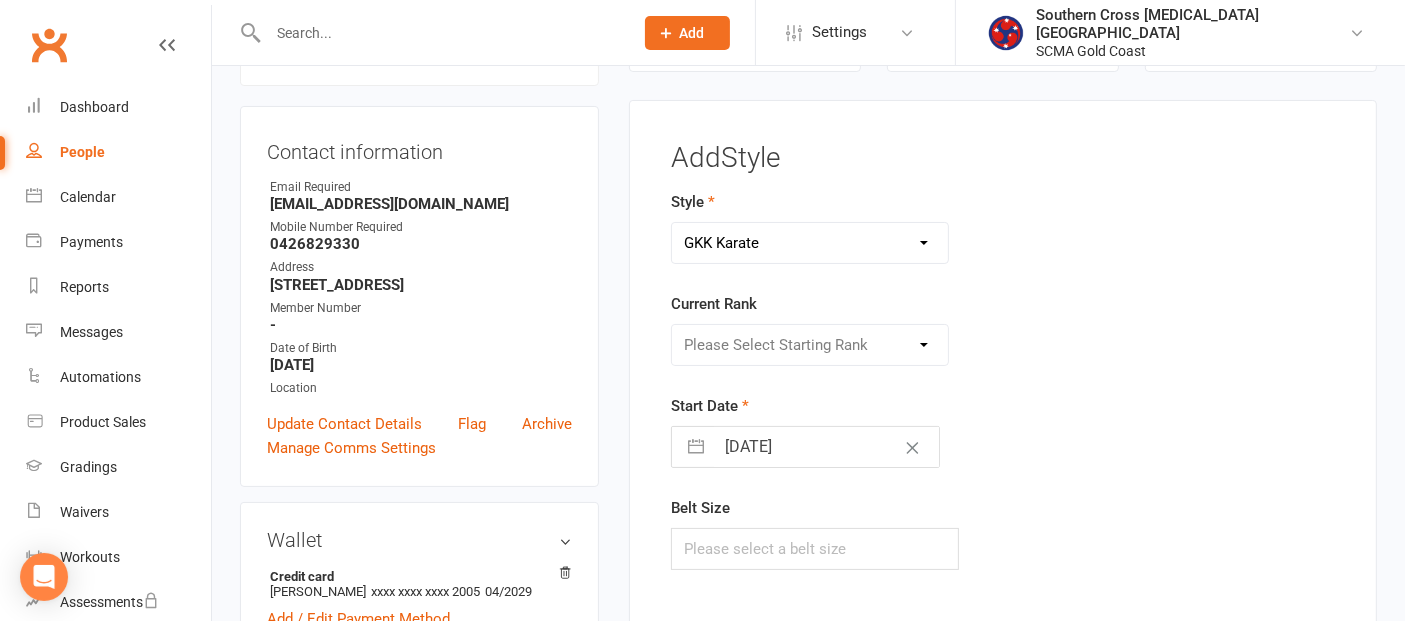 click on "Please Select a style BJJ GKK Karate Instructors/Leadership Junior Dragons KEF Kids BJJ 8-15 Little Dragons Red Dragons Youth Karate" at bounding box center [810, 243] 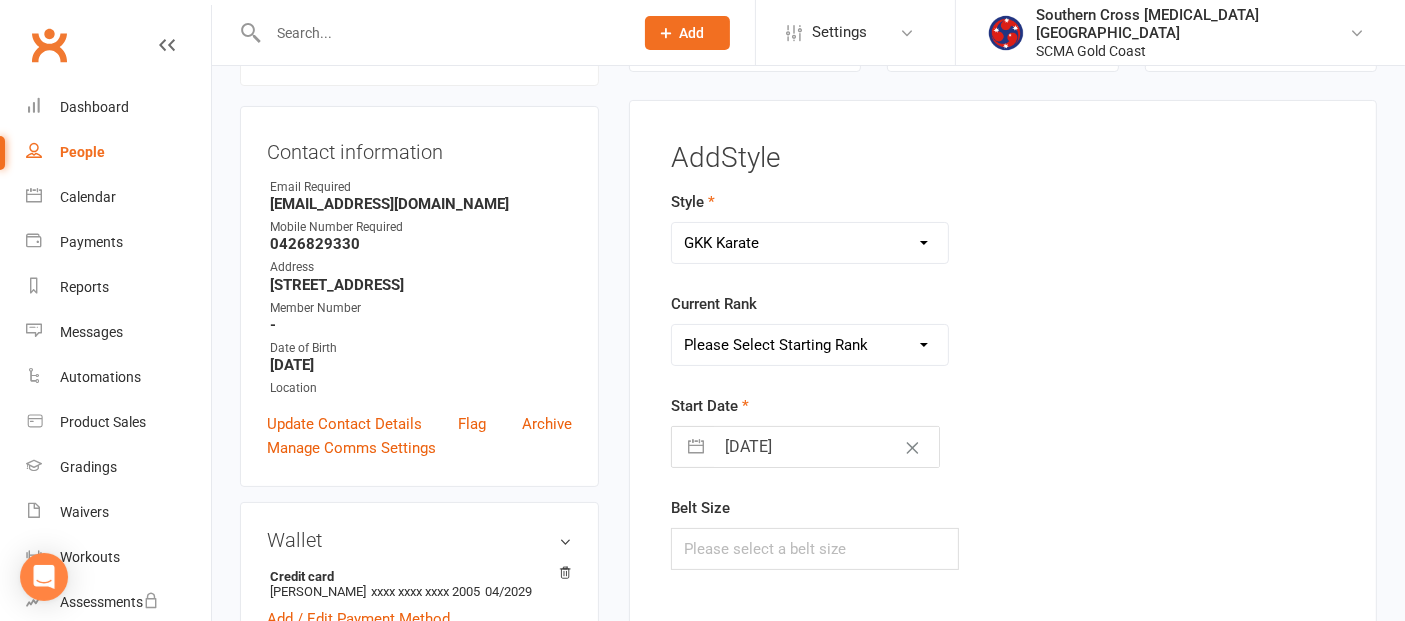 click on "Please Select Starting Rank White Belt Yellow/White Belt Yellow Belt Orange Belt Purple Belt Blue Belt Green Belt Brown Belt 2nd Kyu 1st Kyu Shodan 2nd [PERSON_NAME] 3rd [PERSON_NAME] 4th [PERSON_NAME] 5th [PERSON_NAME] 6th [PERSON_NAME] 7th [PERSON_NAME]" at bounding box center (810, 345) 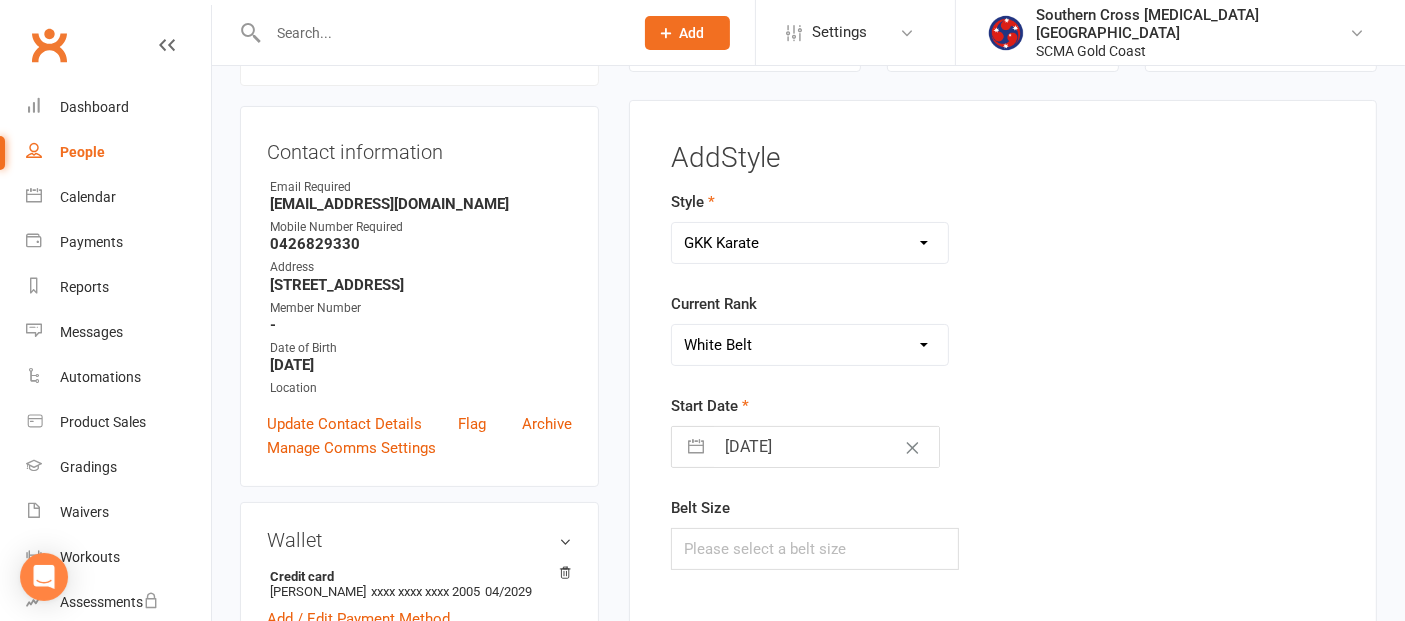 click on "Please Select Starting Rank White Belt Yellow/White Belt Yellow Belt Orange Belt Purple Belt Blue Belt Green Belt Brown Belt 2nd Kyu 1st Kyu Shodan 2nd [PERSON_NAME] 3rd [PERSON_NAME] 4th [PERSON_NAME] 5th [PERSON_NAME] 6th [PERSON_NAME] 7th [PERSON_NAME]" at bounding box center [810, 345] 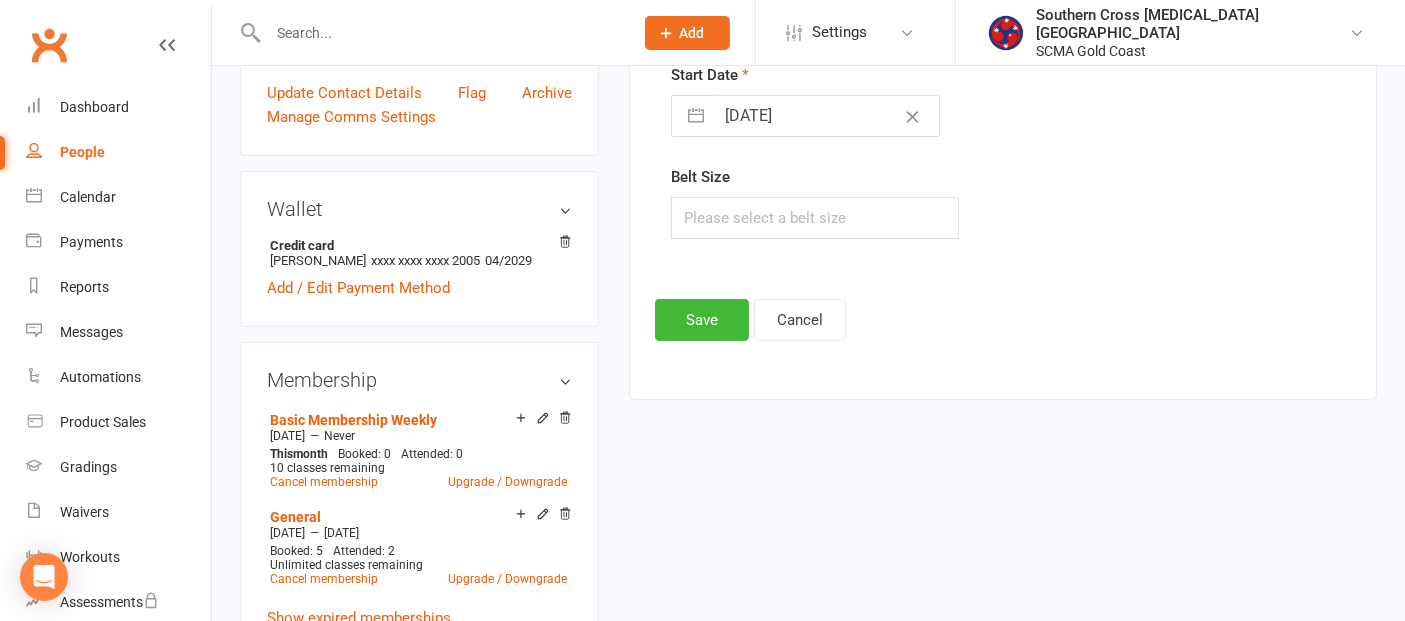 scroll, scrollTop: 504, scrollLeft: 0, axis: vertical 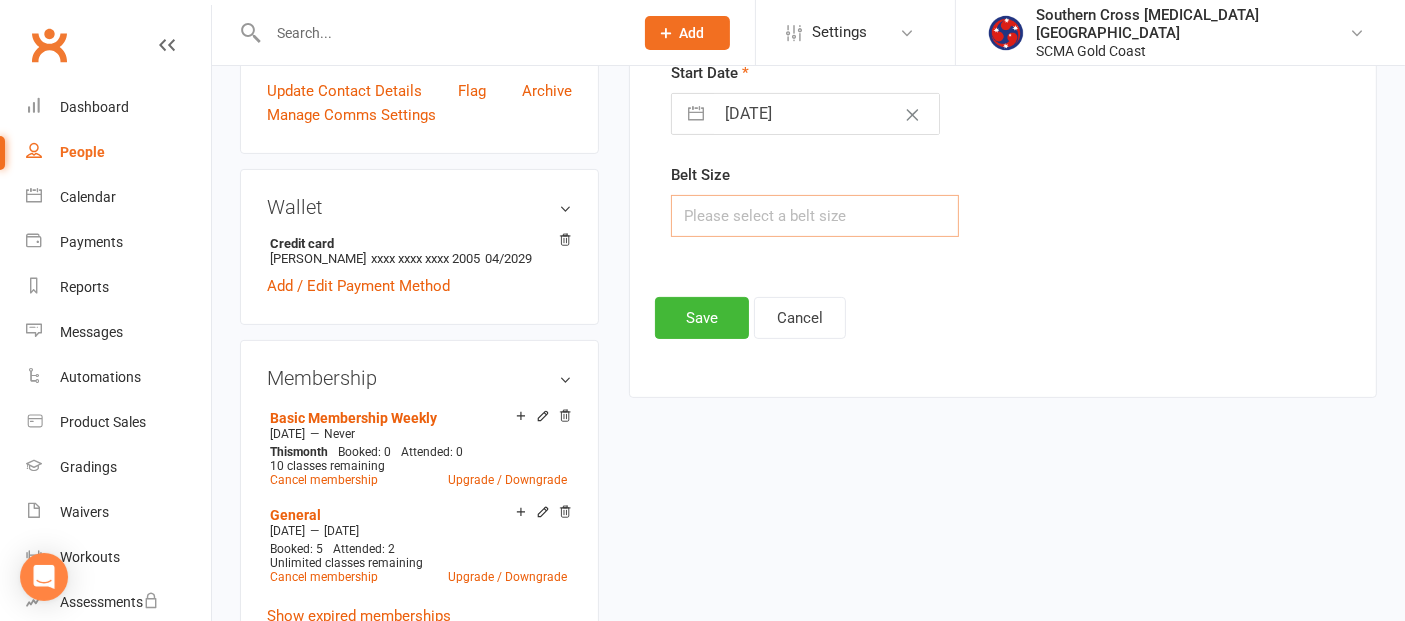 click at bounding box center (815, 216) 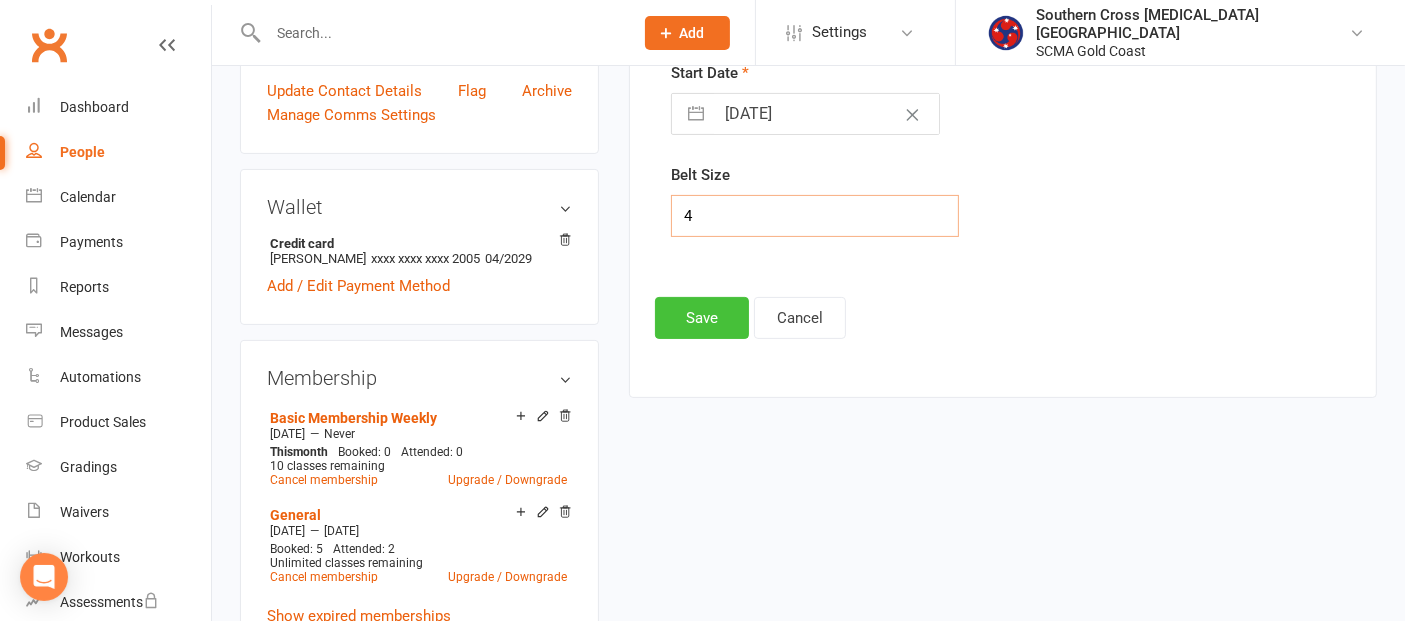 type on "4" 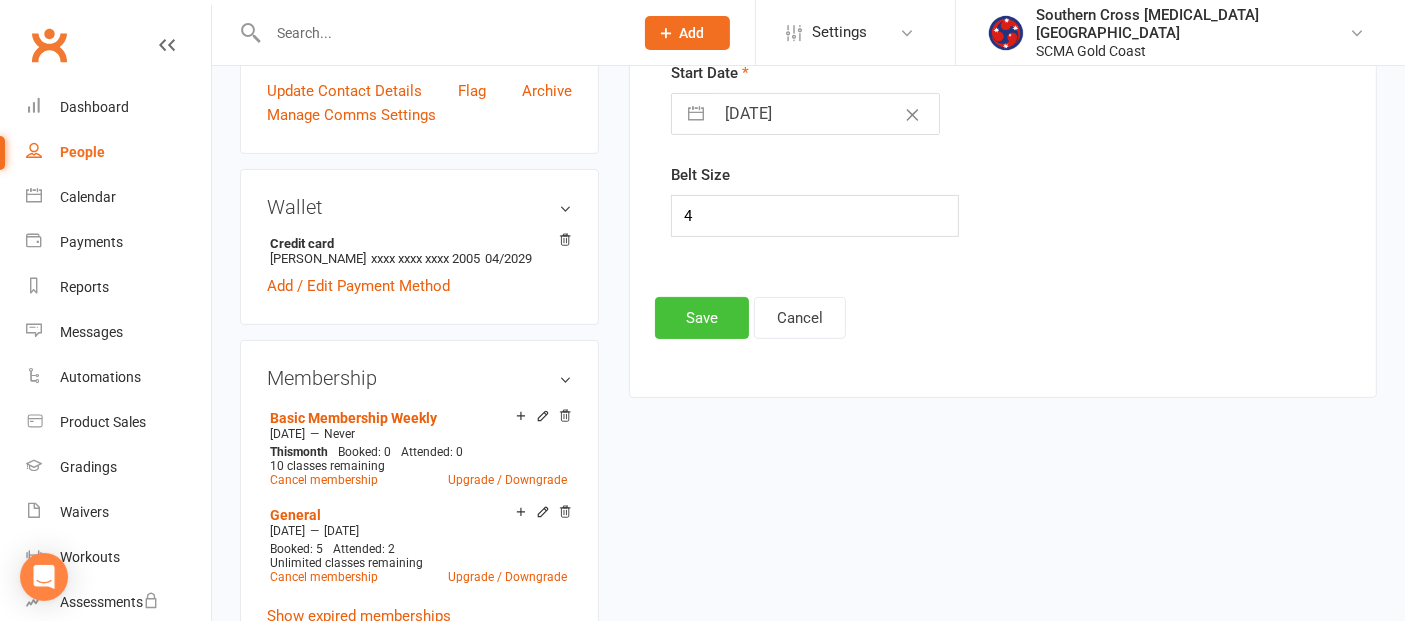click on "Save" at bounding box center [702, 318] 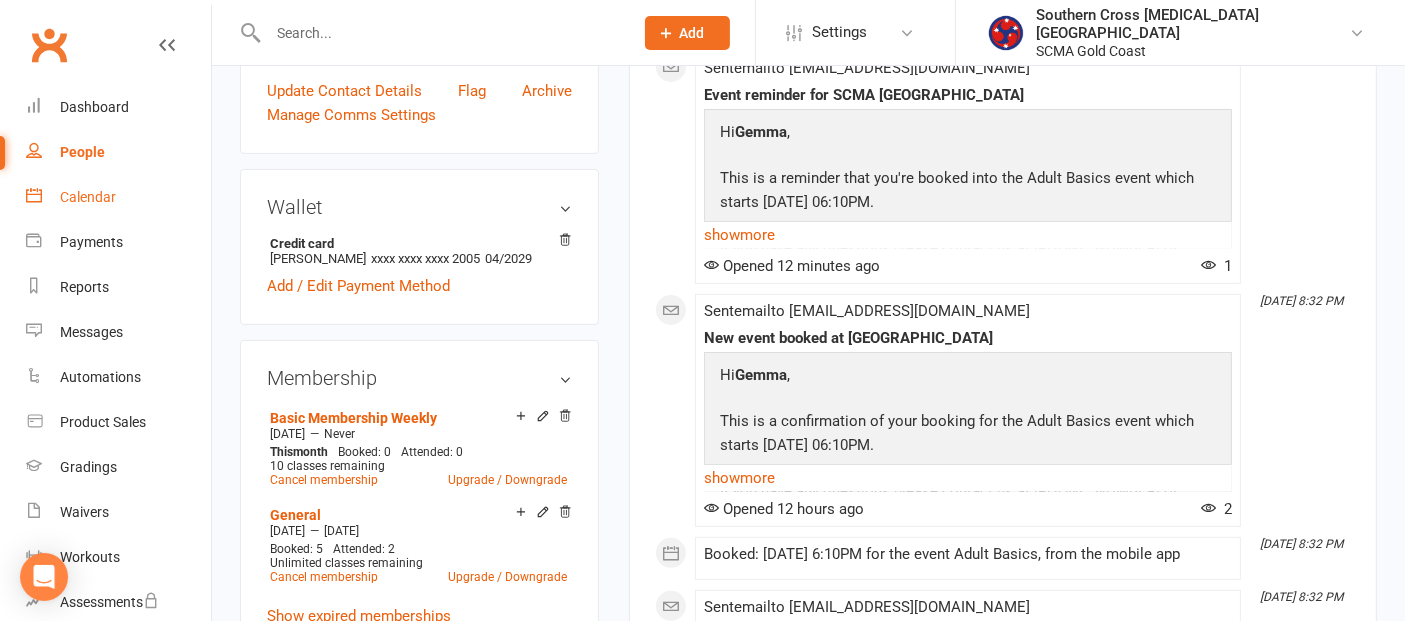 click on "Calendar" at bounding box center (88, 197) 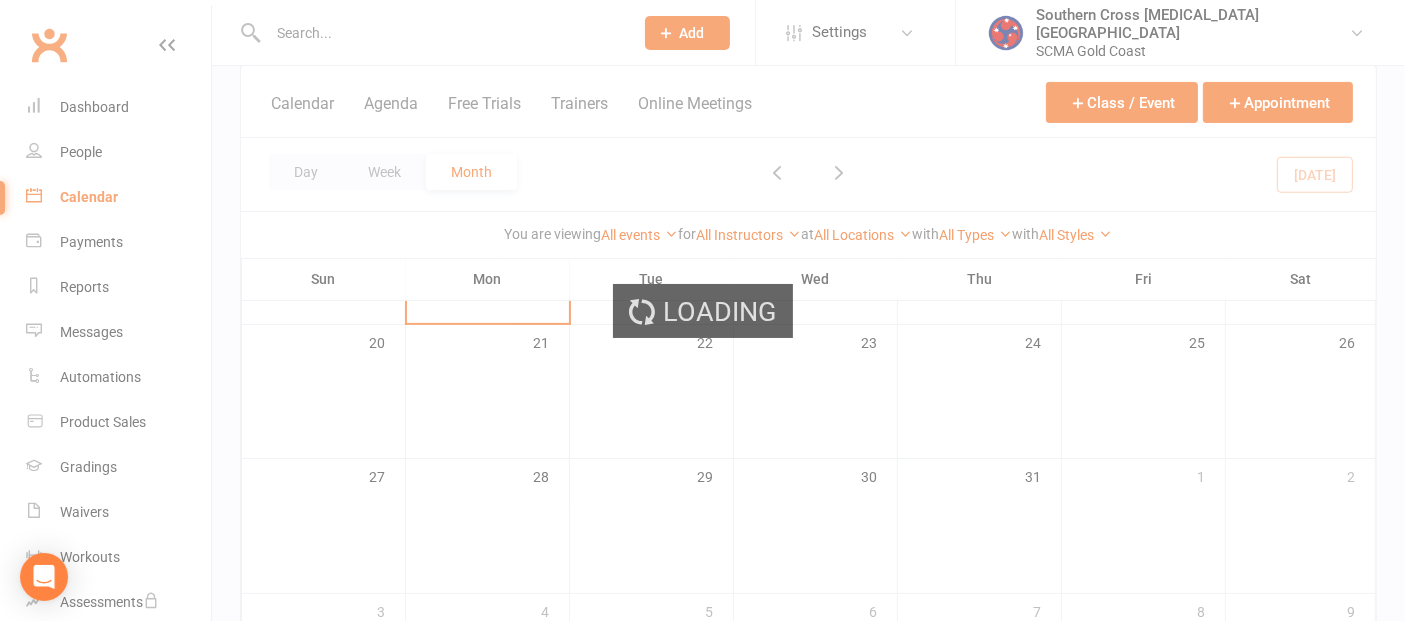 scroll, scrollTop: 0, scrollLeft: 0, axis: both 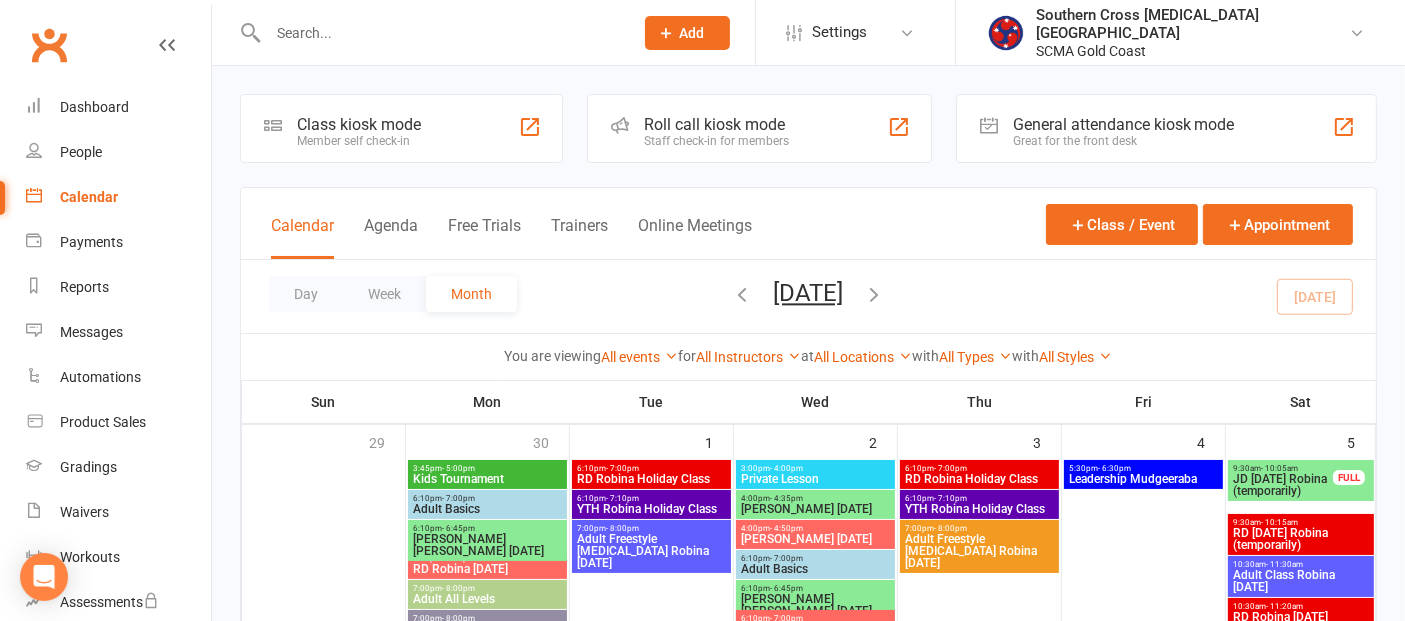 click at bounding box center (875, 294) 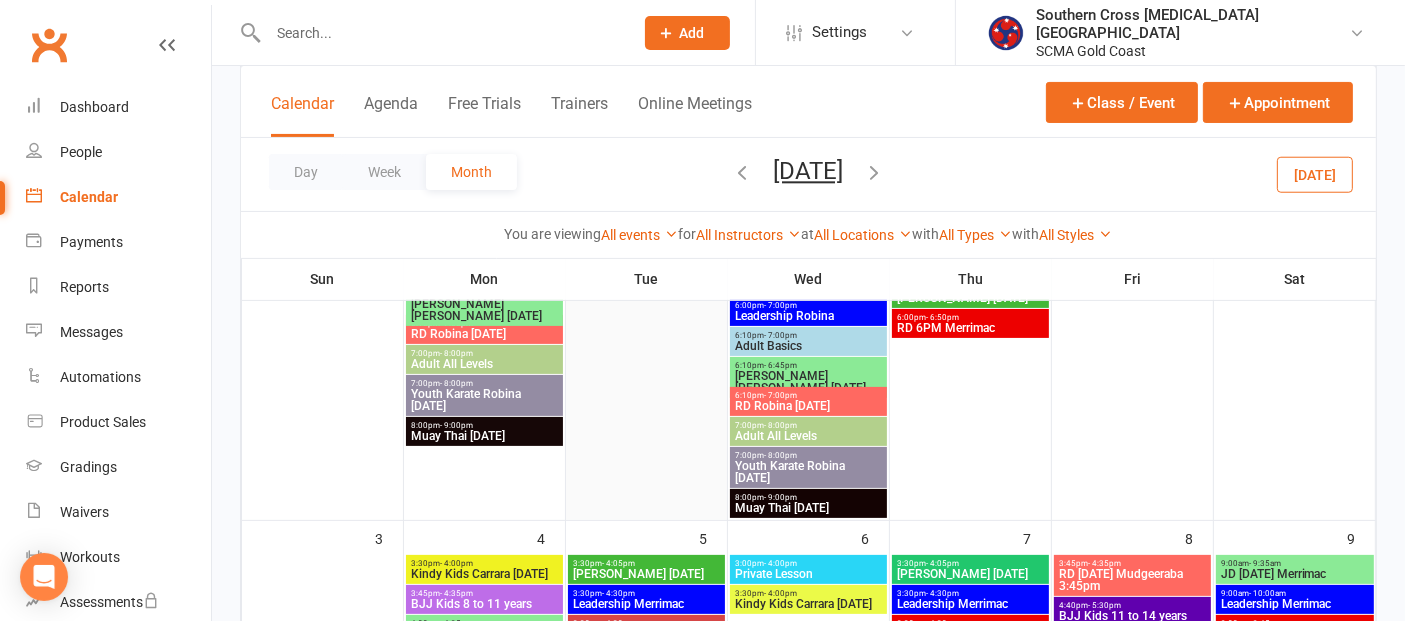 scroll, scrollTop: 555, scrollLeft: 0, axis: vertical 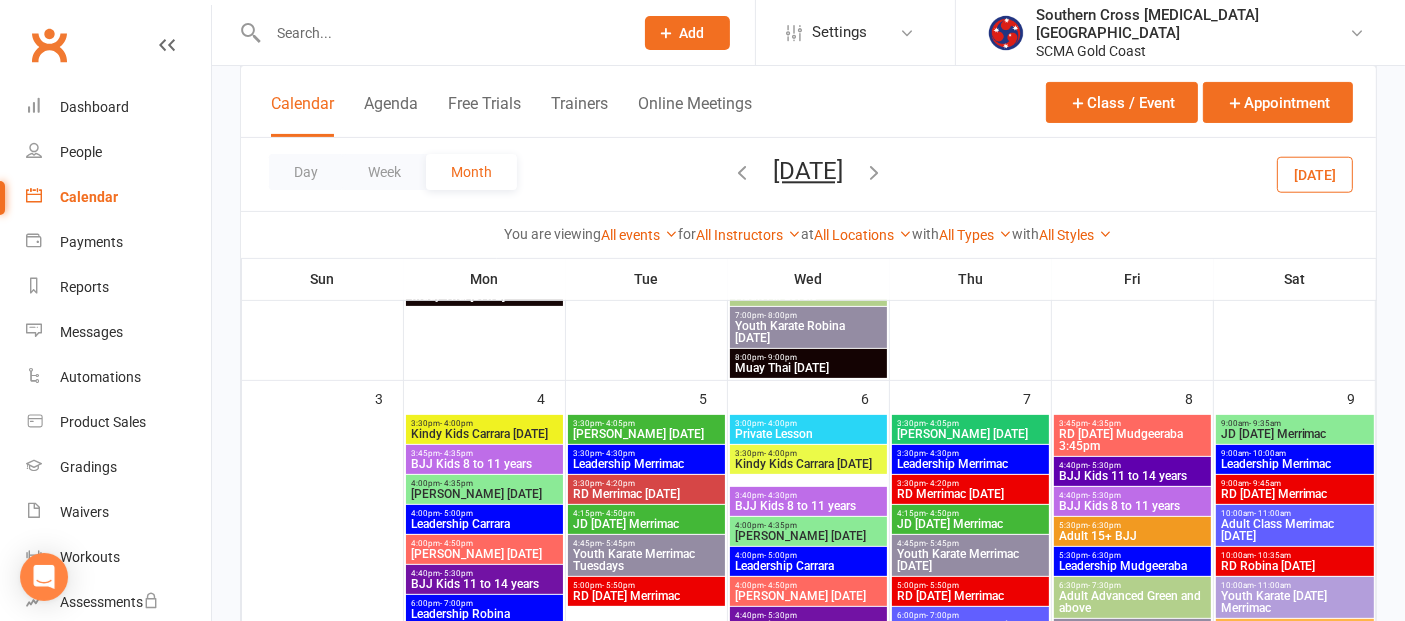 click on "Kindy Kids Carrara [DATE]" at bounding box center [484, 434] 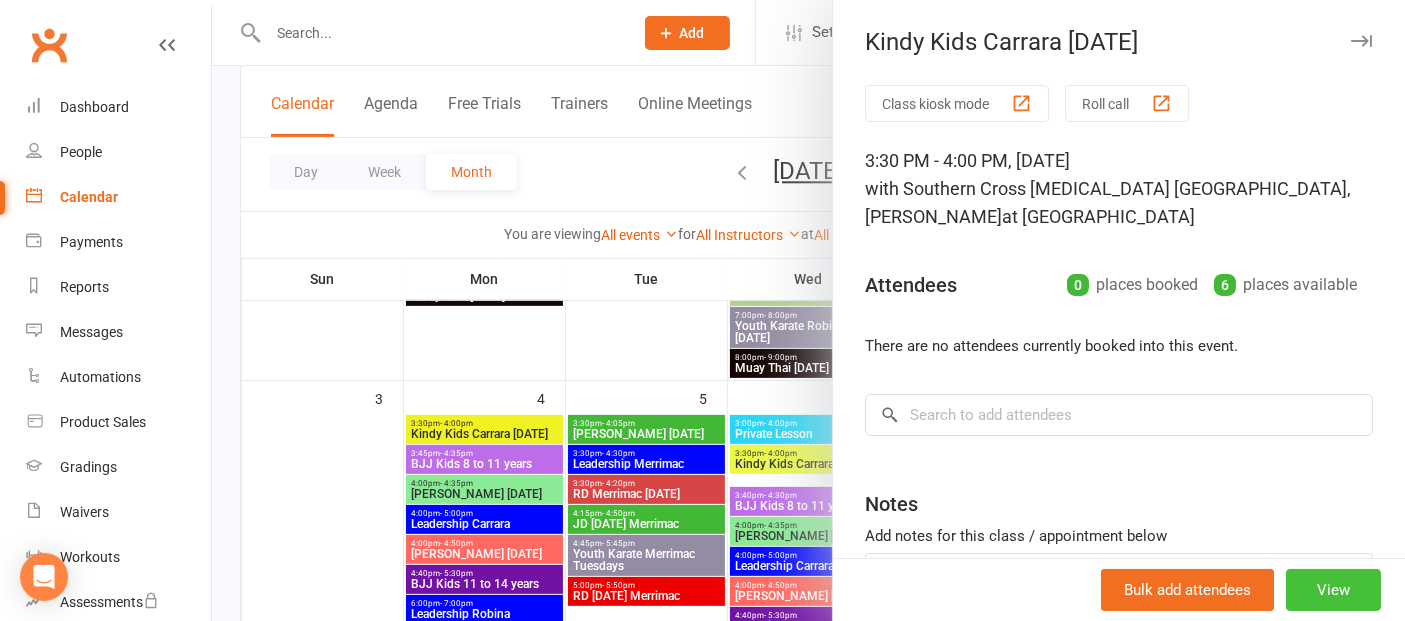 click on "View" at bounding box center (1333, 590) 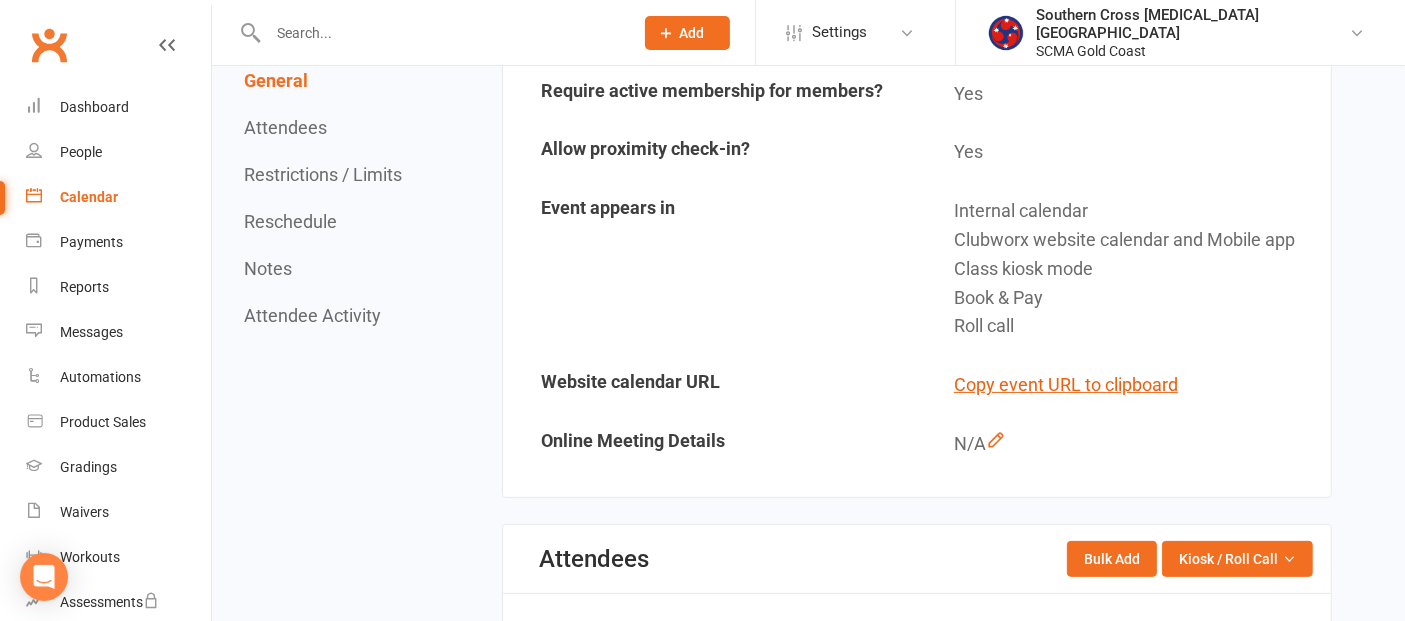 scroll, scrollTop: 0, scrollLeft: 0, axis: both 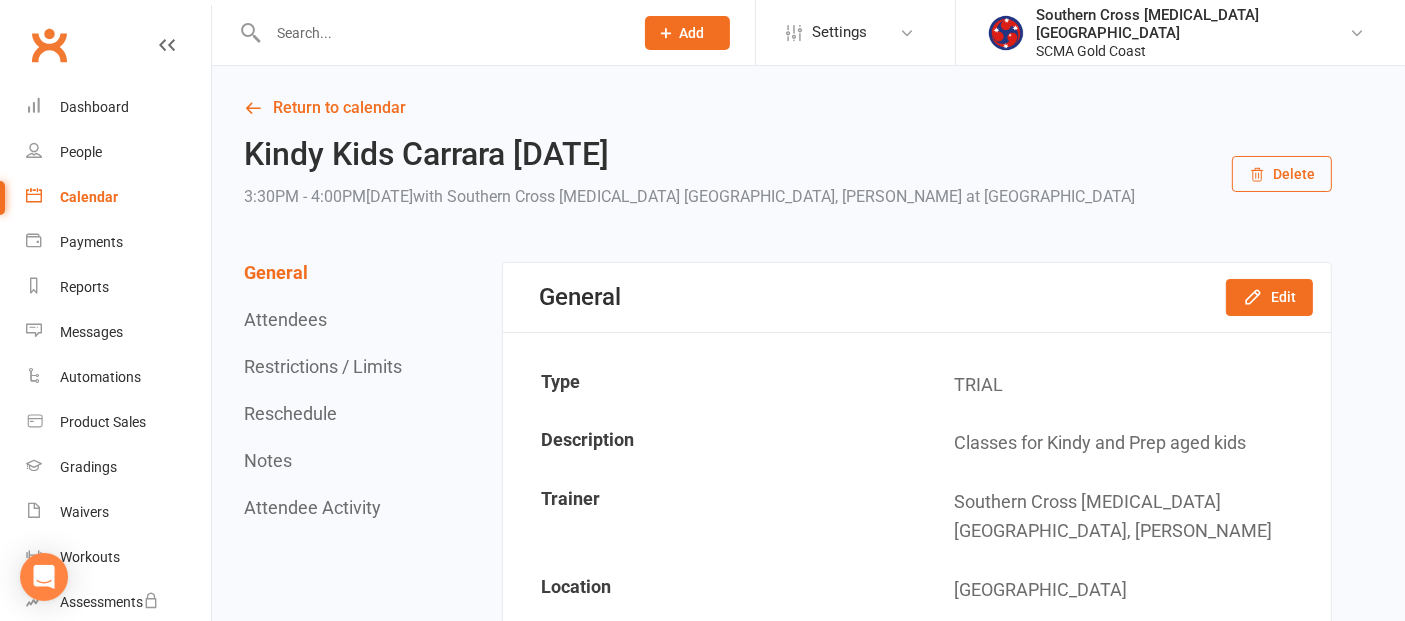 click on "Delete" at bounding box center (1282, 174) 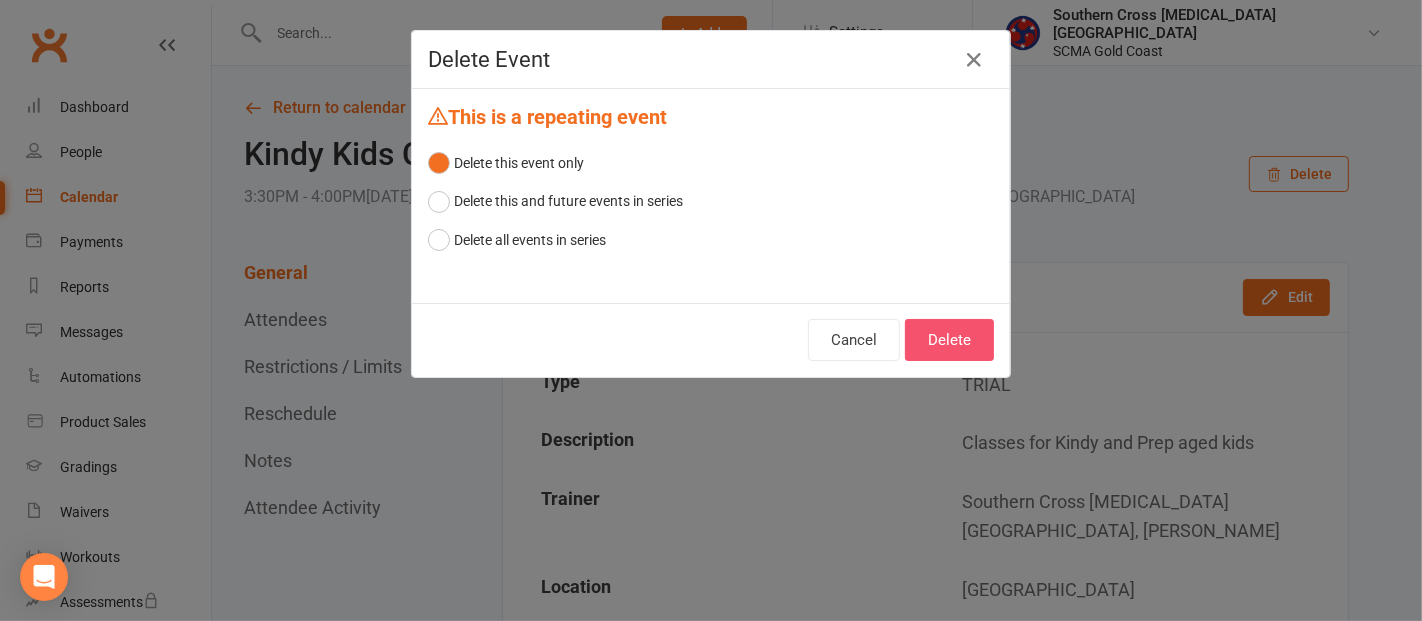 click on "Delete" at bounding box center (949, 340) 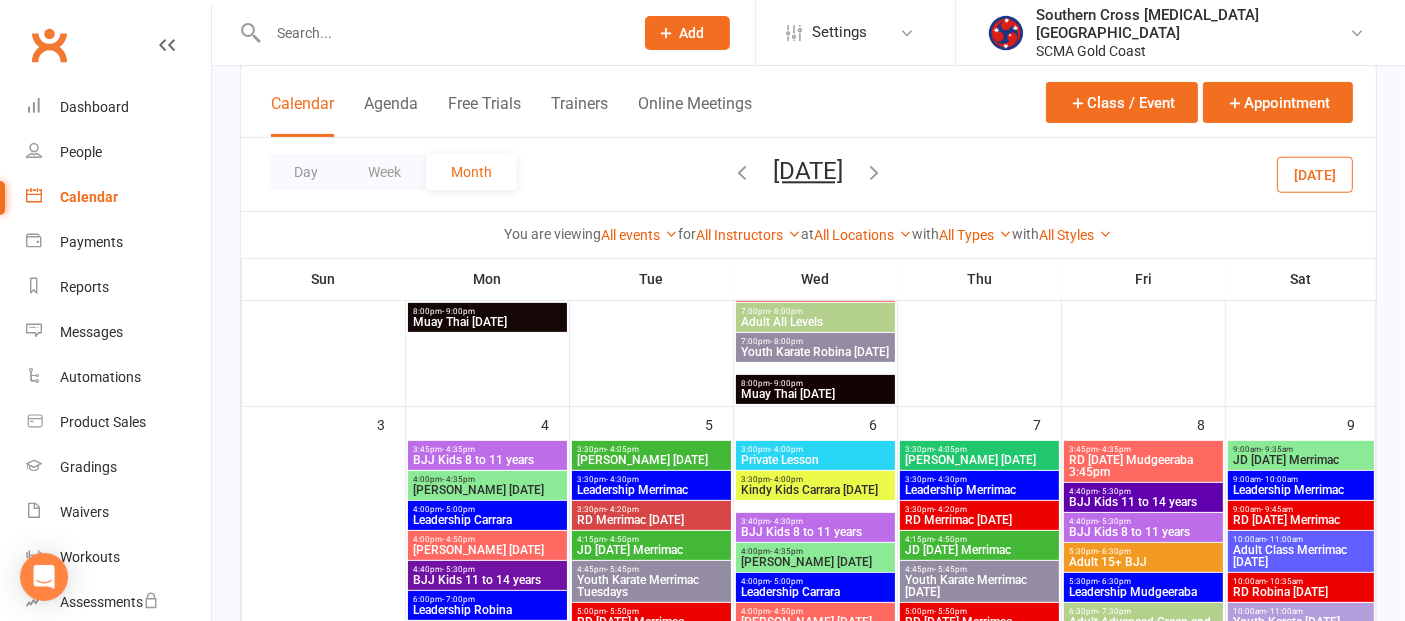 scroll, scrollTop: 555, scrollLeft: 0, axis: vertical 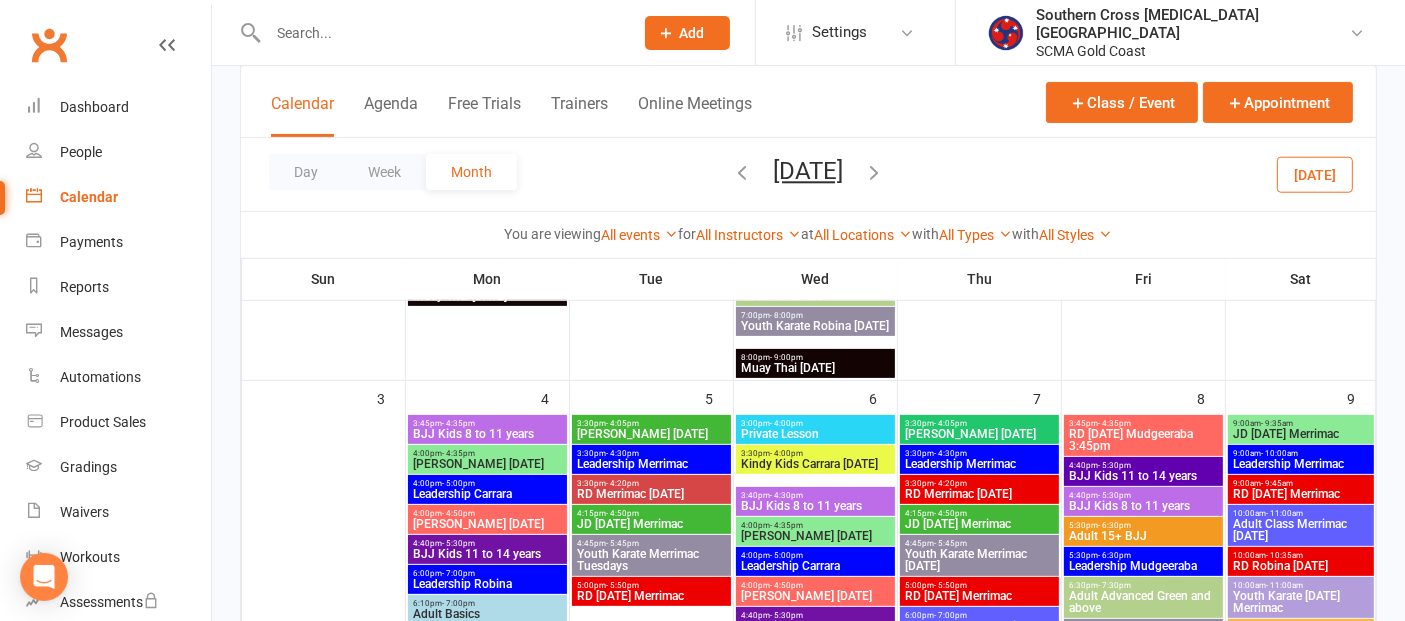 click on "[PERSON_NAME] [DATE]" at bounding box center [487, 464] 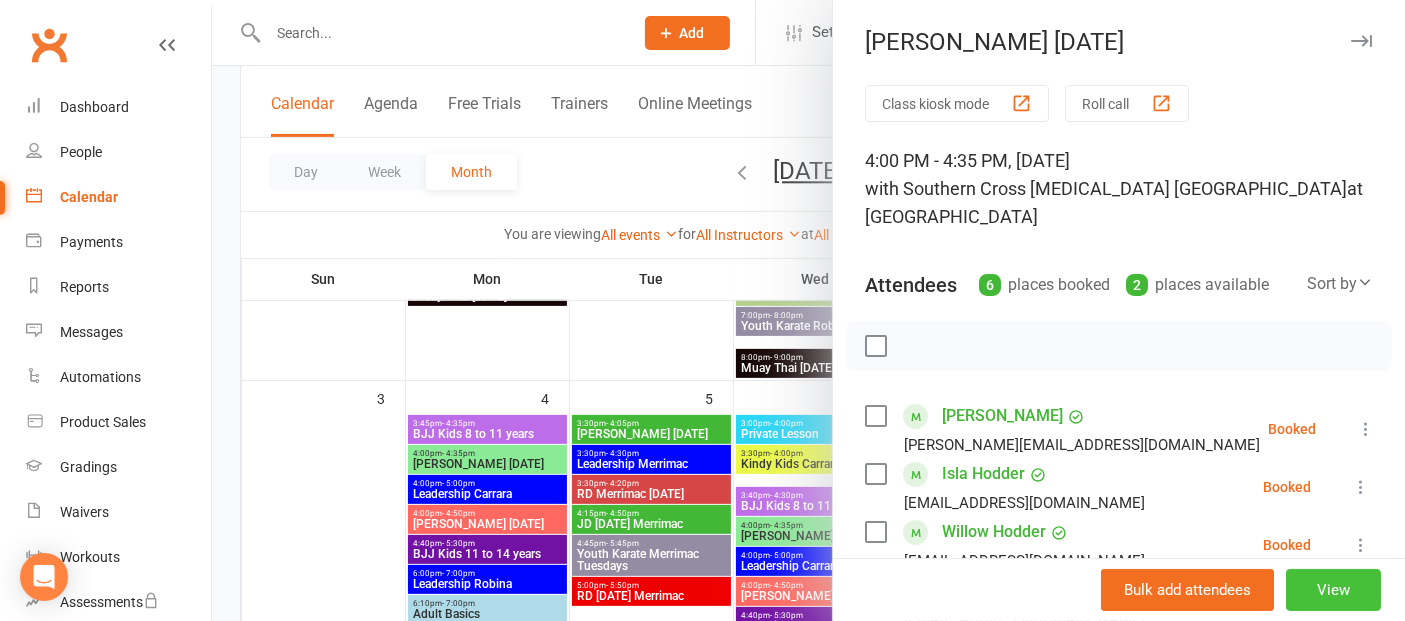 click on "View" at bounding box center [1333, 590] 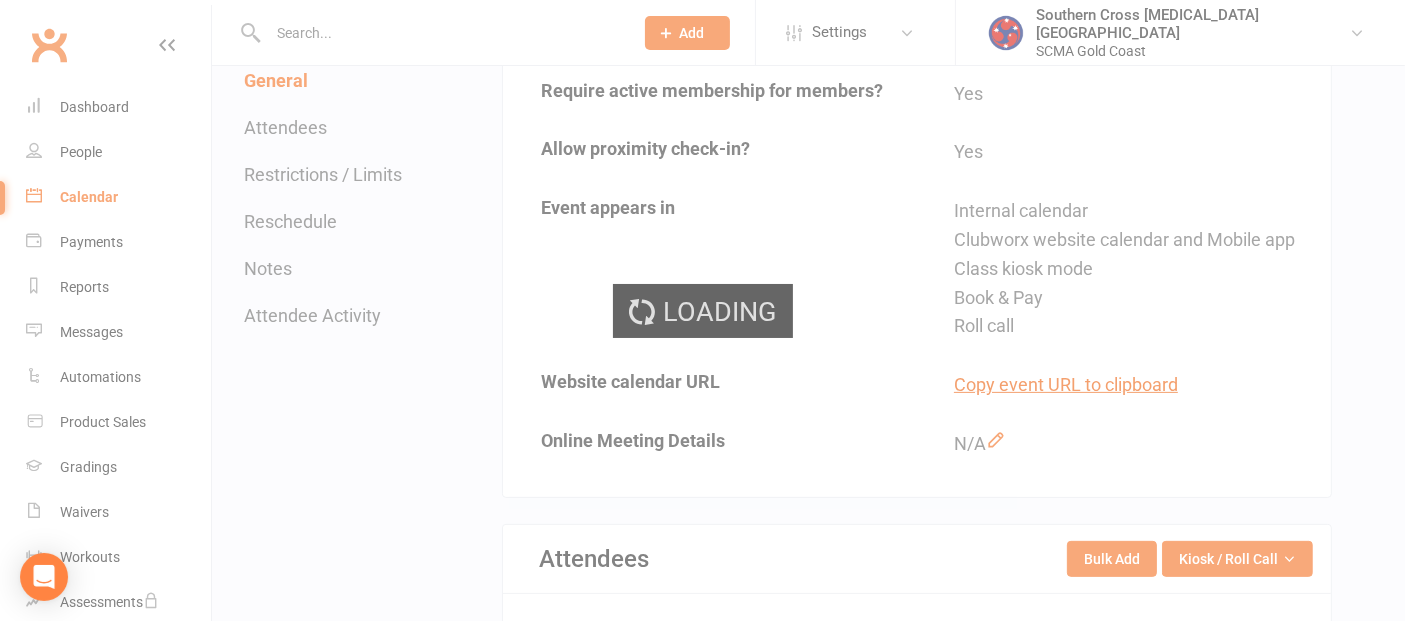 scroll, scrollTop: 0, scrollLeft: 0, axis: both 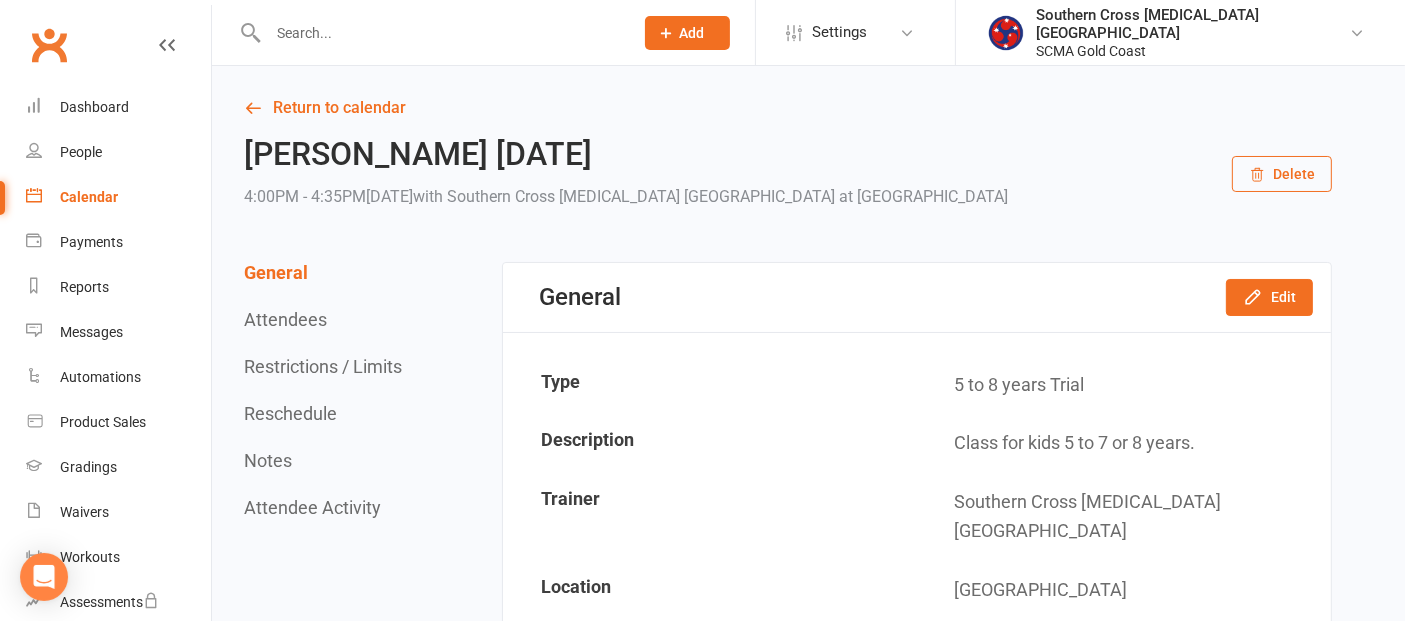 click on "Delete" at bounding box center [1282, 174] 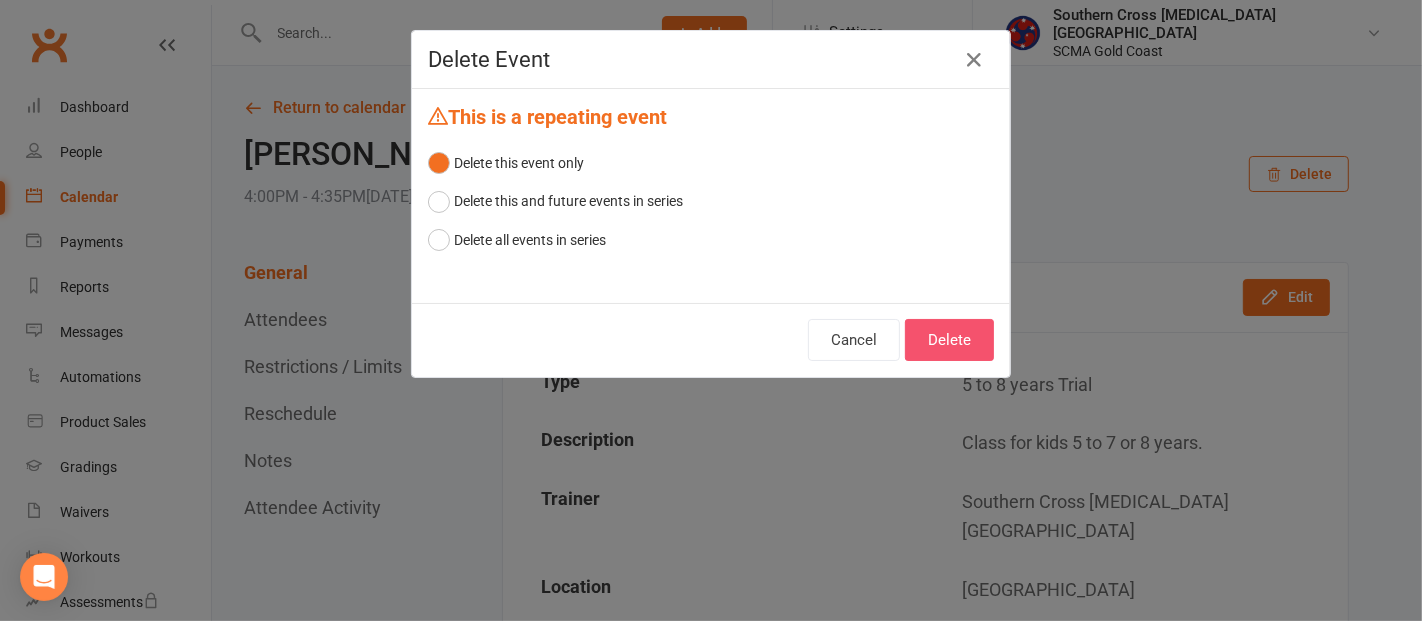 click on "Delete" at bounding box center (949, 340) 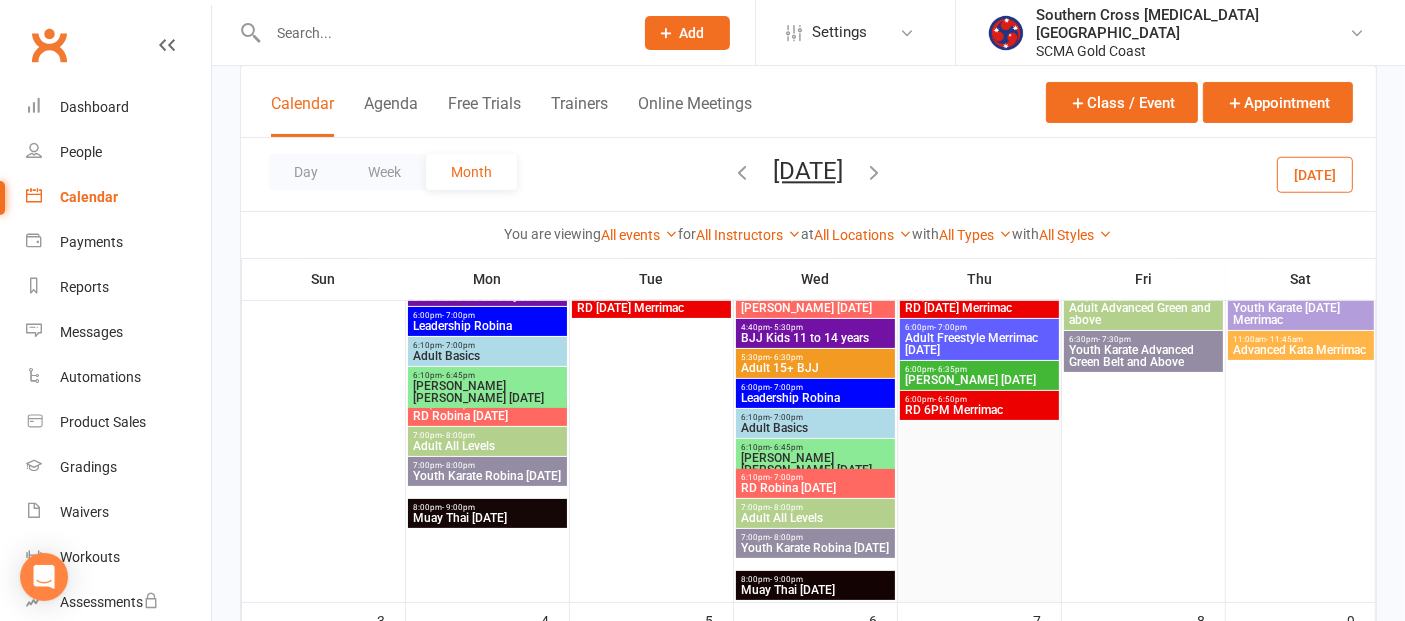 scroll, scrollTop: 555, scrollLeft: 0, axis: vertical 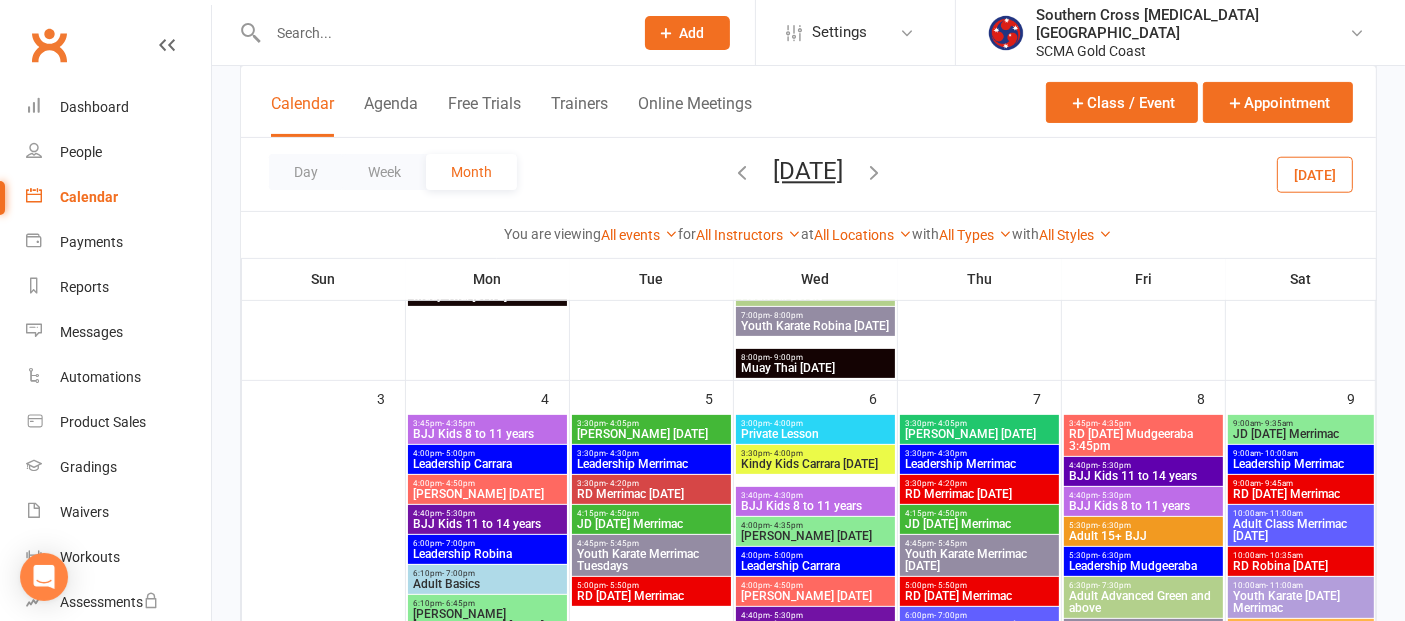 click on "4:00pm  - 4:50pm" at bounding box center (487, 483) 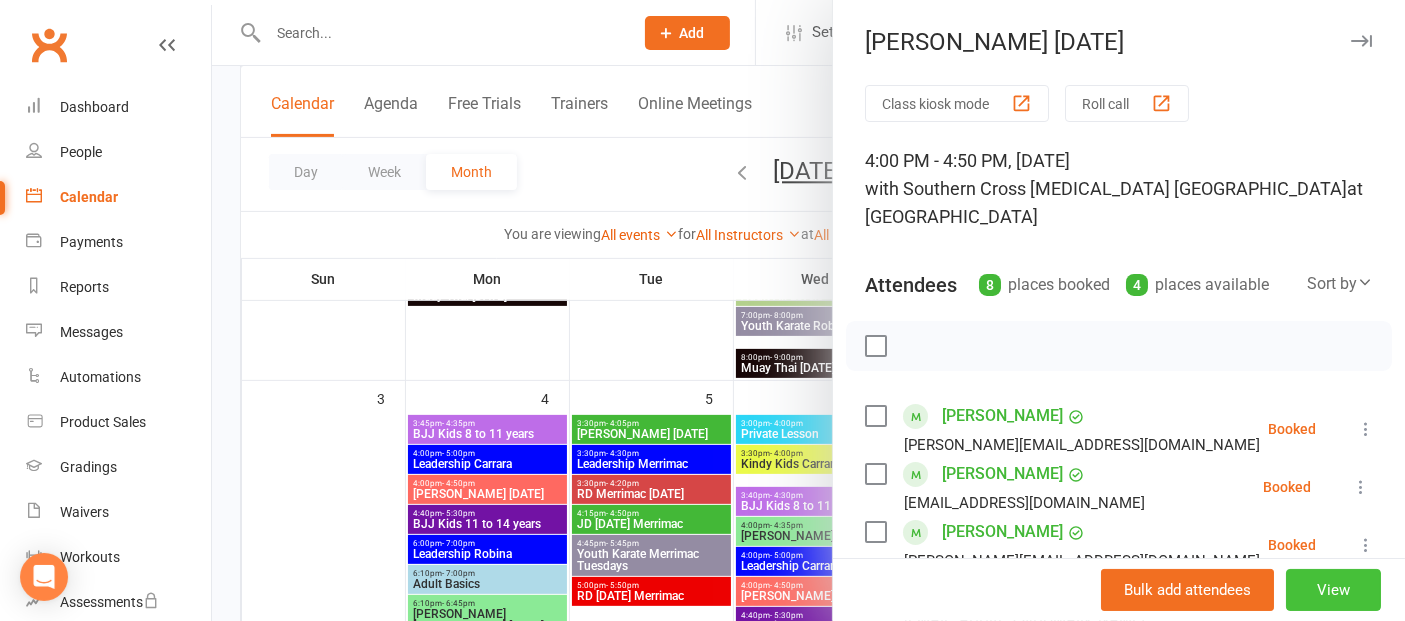 click on "View" at bounding box center (1333, 590) 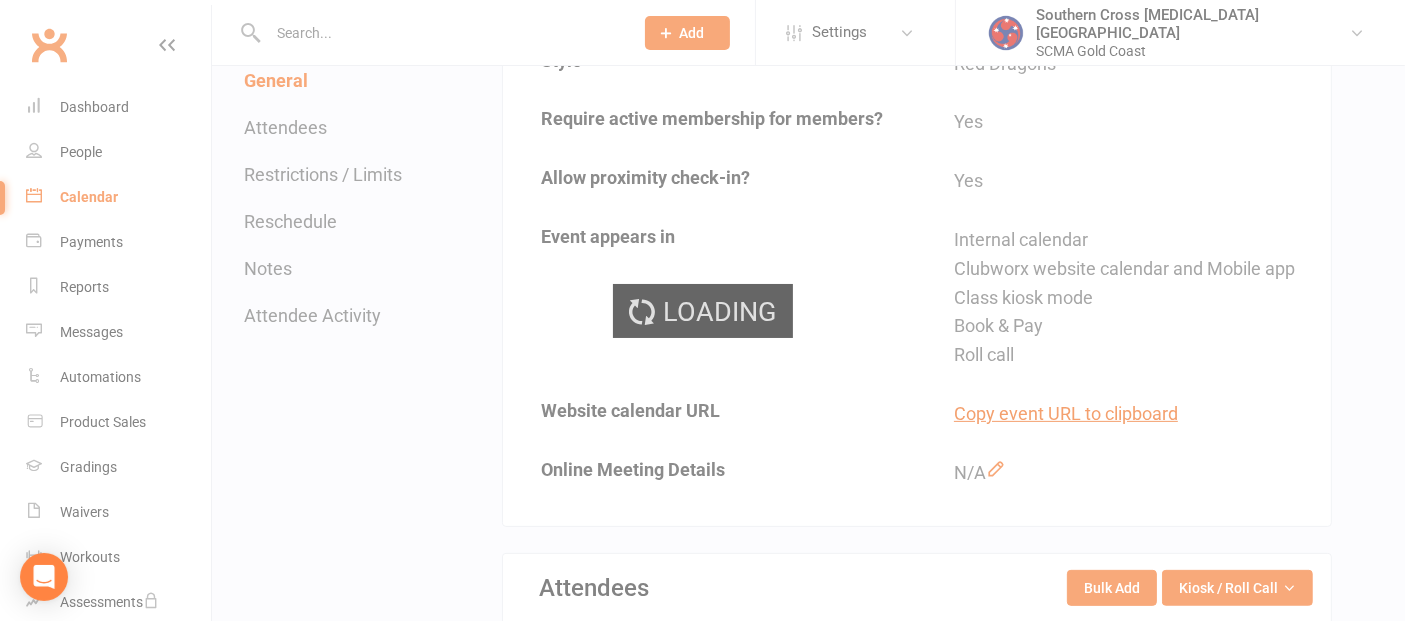 scroll, scrollTop: 0, scrollLeft: 0, axis: both 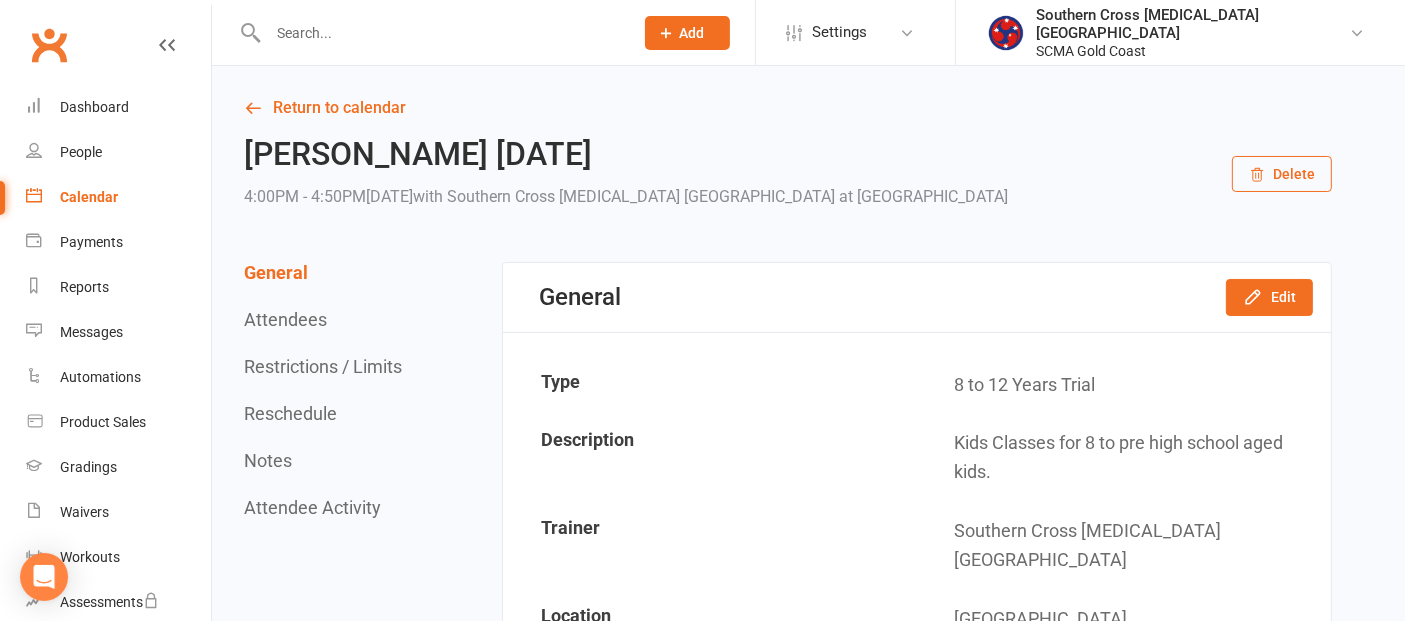 click on "Delete" at bounding box center (1282, 174) 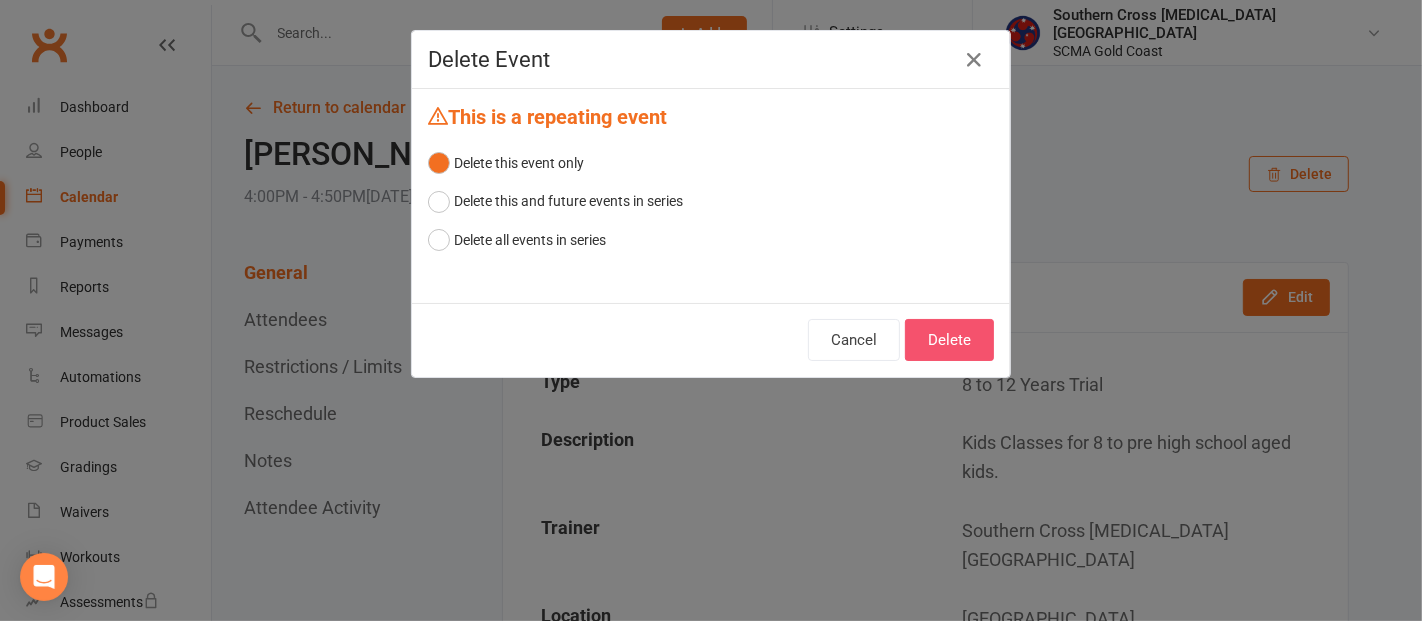 click on "Delete" at bounding box center [949, 340] 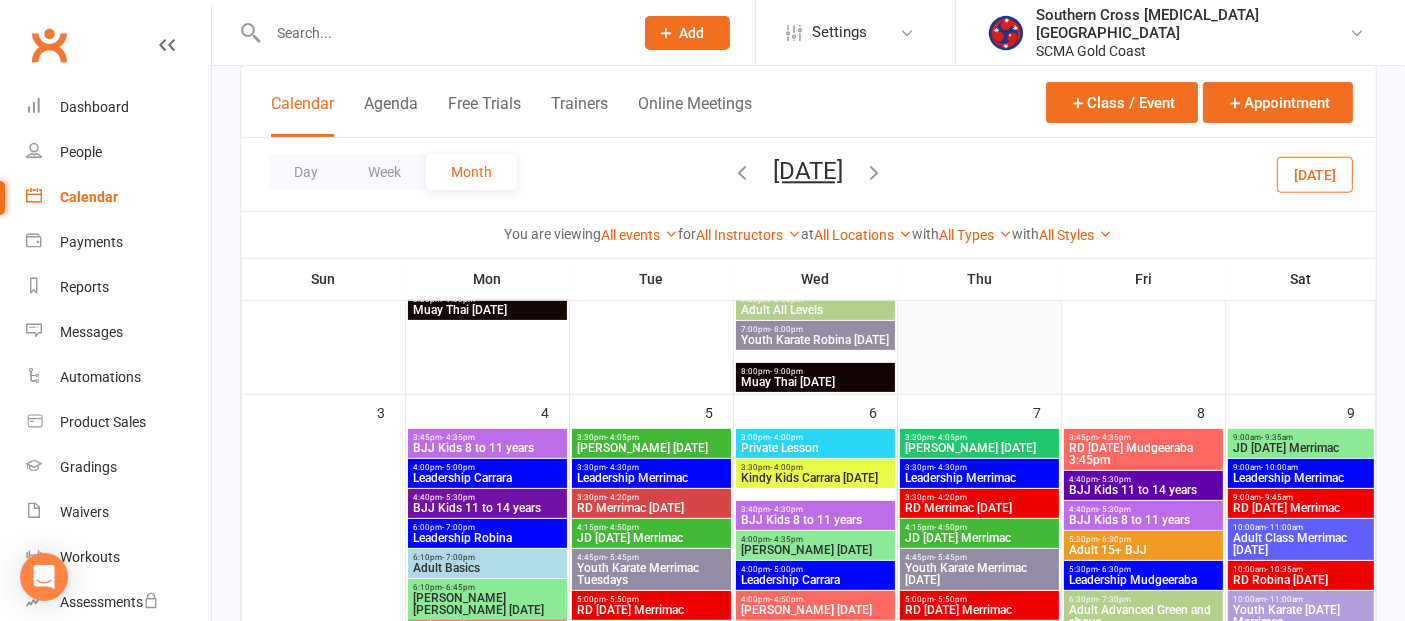 scroll, scrollTop: 666, scrollLeft: 0, axis: vertical 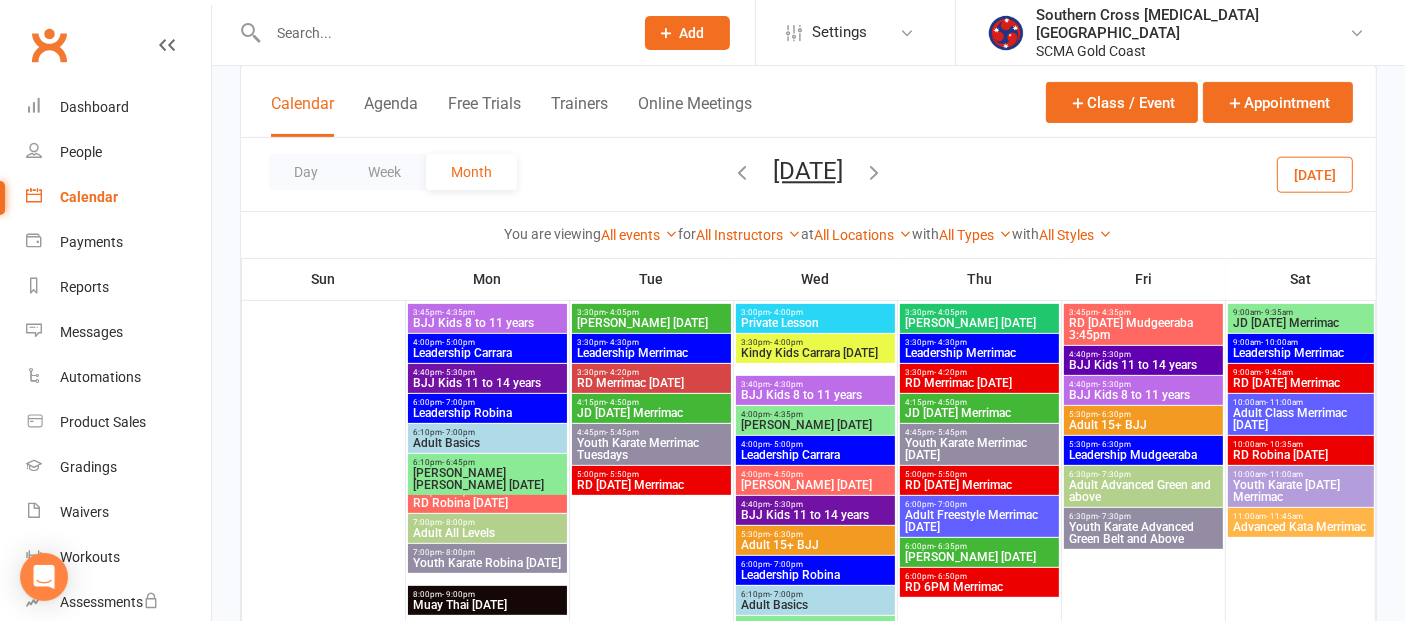 click on "Kindy Kids Carrara [DATE]" at bounding box center [815, 353] 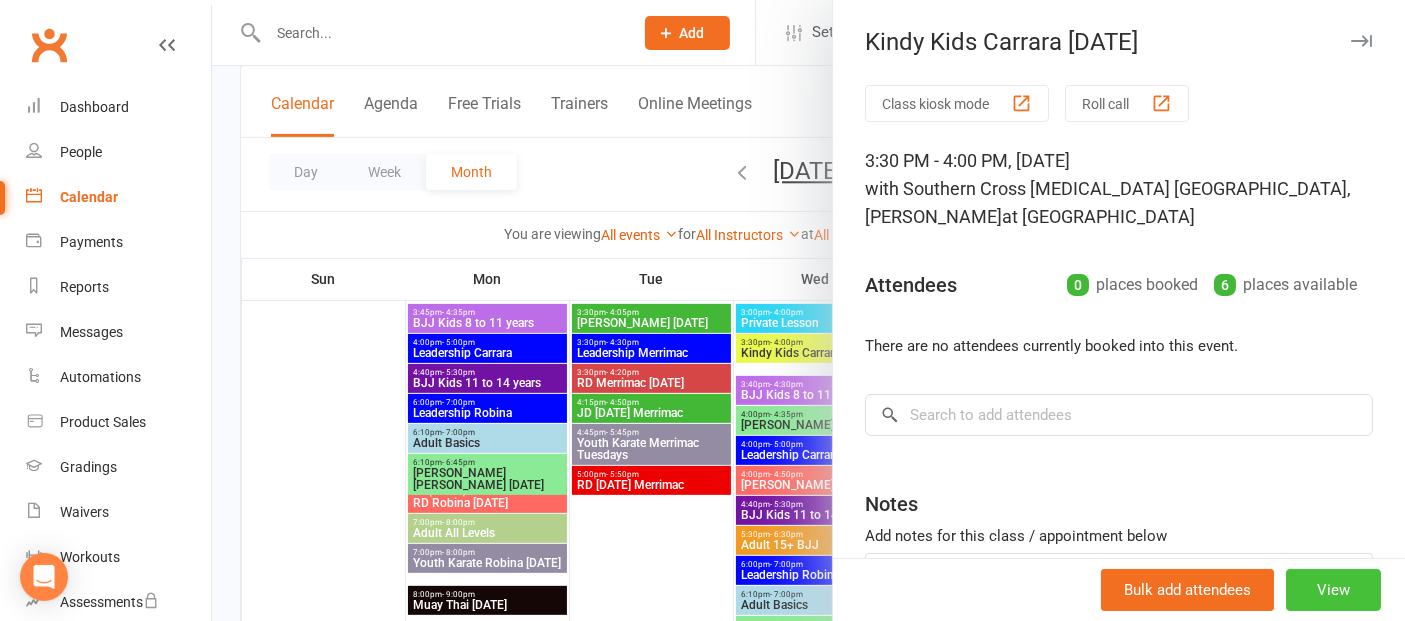 click on "View" at bounding box center [1333, 590] 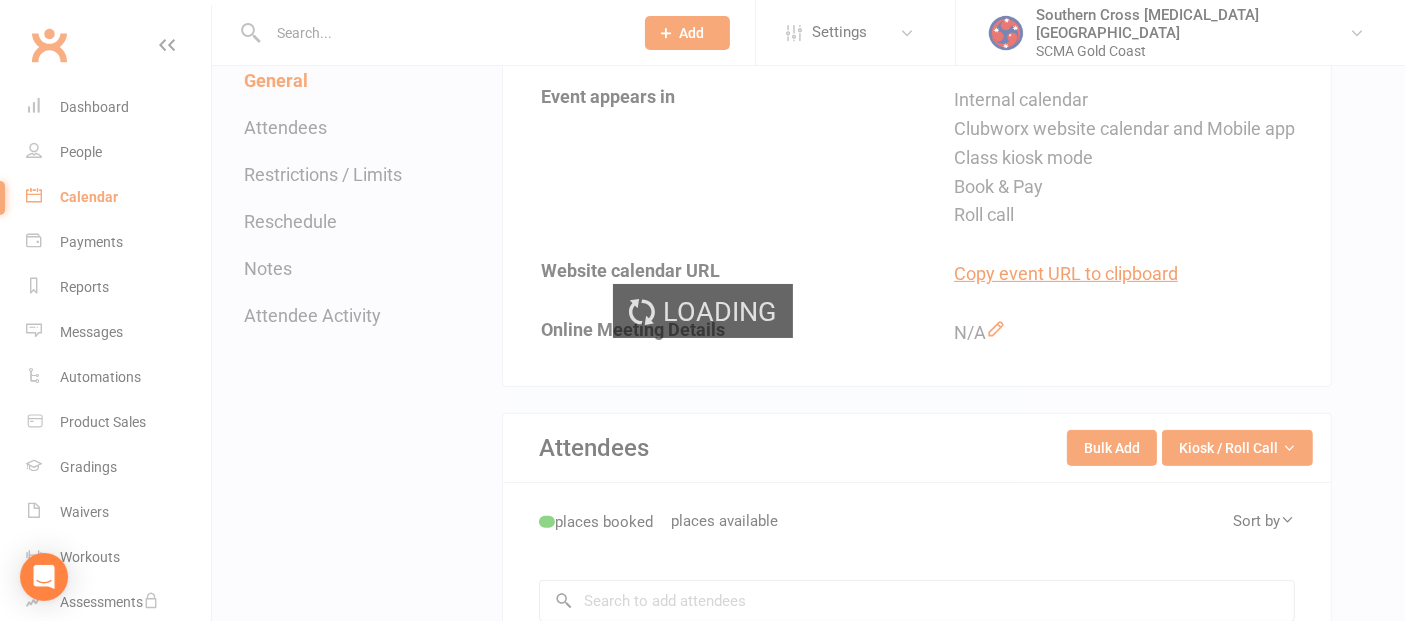 scroll, scrollTop: 0, scrollLeft: 0, axis: both 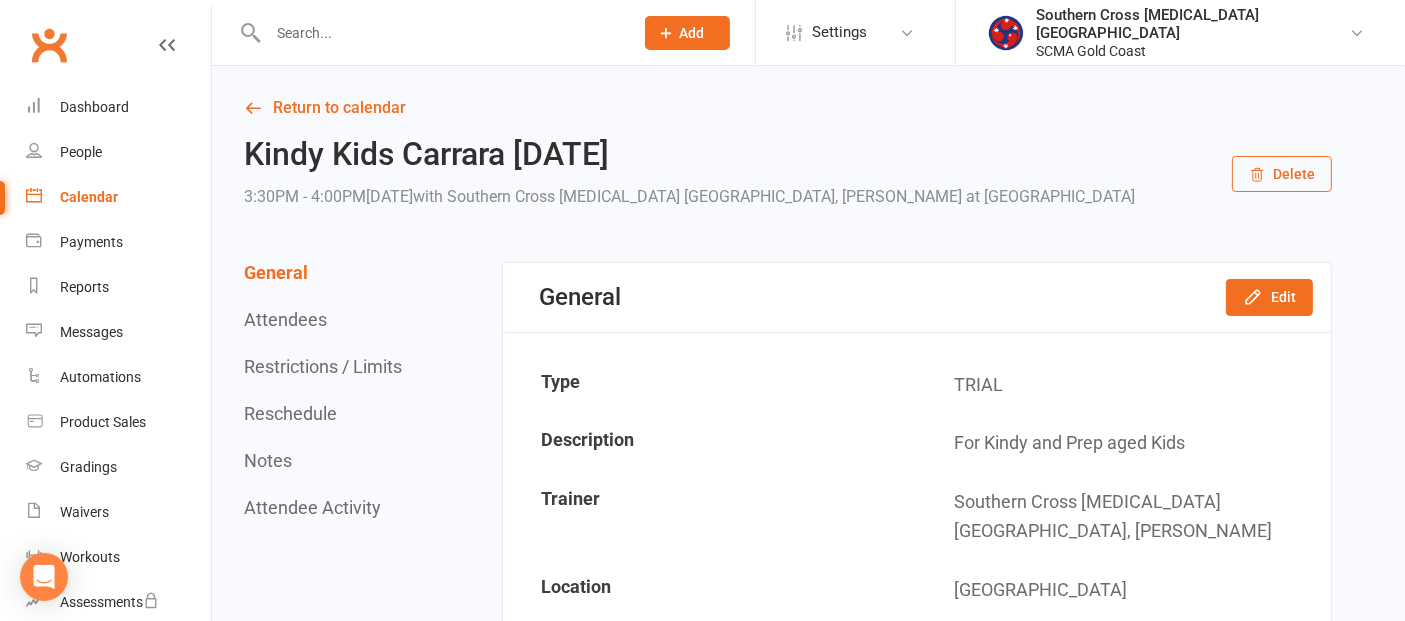 click on "Delete" at bounding box center (1282, 174) 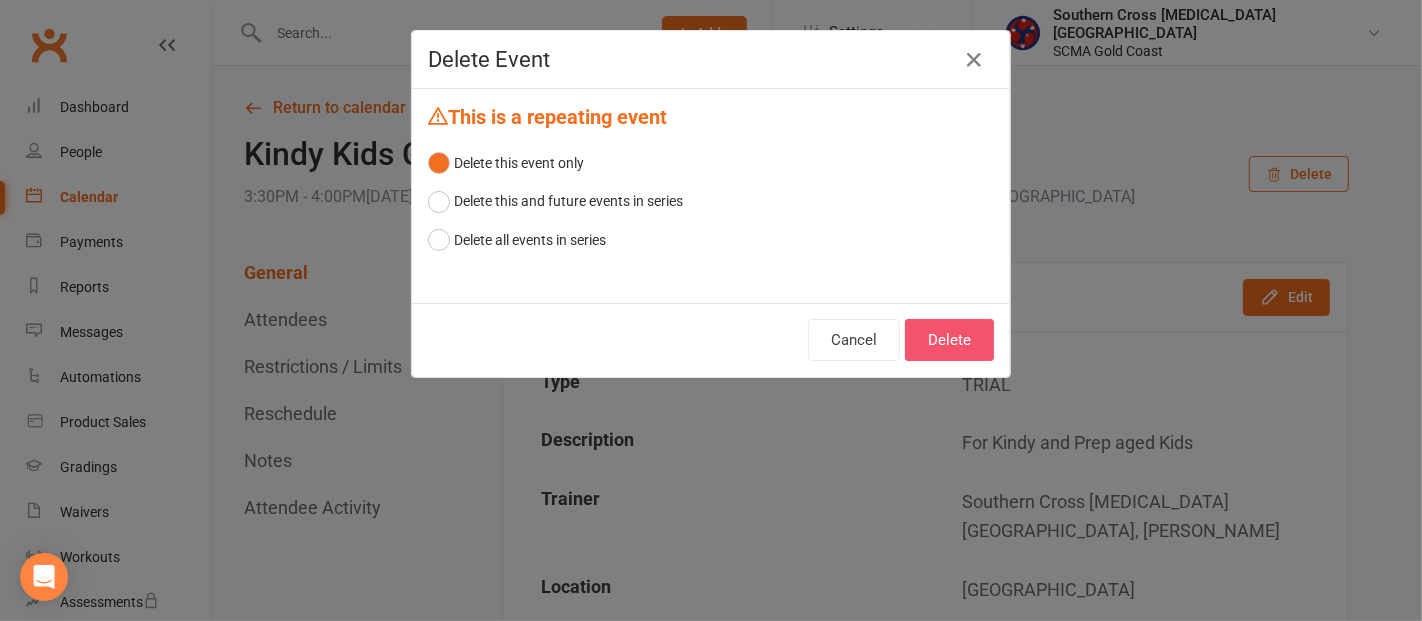 drag, startPoint x: 954, startPoint y: 341, endPoint x: 971, endPoint y: 354, distance: 21.400934 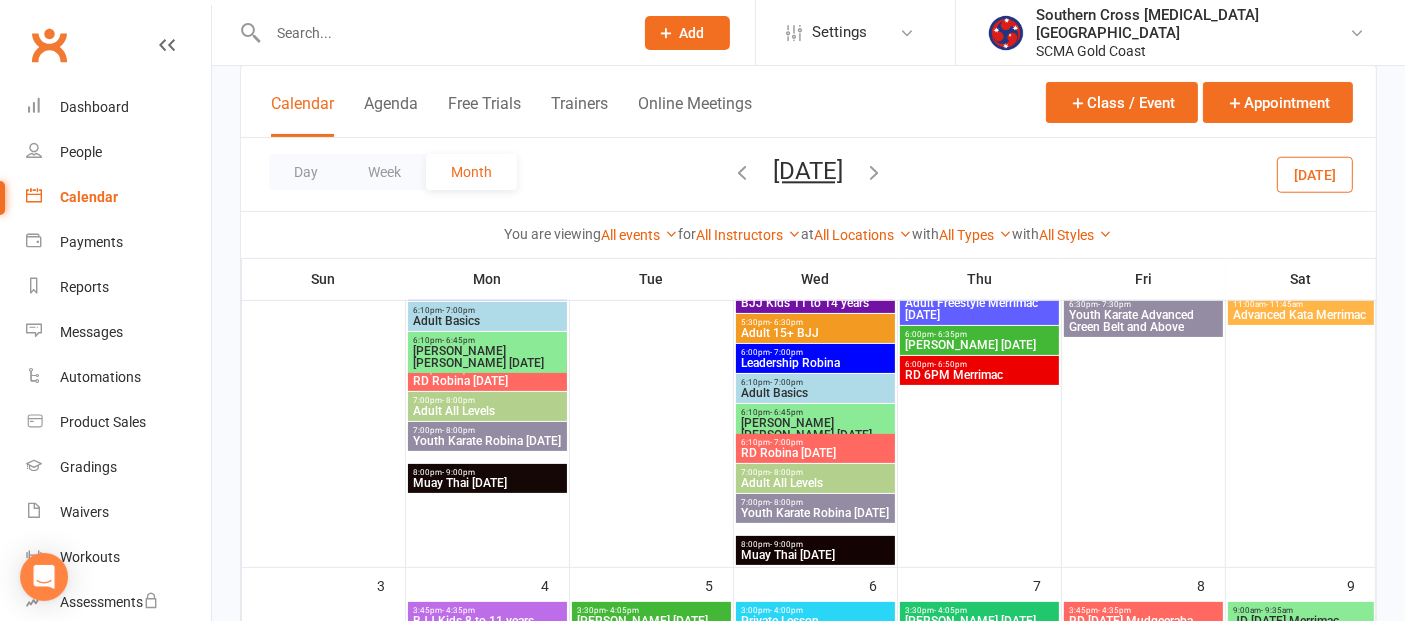 scroll, scrollTop: 555, scrollLeft: 0, axis: vertical 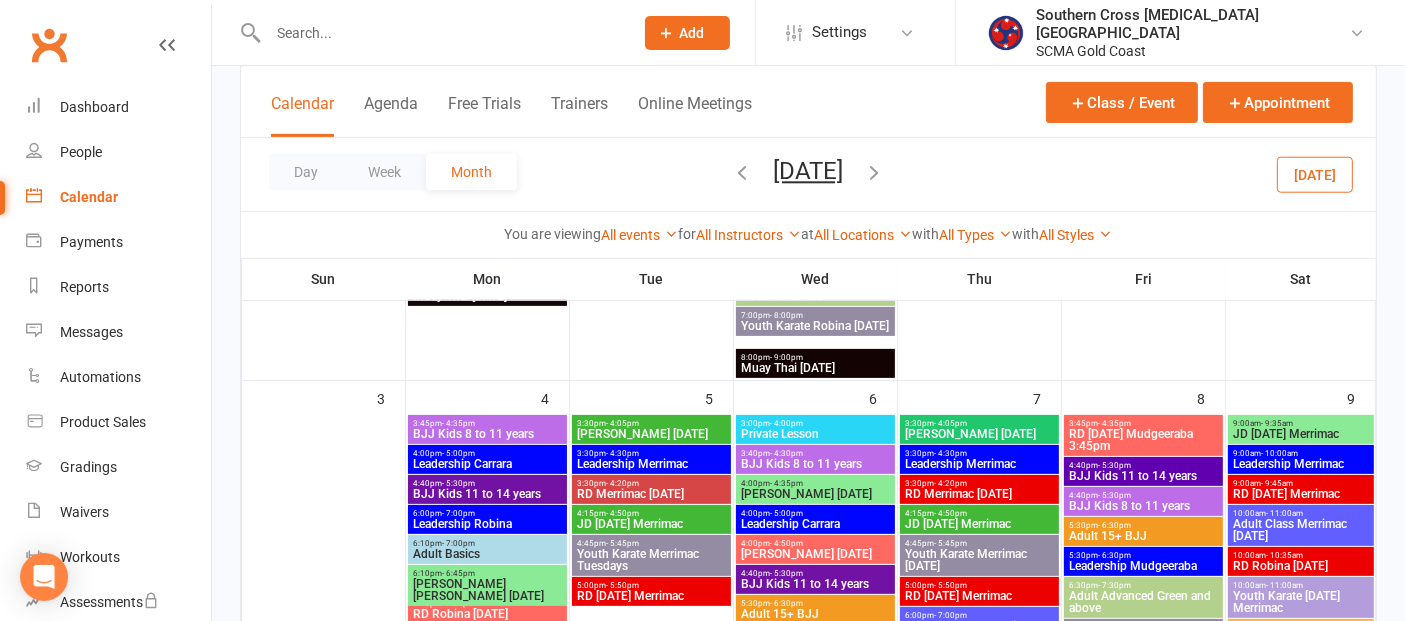 click on "Private Lesson" at bounding box center (815, 434) 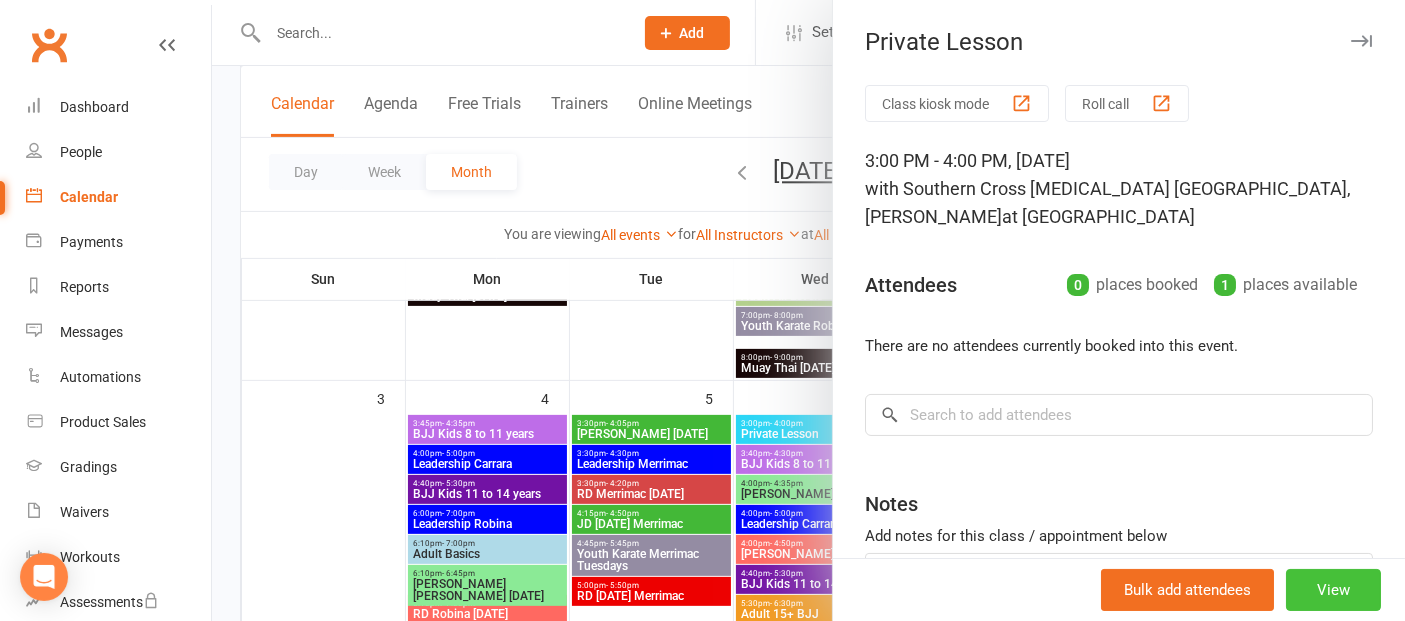 click on "View" at bounding box center (1333, 590) 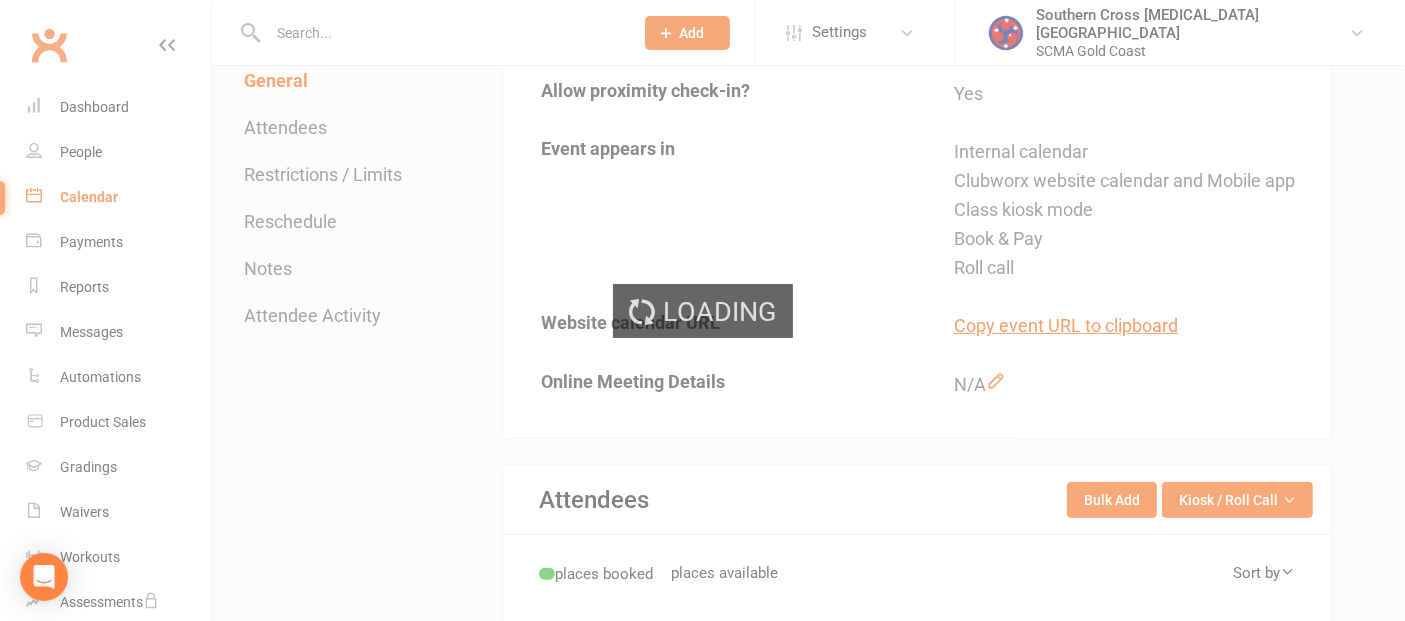 scroll, scrollTop: 0, scrollLeft: 0, axis: both 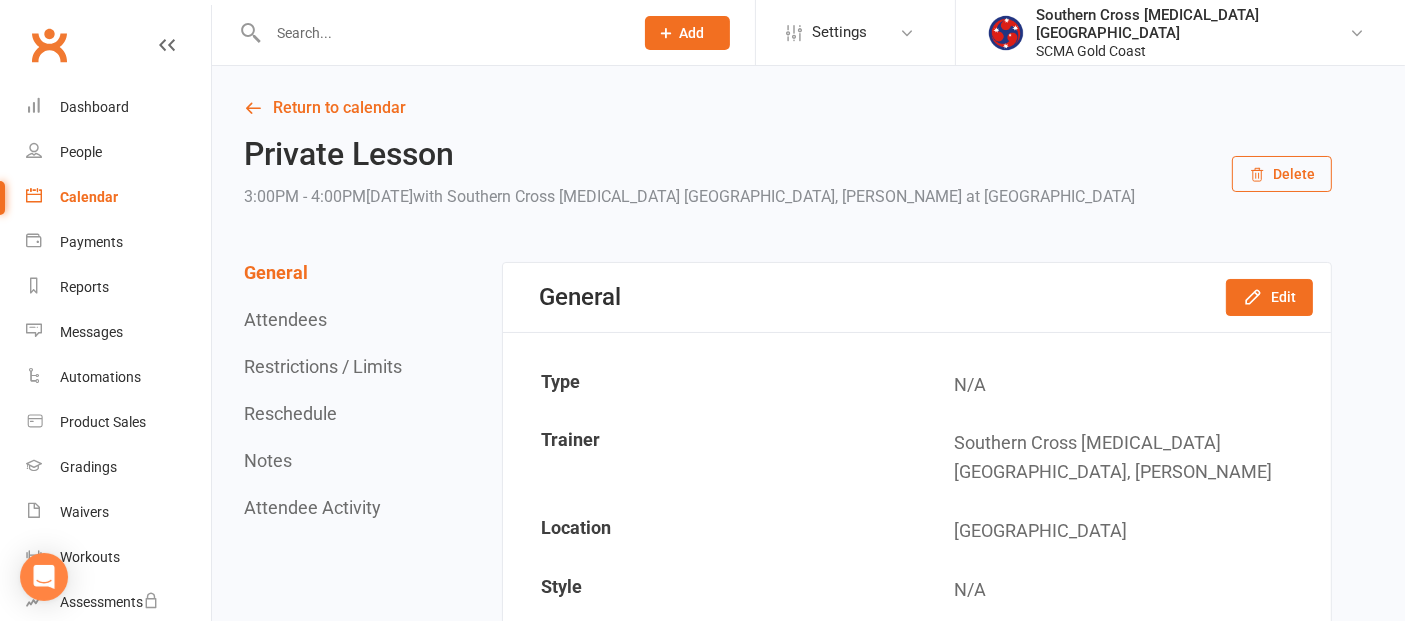 click on "Delete" at bounding box center [1282, 174] 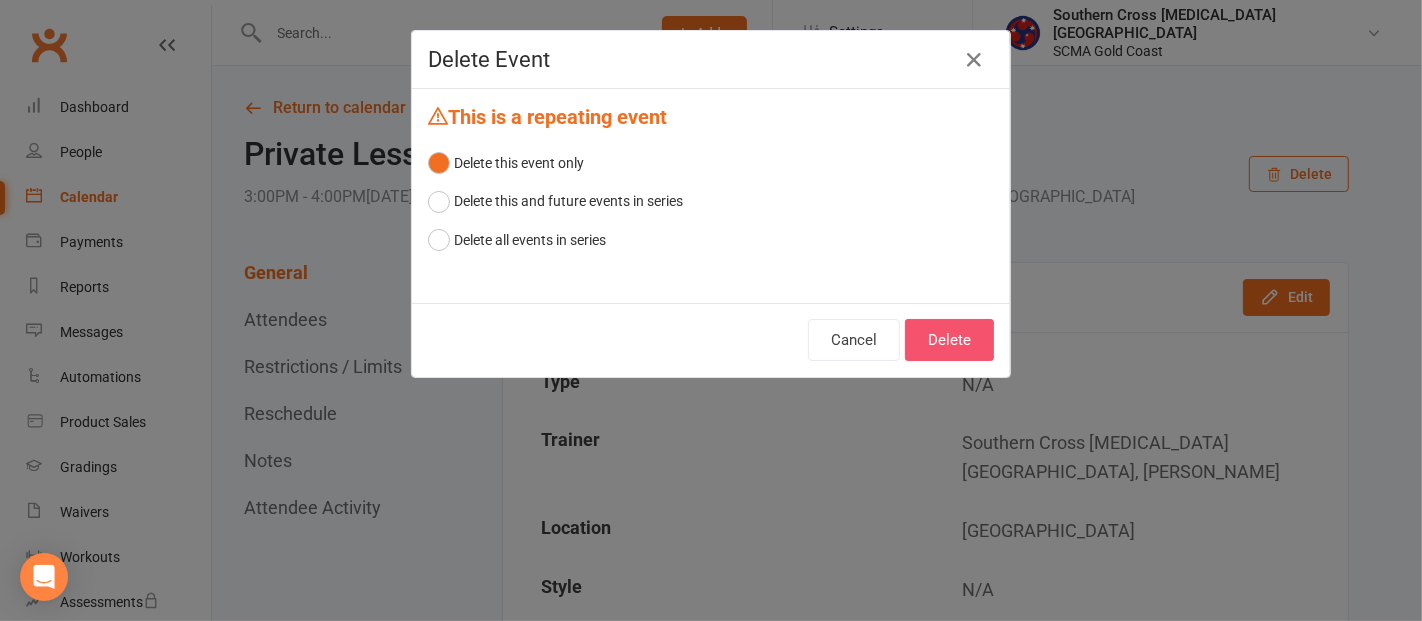 click on "Delete" at bounding box center (949, 340) 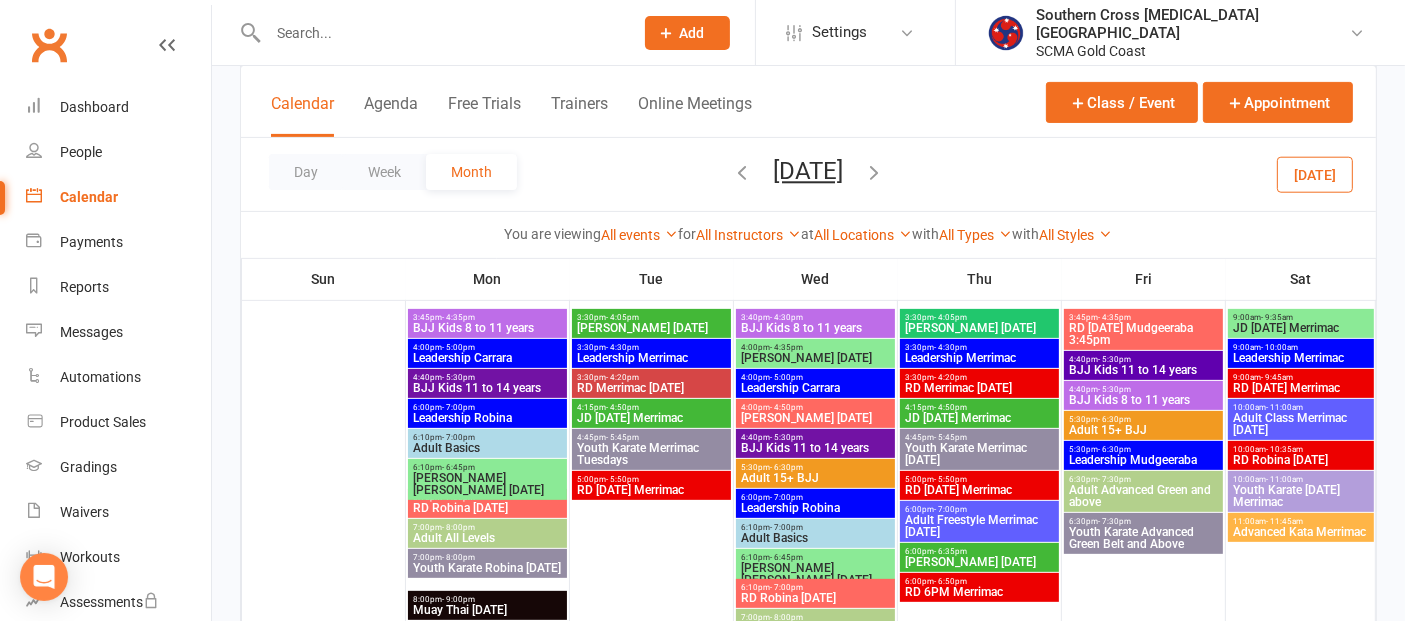 scroll, scrollTop: 666, scrollLeft: 0, axis: vertical 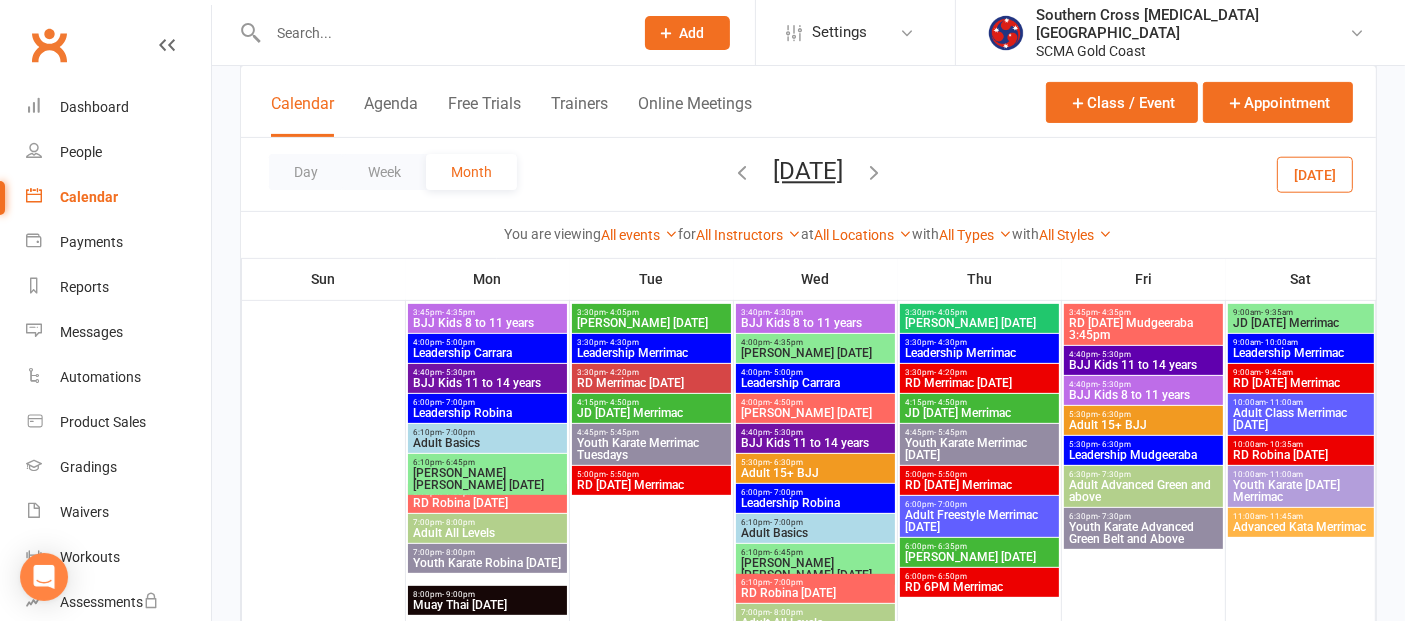 click on "[PERSON_NAME] [DATE]" at bounding box center [815, 353] 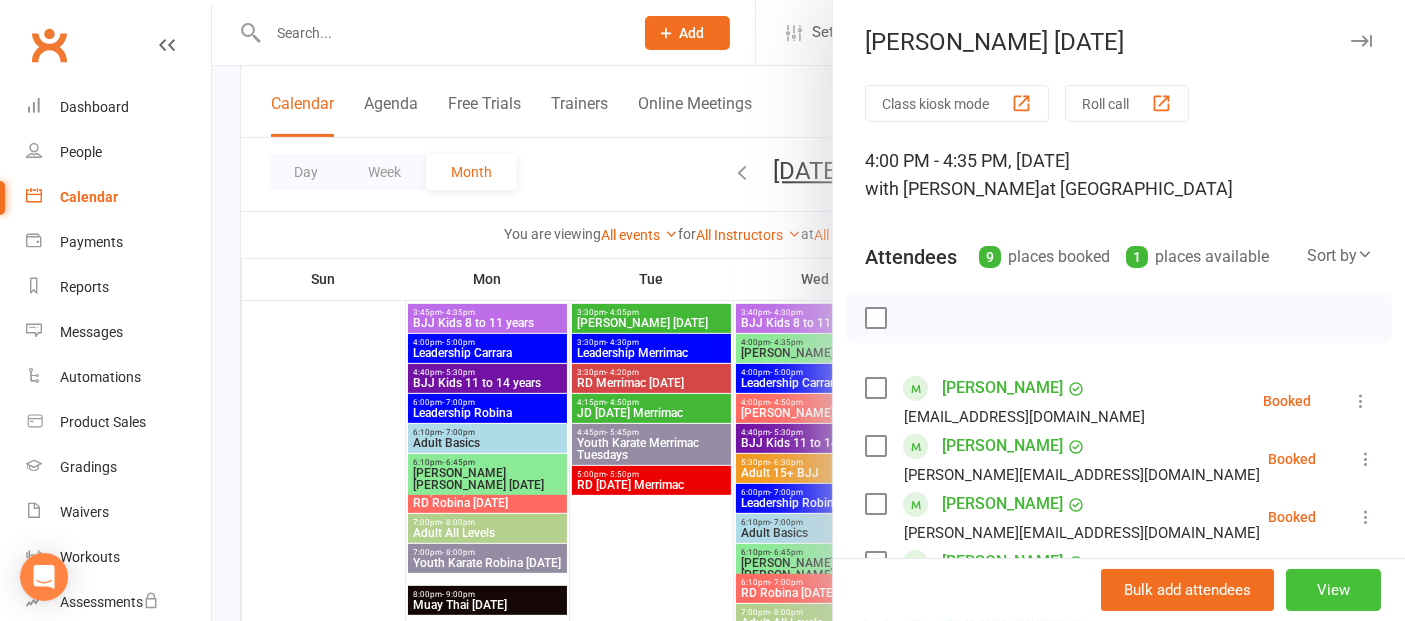 click on "View" at bounding box center (1333, 590) 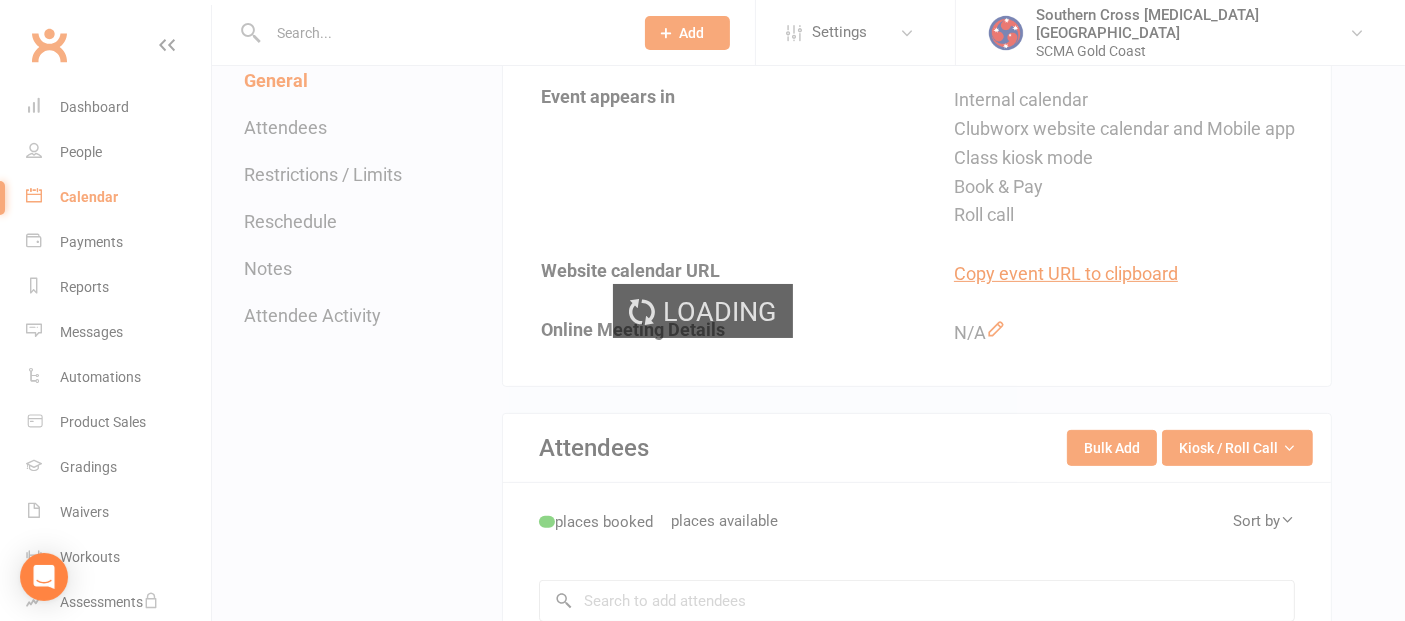 scroll, scrollTop: 0, scrollLeft: 0, axis: both 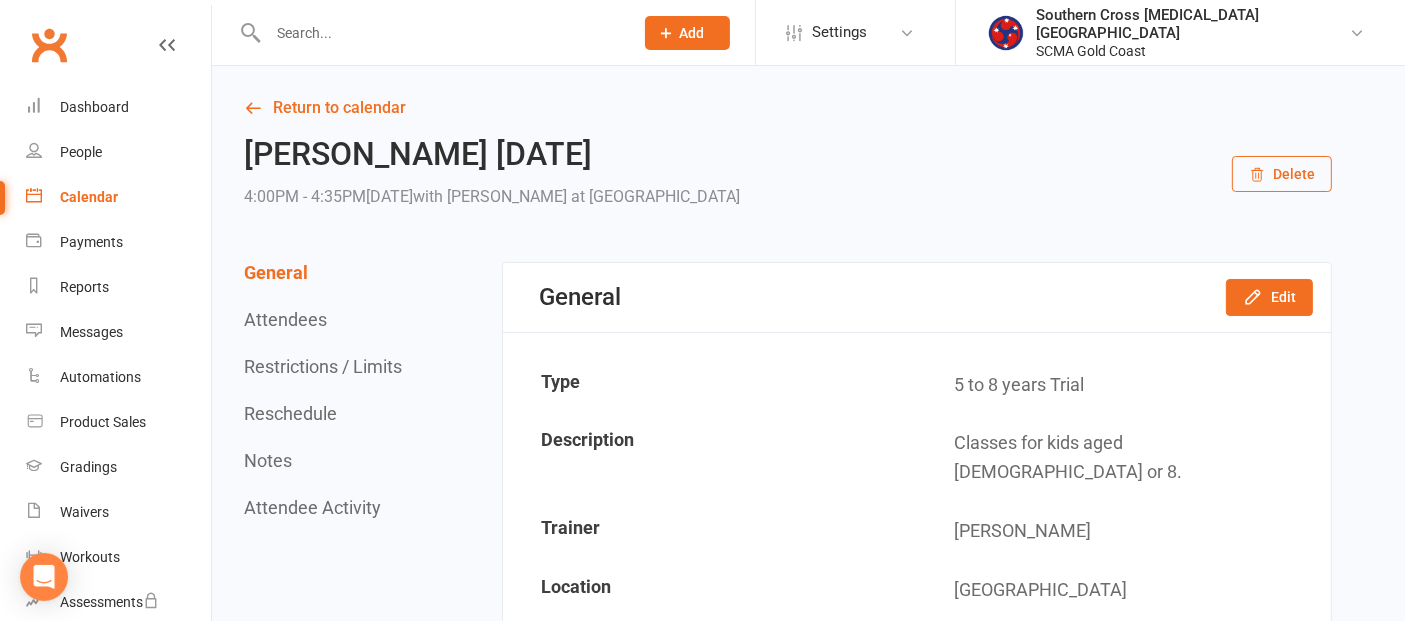 click on "Delete" at bounding box center (1282, 174) 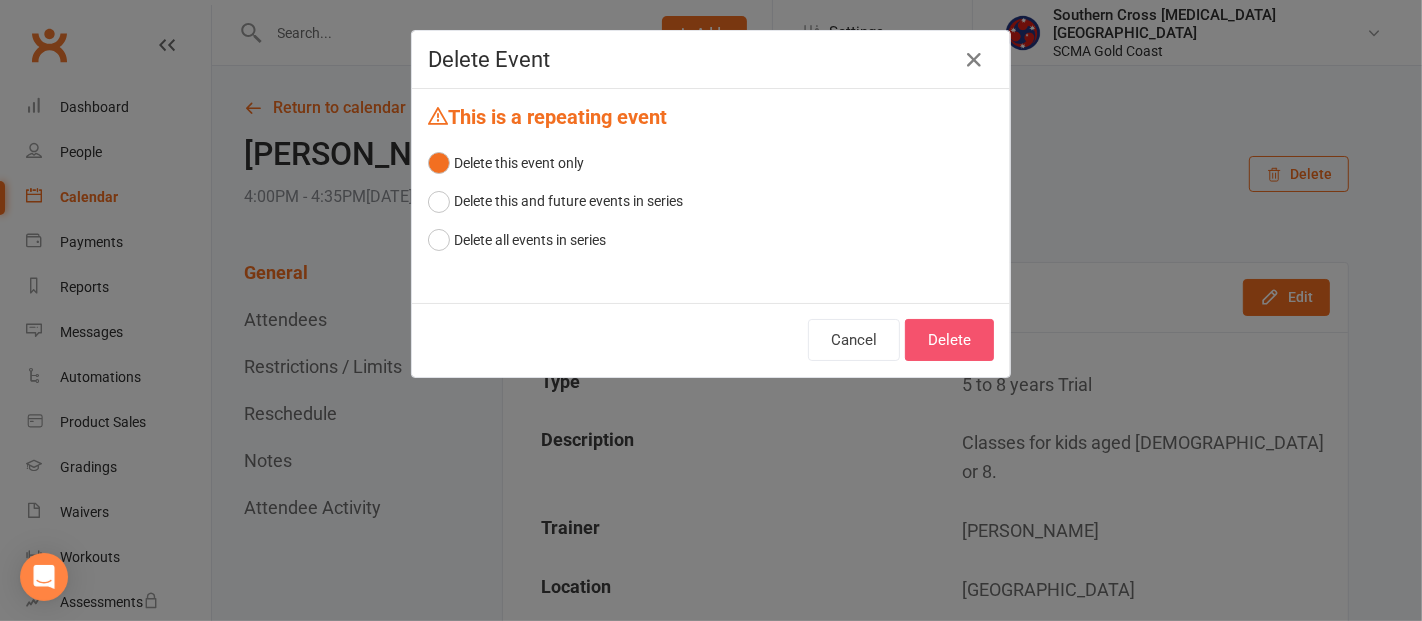 click on "Delete" at bounding box center (949, 340) 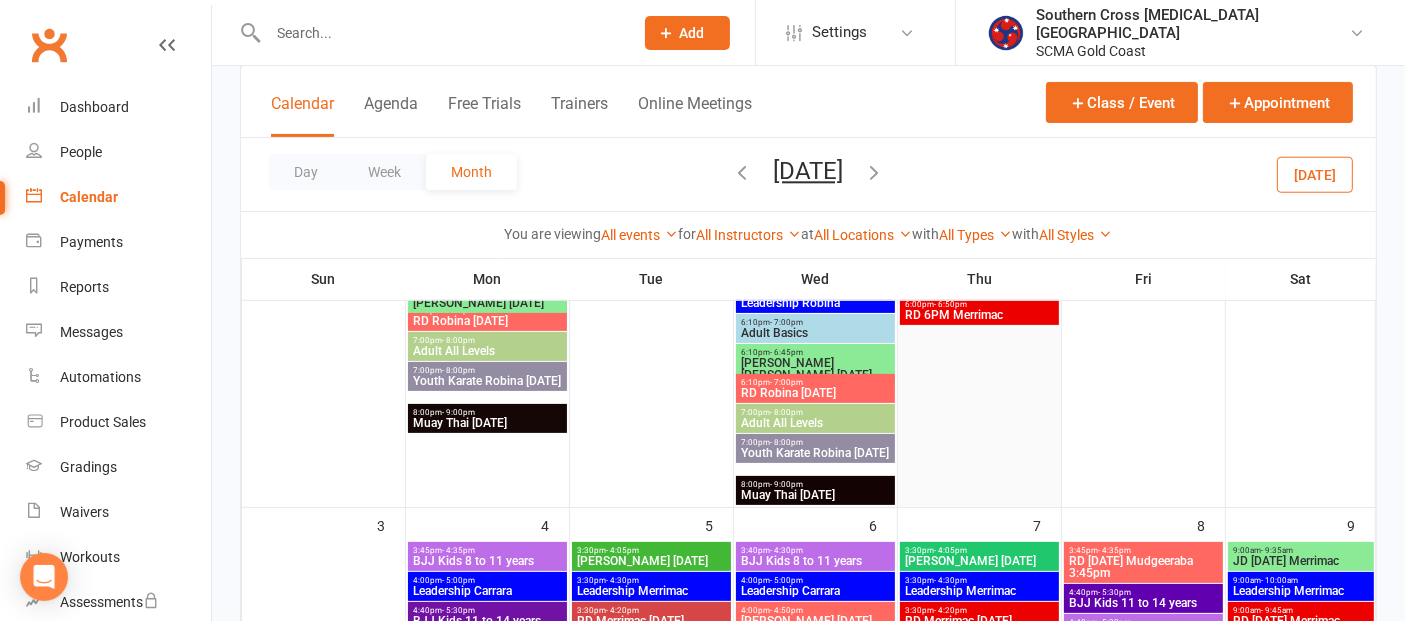 scroll, scrollTop: 555, scrollLeft: 0, axis: vertical 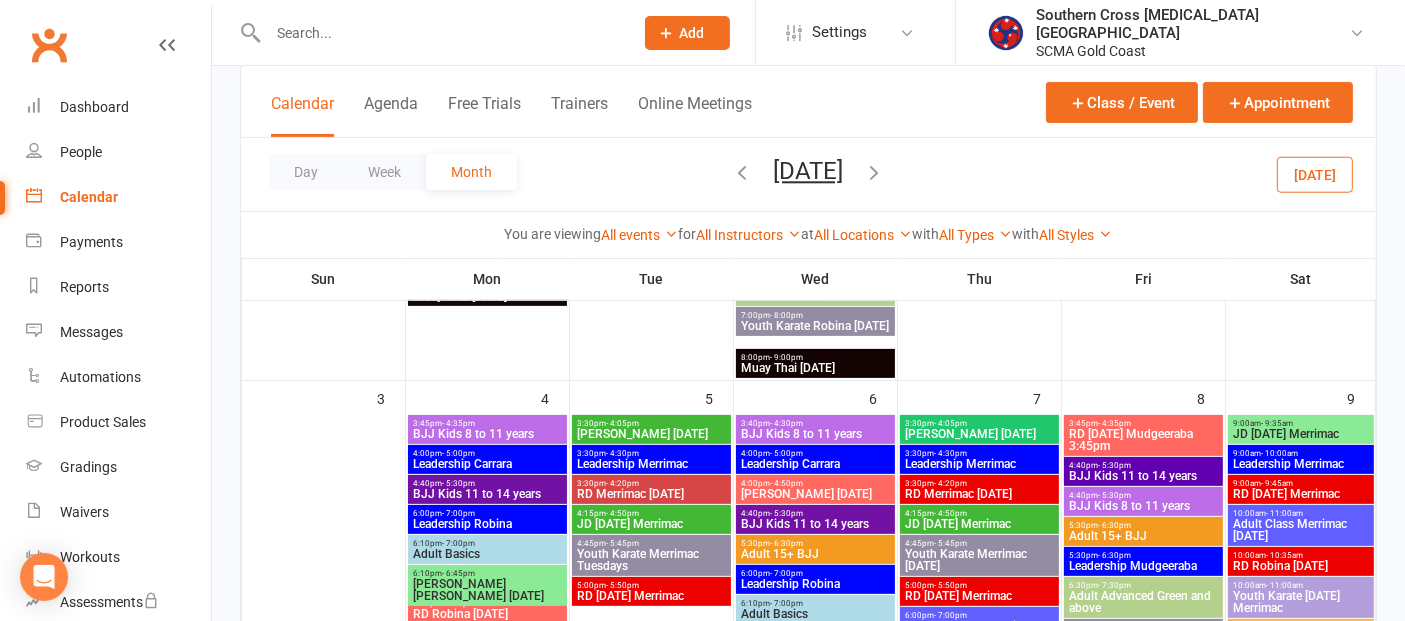 click on "4:00pm  - 4:50pm" at bounding box center (815, 483) 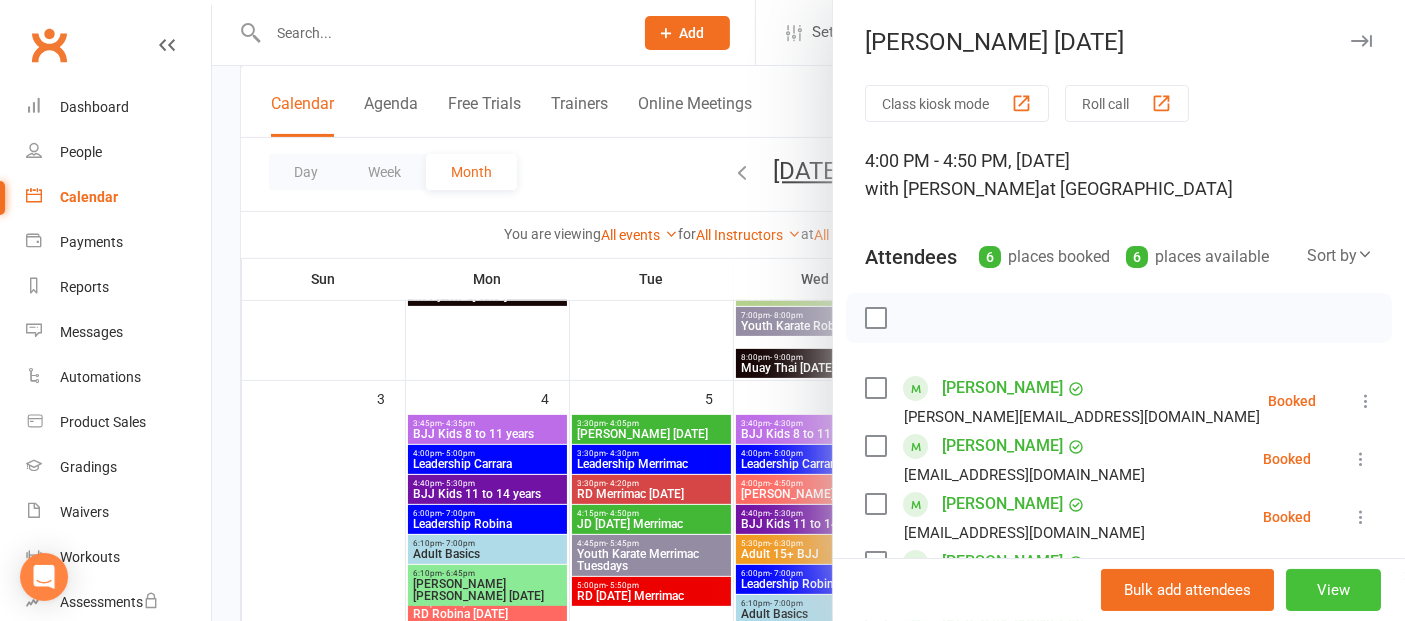 click on "View" at bounding box center (1333, 590) 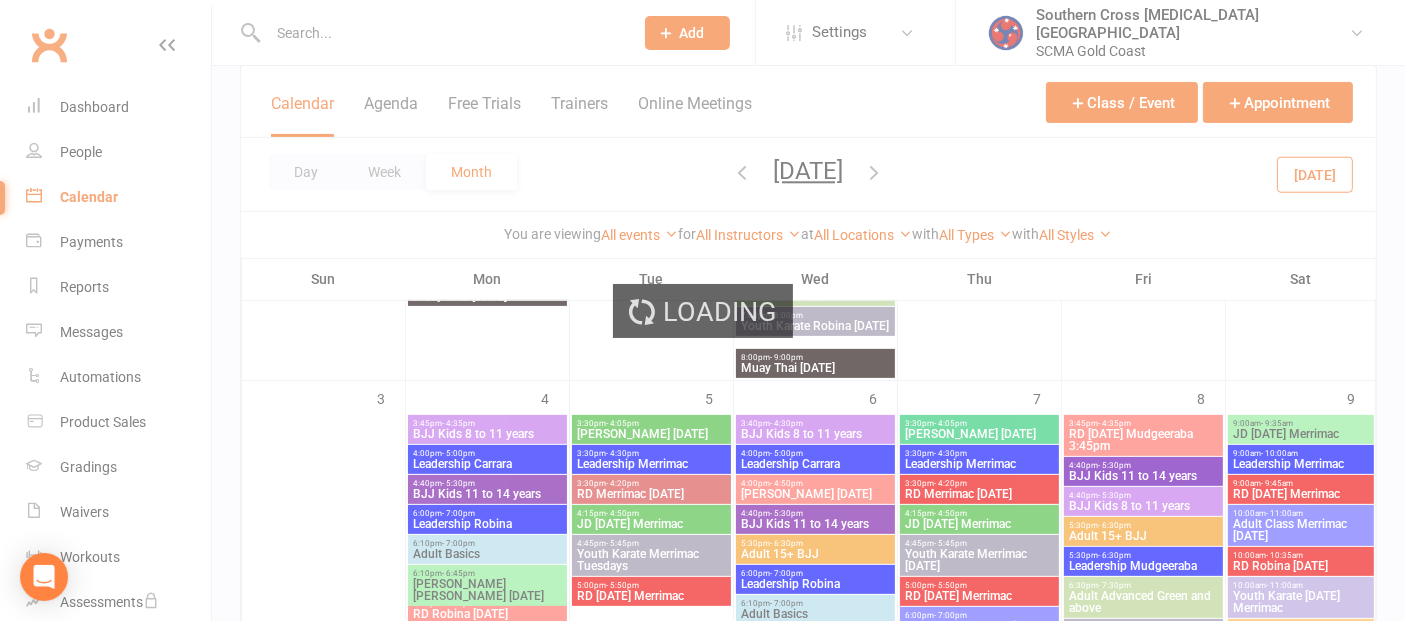 scroll, scrollTop: 0, scrollLeft: 0, axis: both 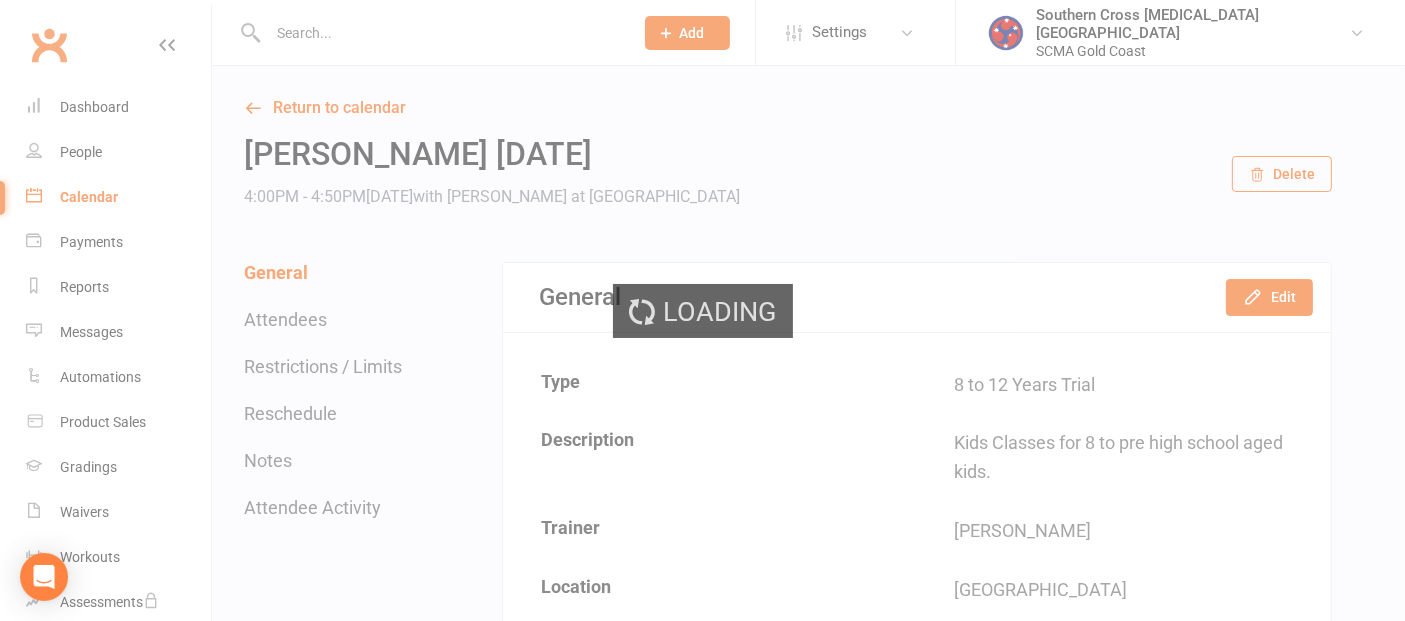 click on "Loading" at bounding box center [702, 310] 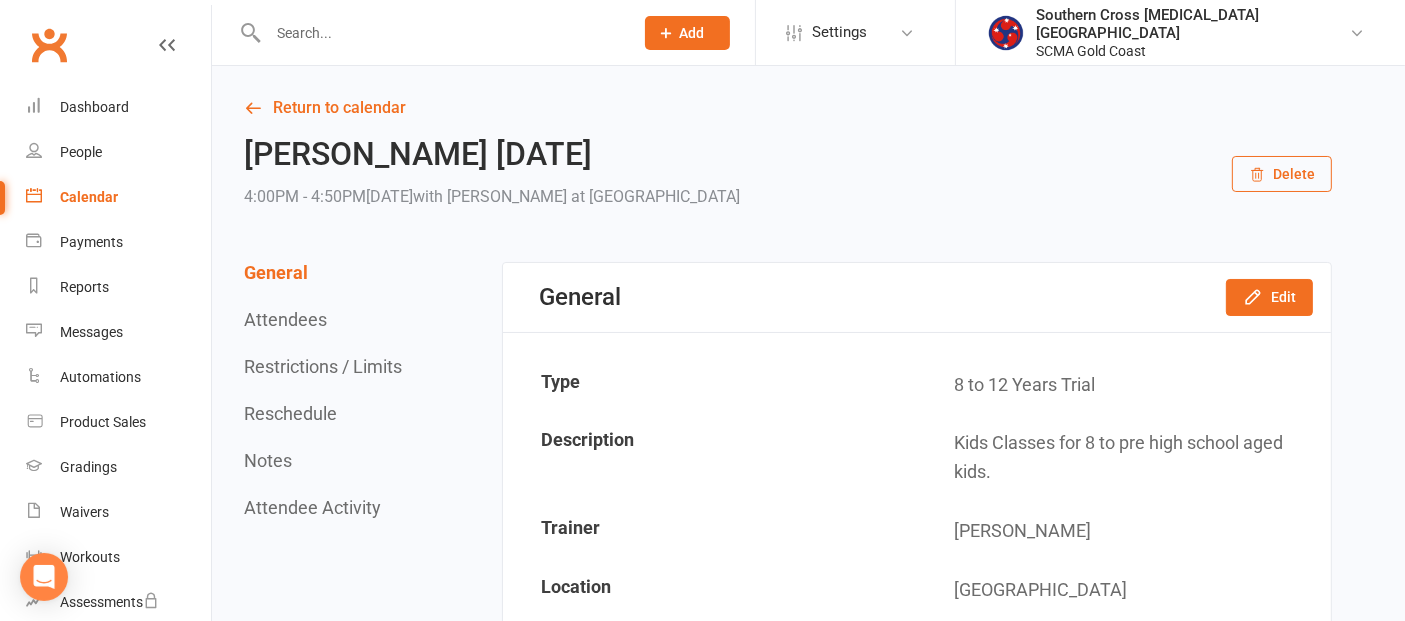 click 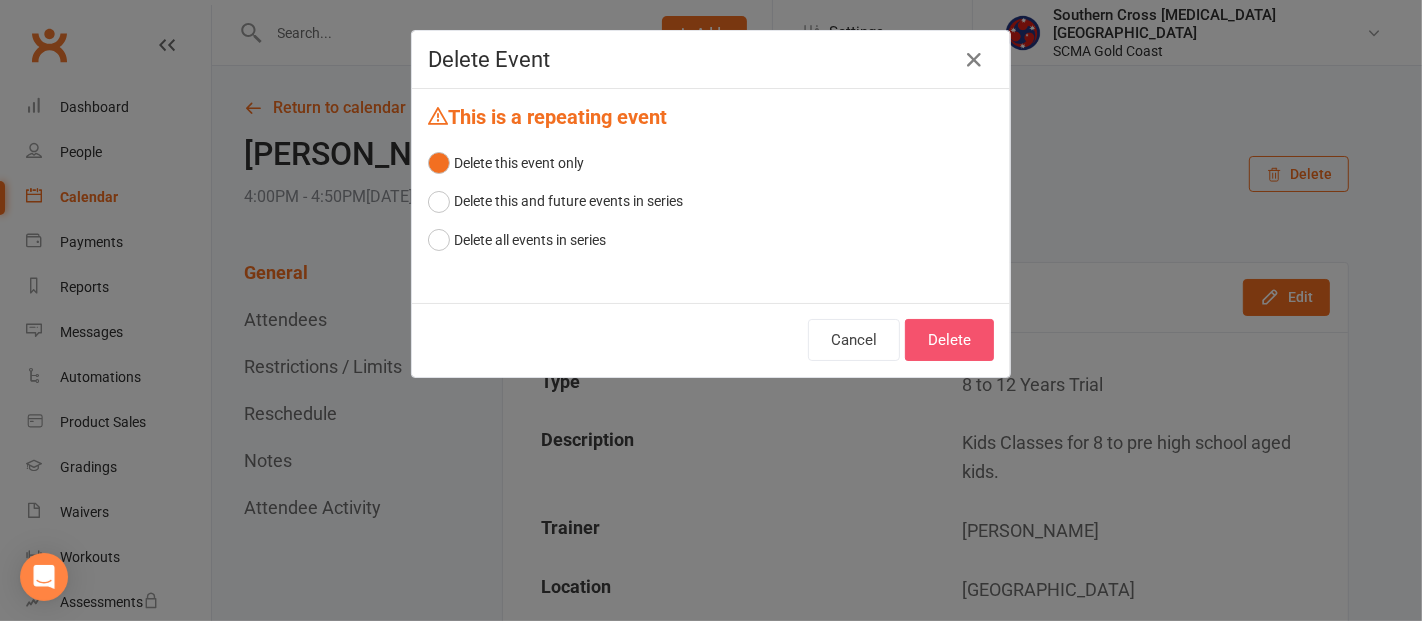 click on "Delete" at bounding box center [949, 340] 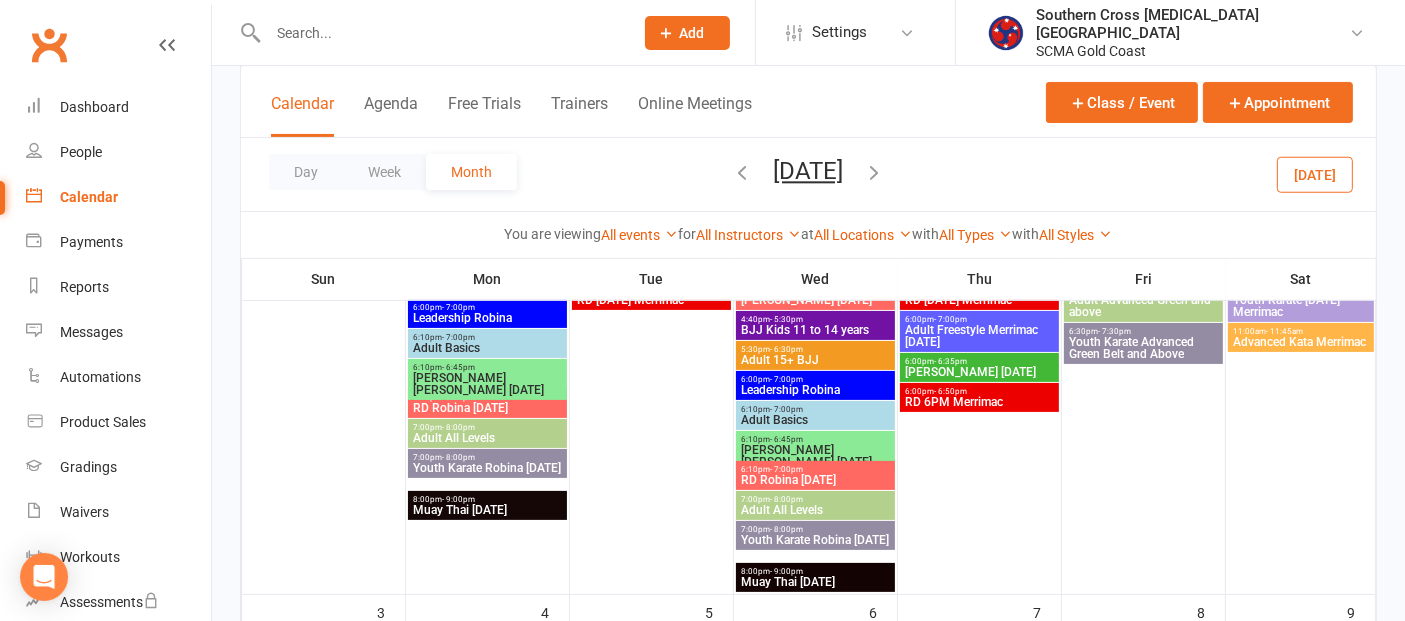 scroll, scrollTop: 111, scrollLeft: 0, axis: vertical 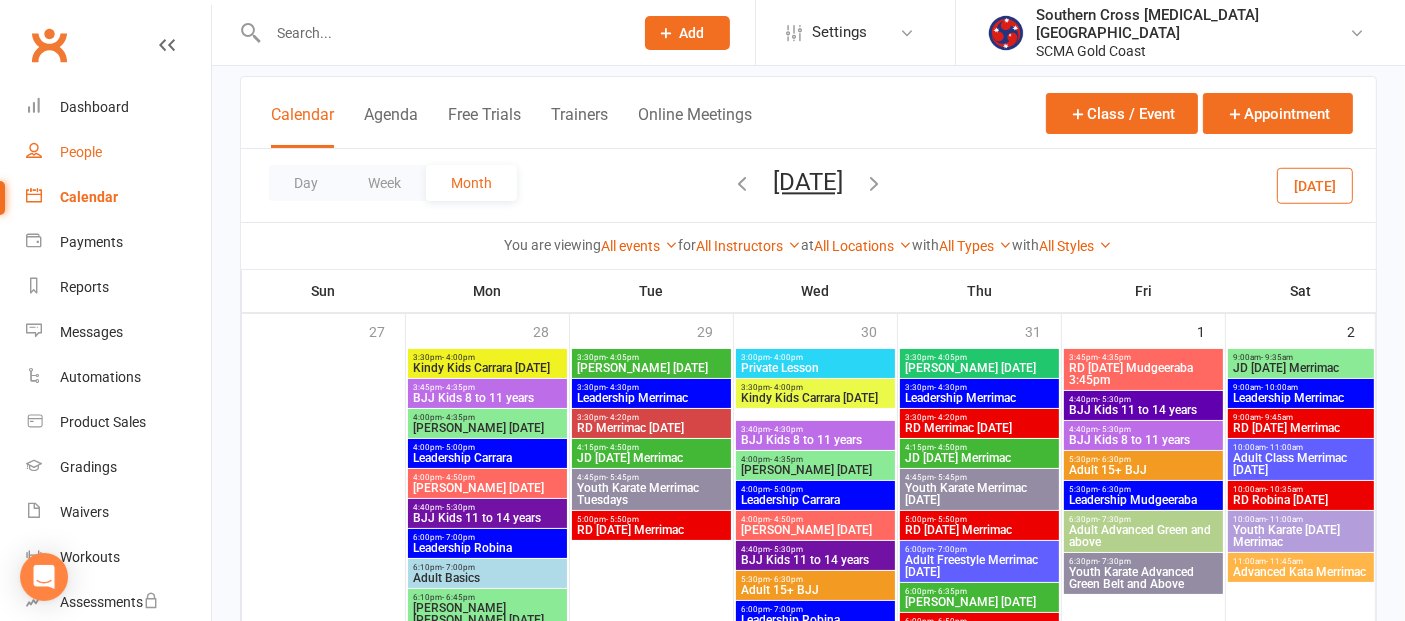 click on "People" at bounding box center (118, 152) 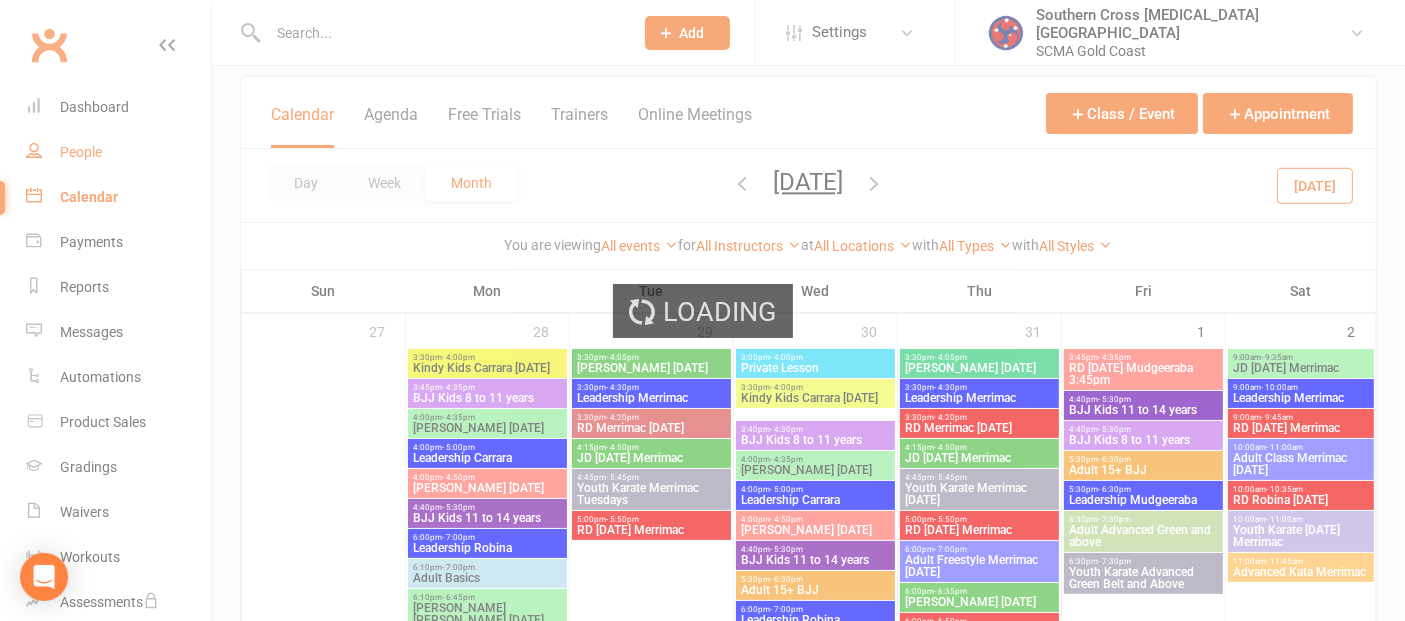 scroll, scrollTop: 0, scrollLeft: 0, axis: both 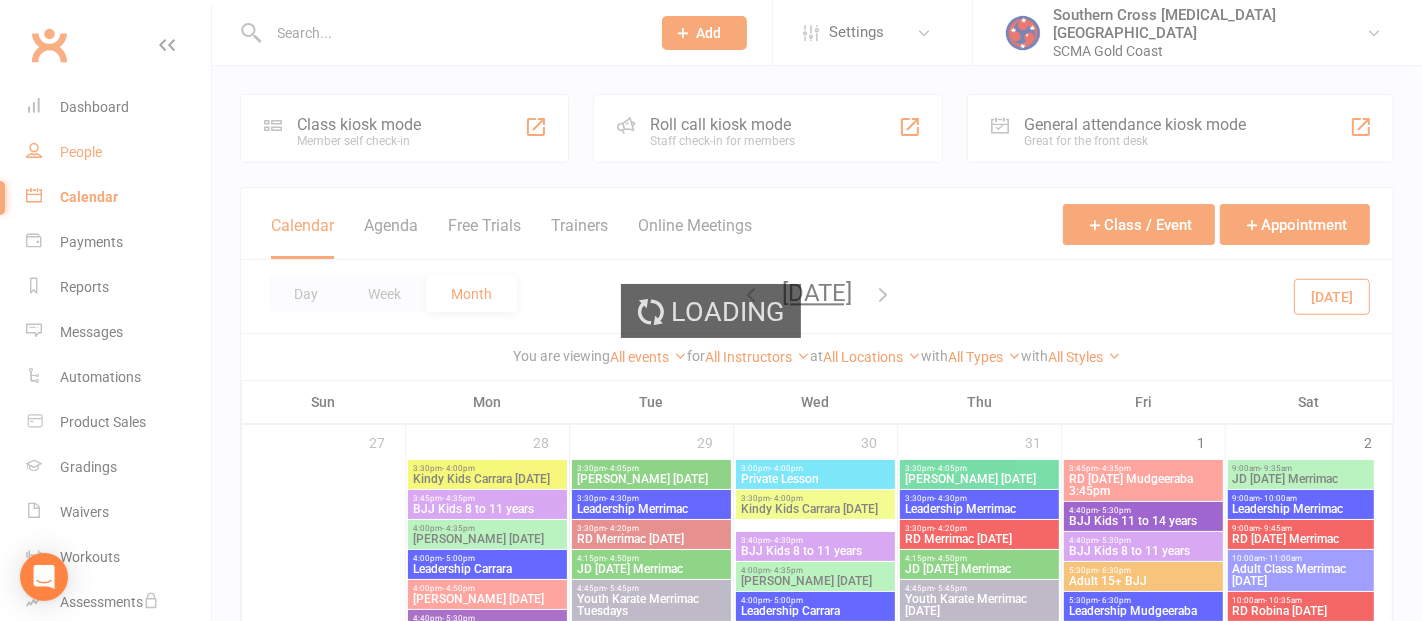 select on "100" 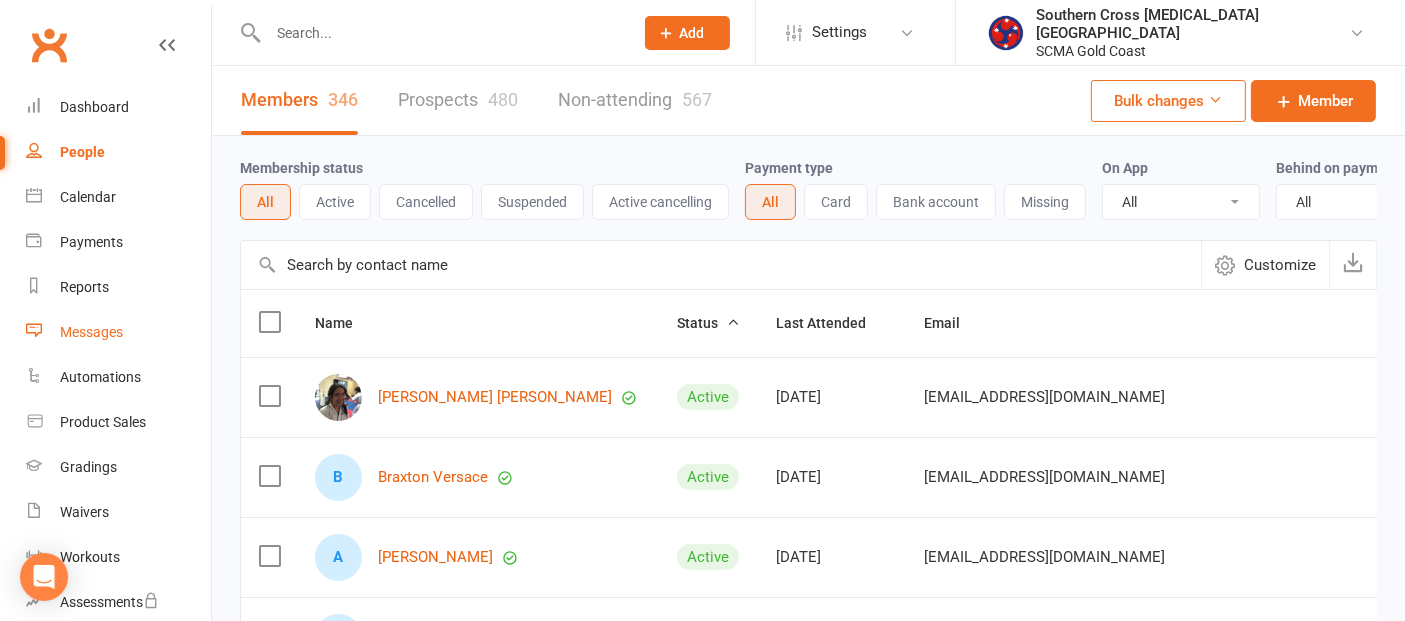 click on "Messages" at bounding box center (91, 332) 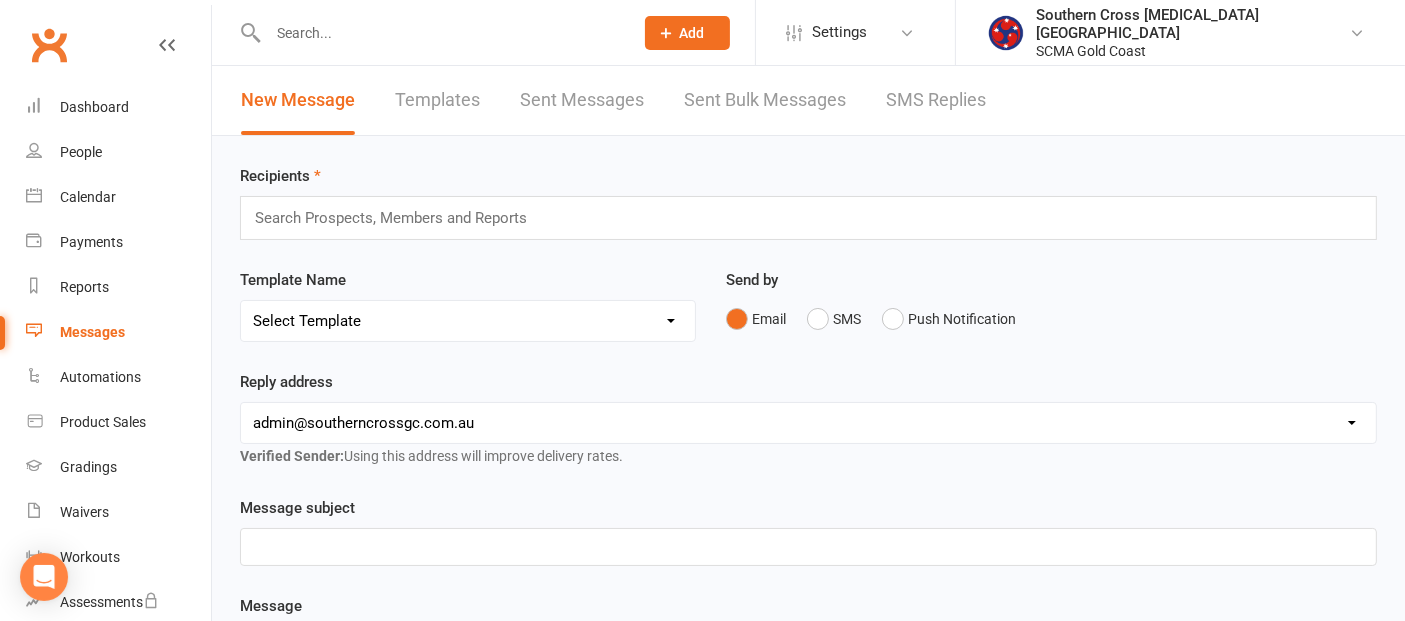 click at bounding box center [399, 218] 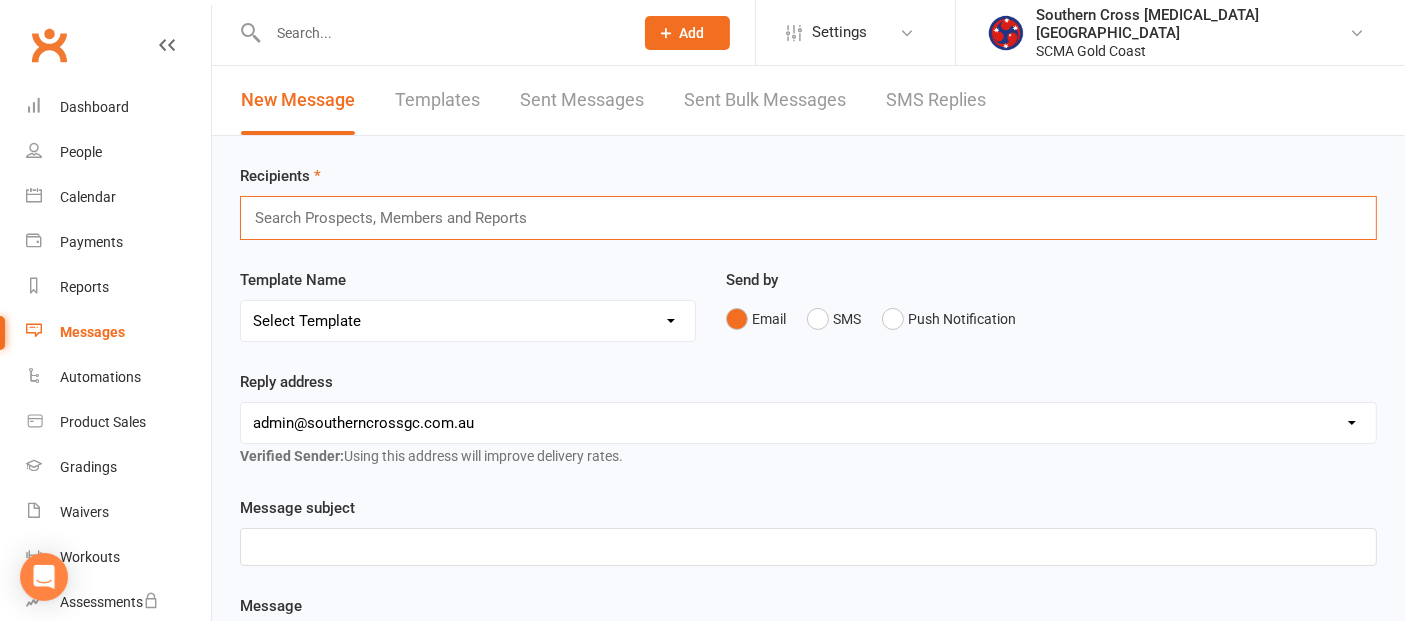 type on "a" 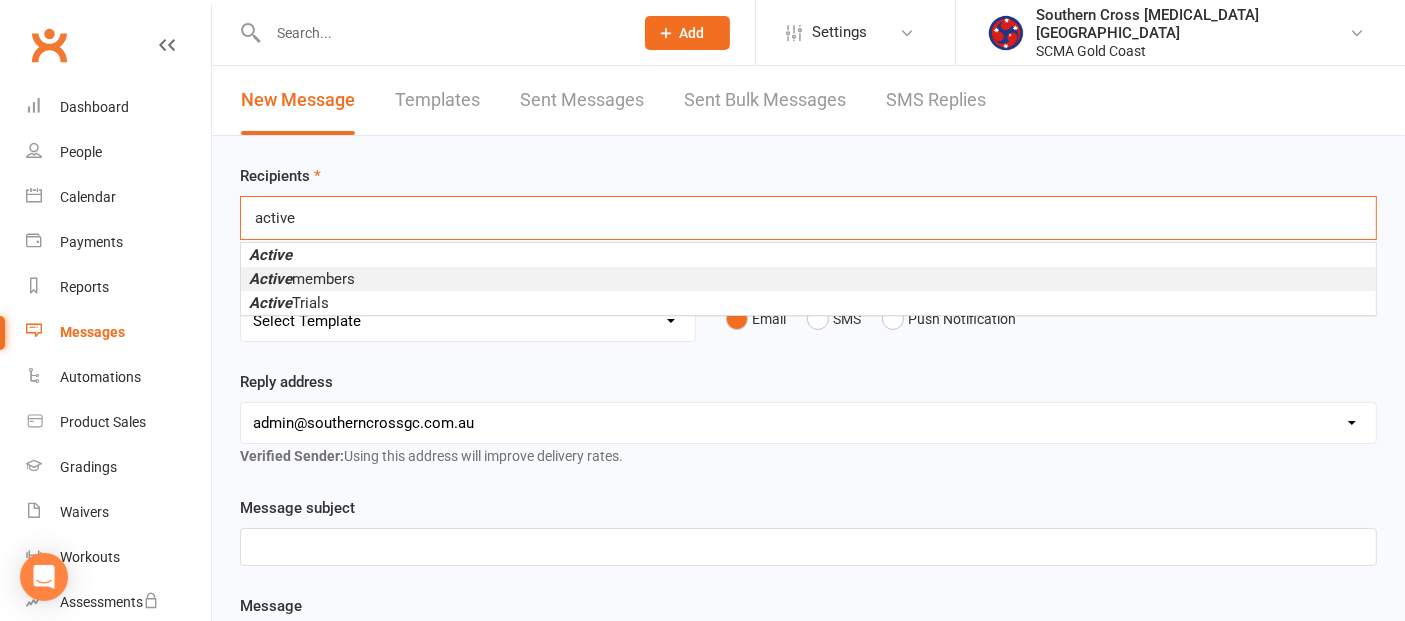 type on "active" 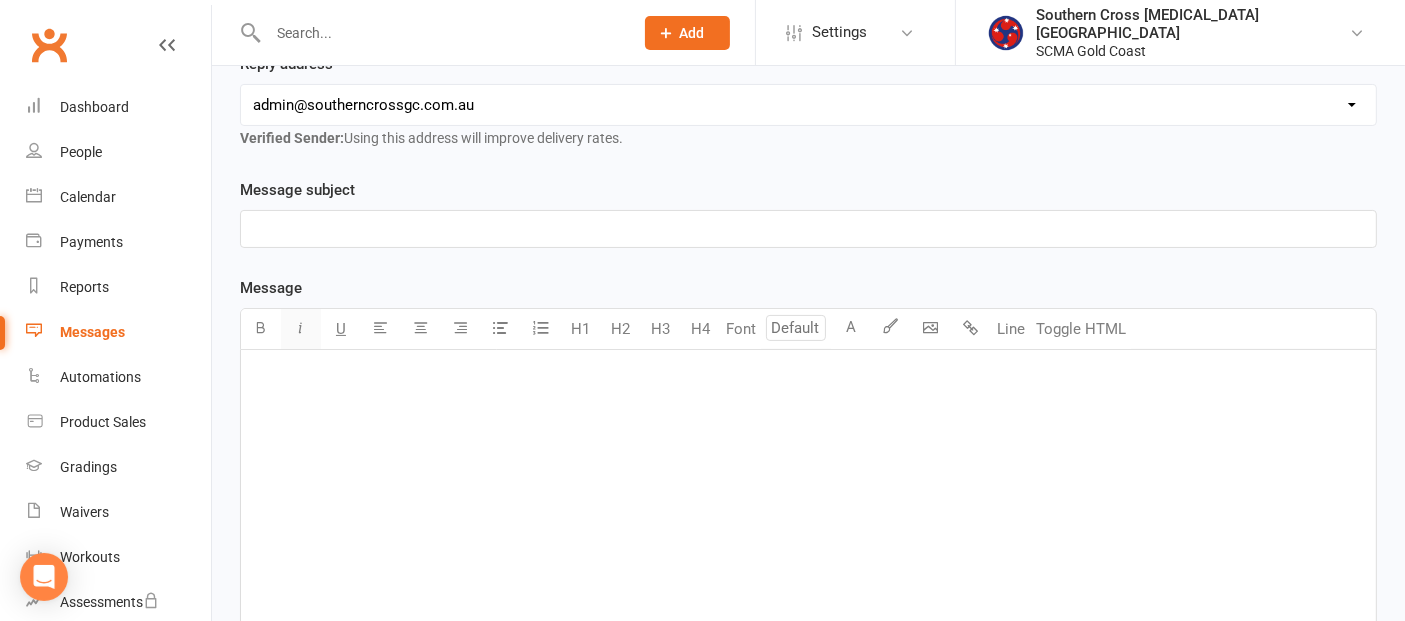 scroll, scrollTop: 333, scrollLeft: 0, axis: vertical 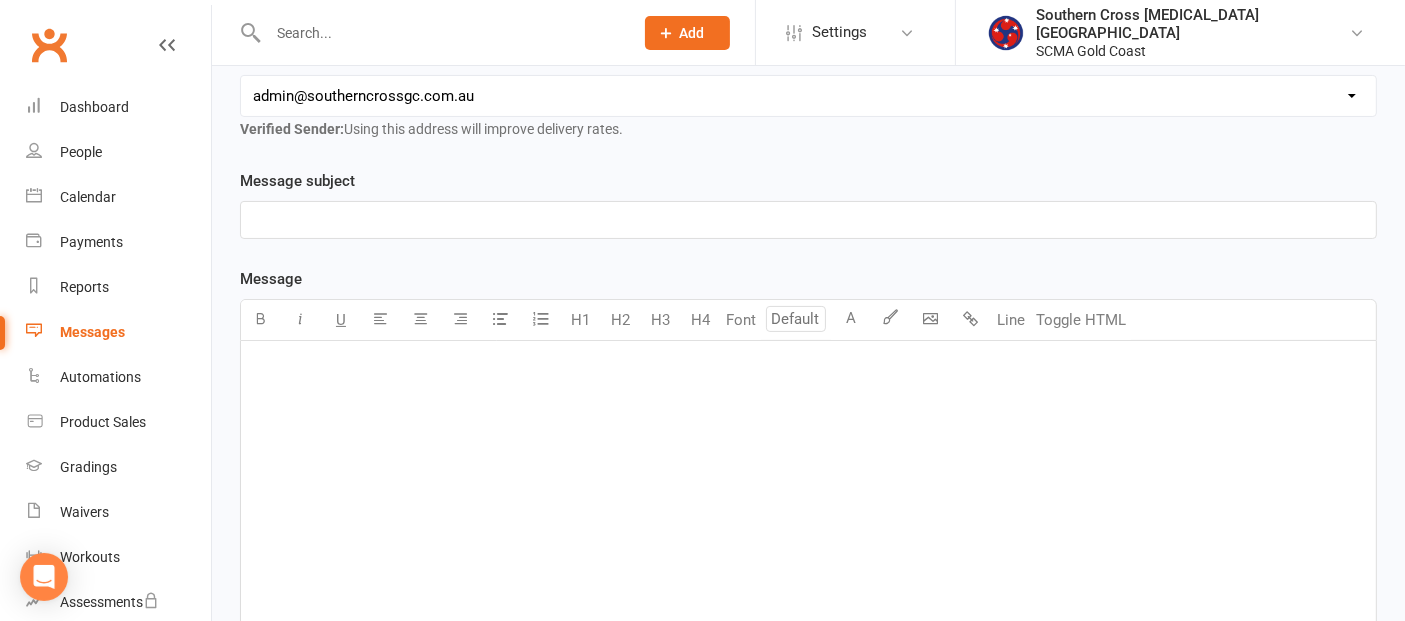 click on "﻿" at bounding box center [808, 367] 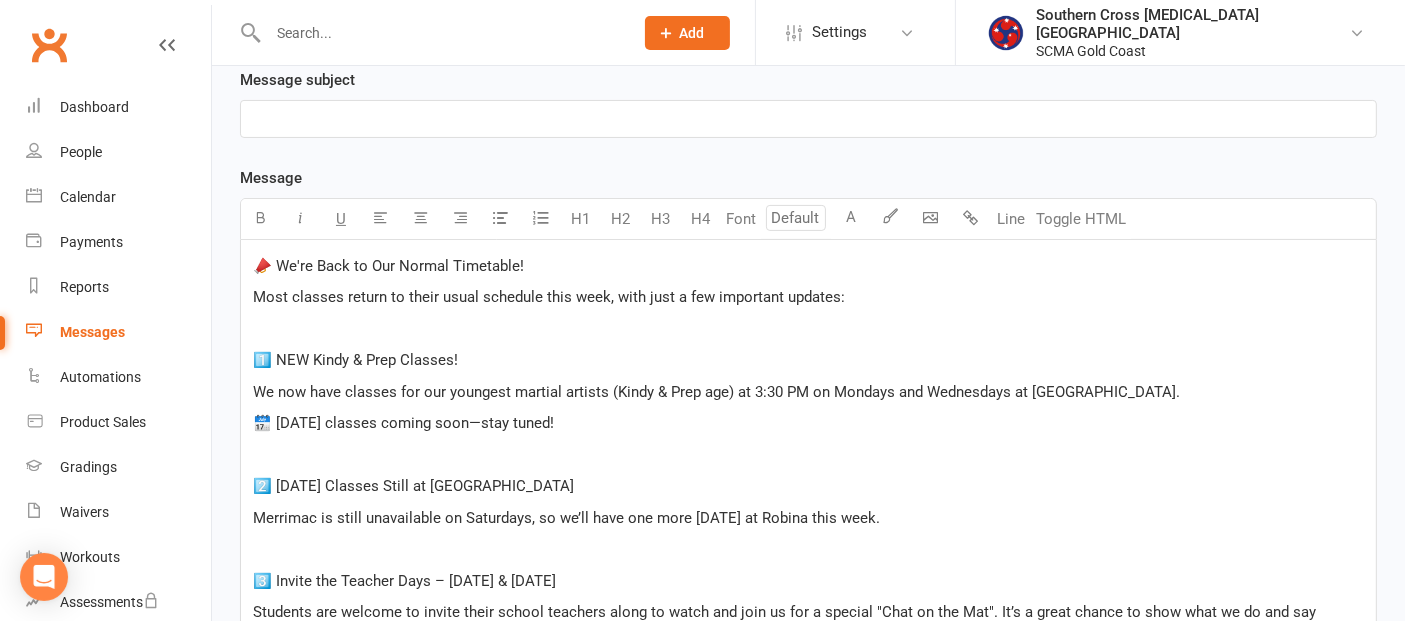 scroll, scrollTop: 420, scrollLeft: 0, axis: vertical 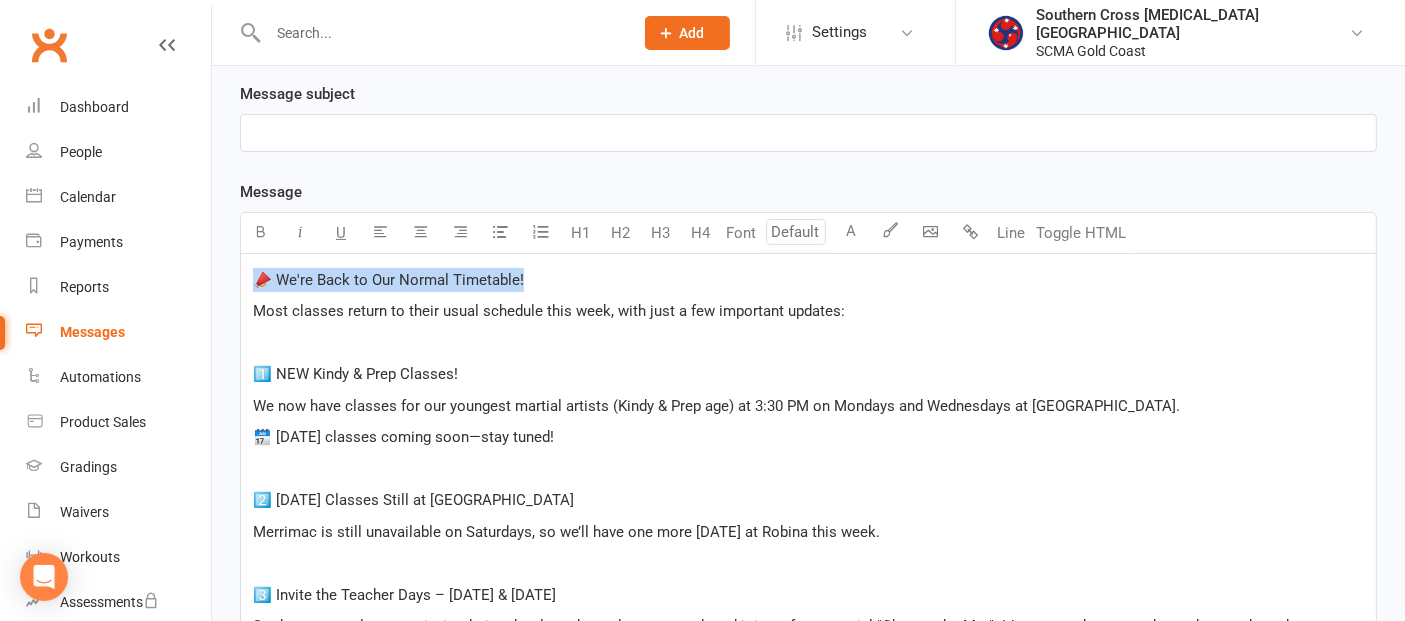drag, startPoint x: 522, startPoint y: 268, endPoint x: 241, endPoint y: 267, distance: 281.00177 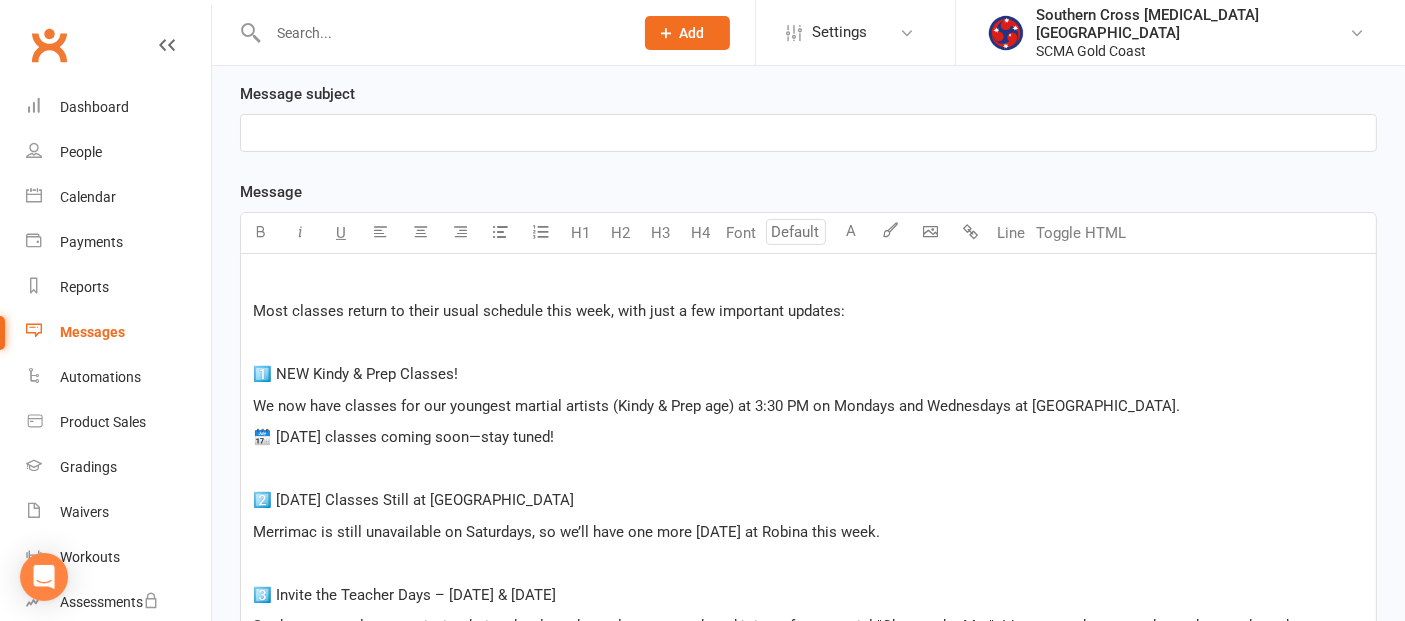 click on "﻿" at bounding box center [808, 133] 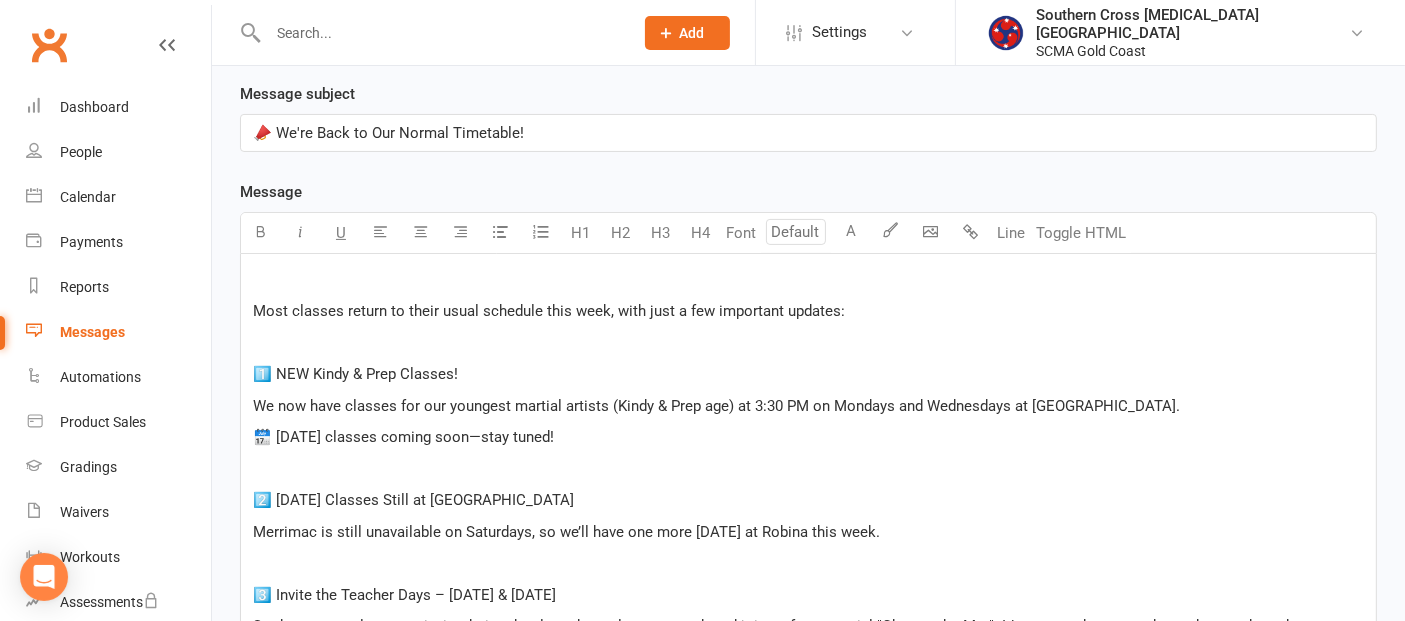 click on "﻿" at bounding box center (808, 280) 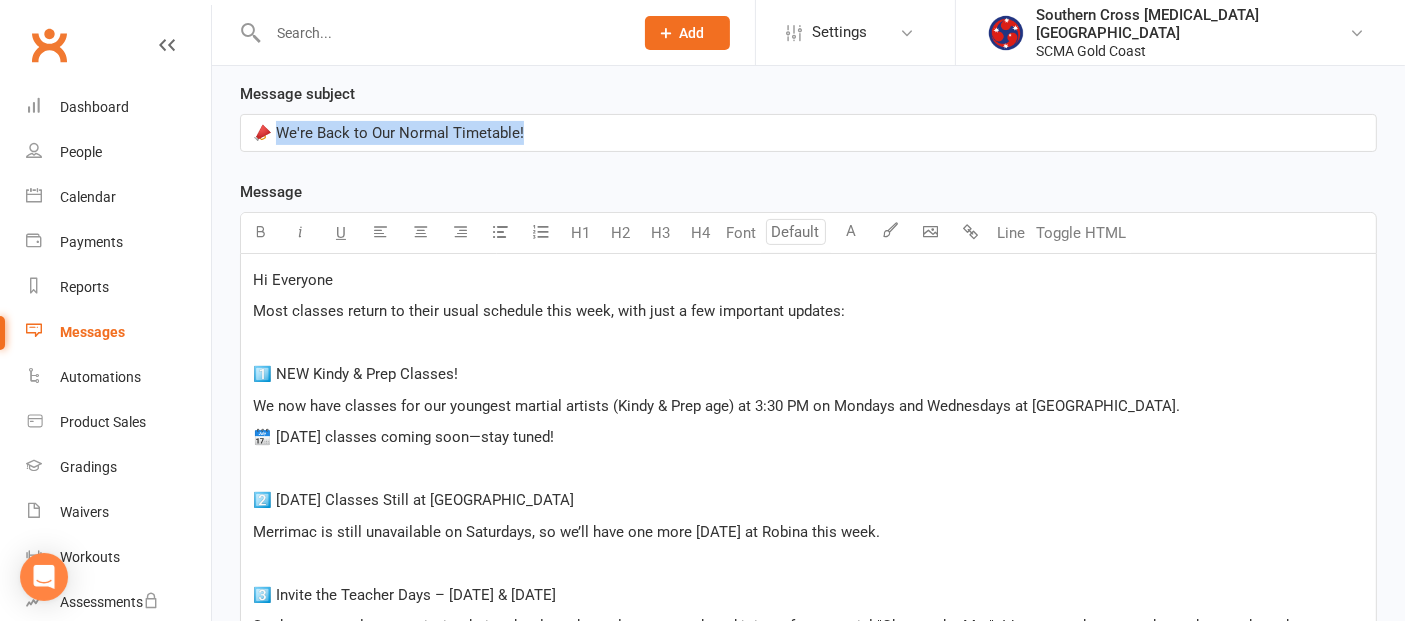 drag, startPoint x: 534, startPoint y: 124, endPoint x: 276, endPoint y: 136, distance: 258.27893 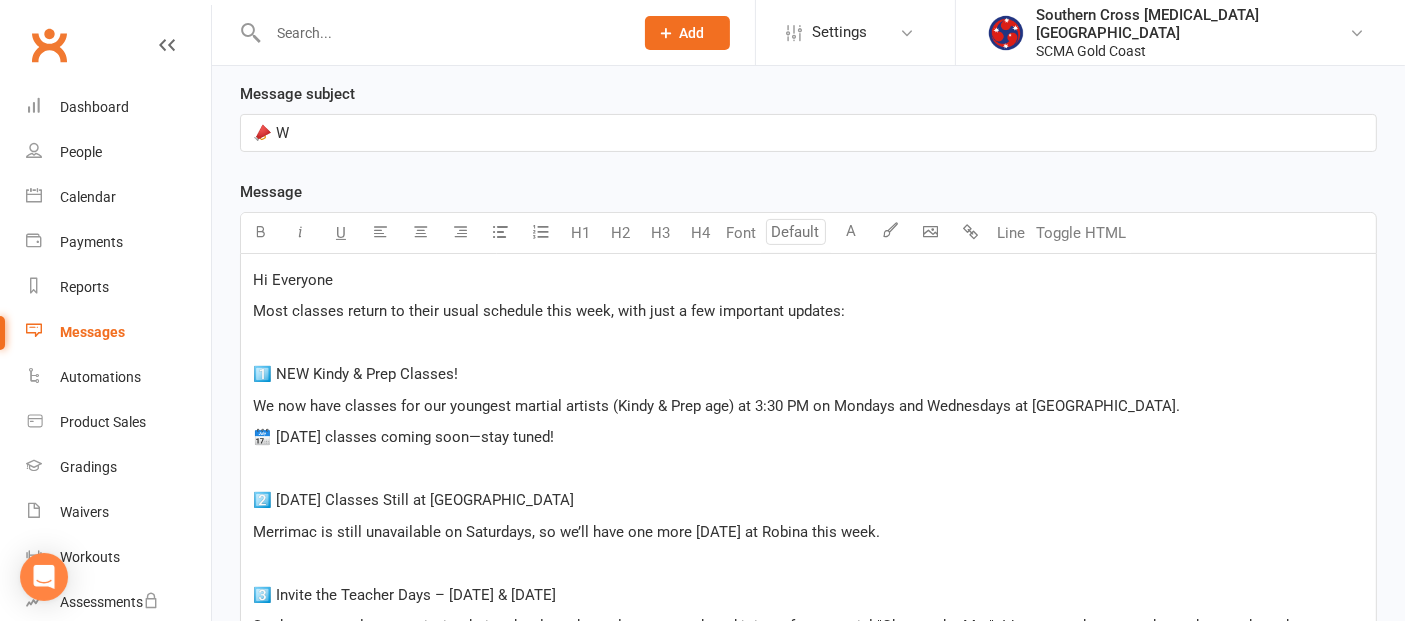 type 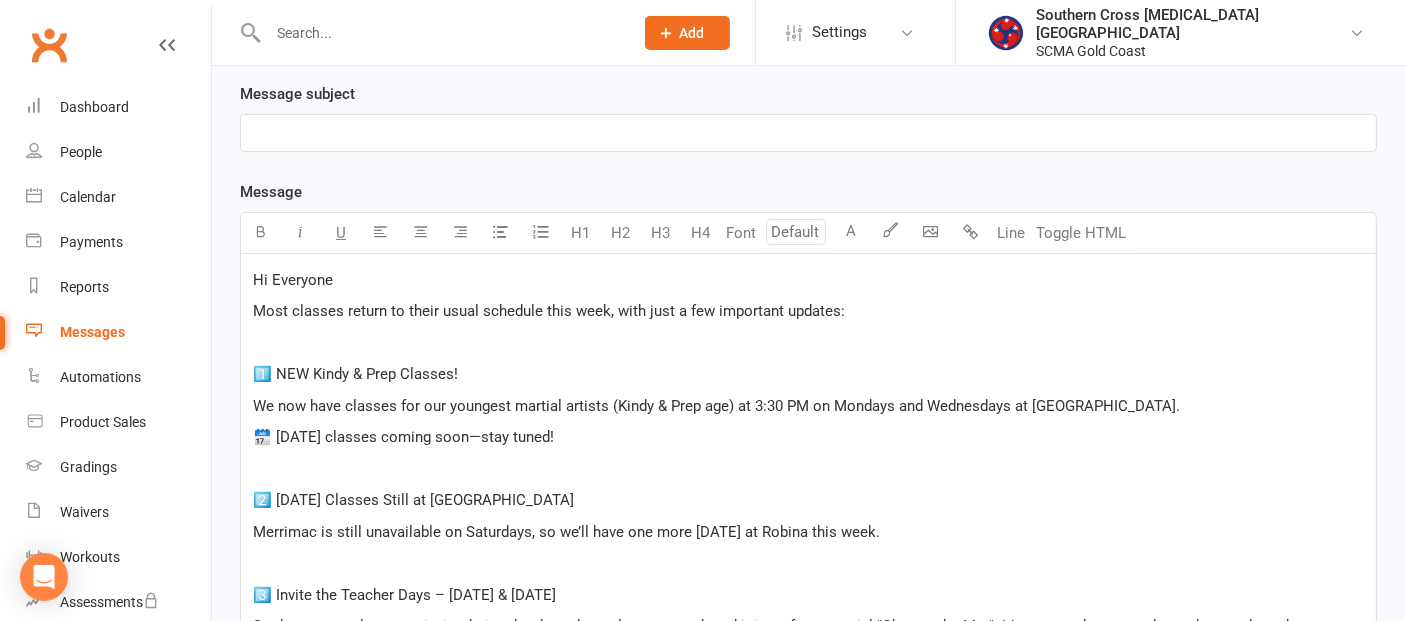 click on "﻿" at bounding box center (808, 133) 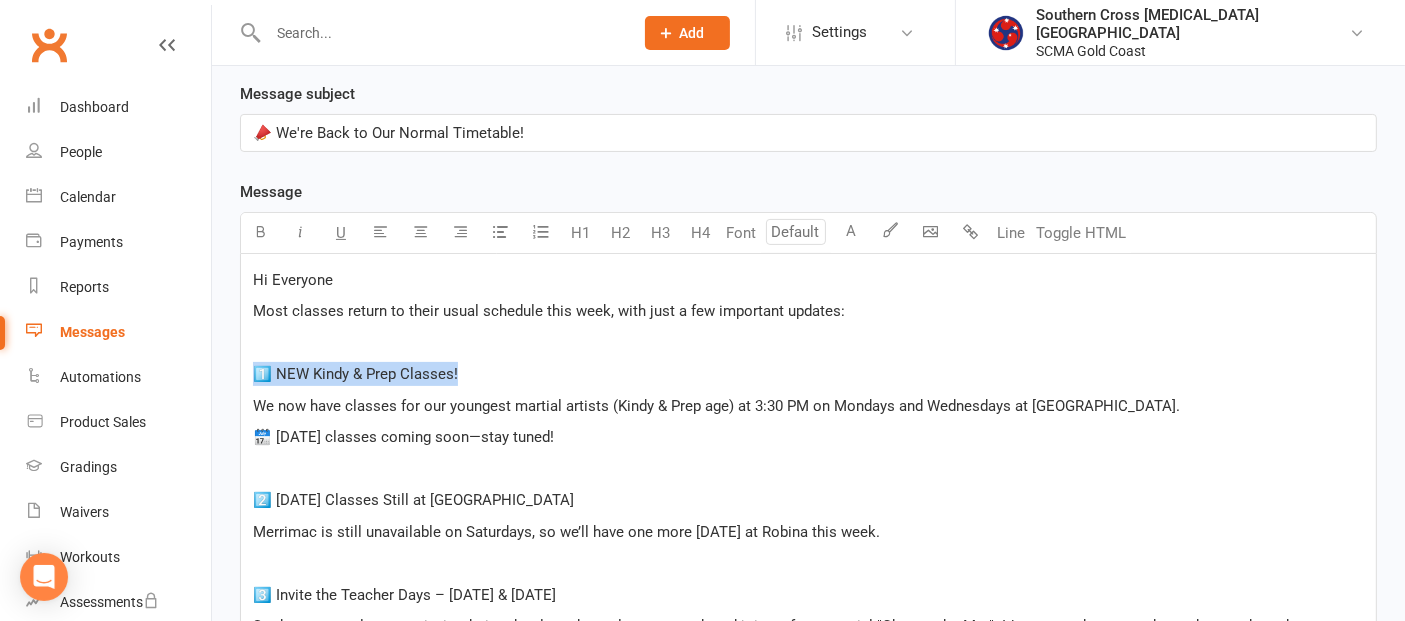 drag, startPoint x: 491, startPoint y: 365, endPoint x: 243, endPoint y: 369, distance: 248.03226 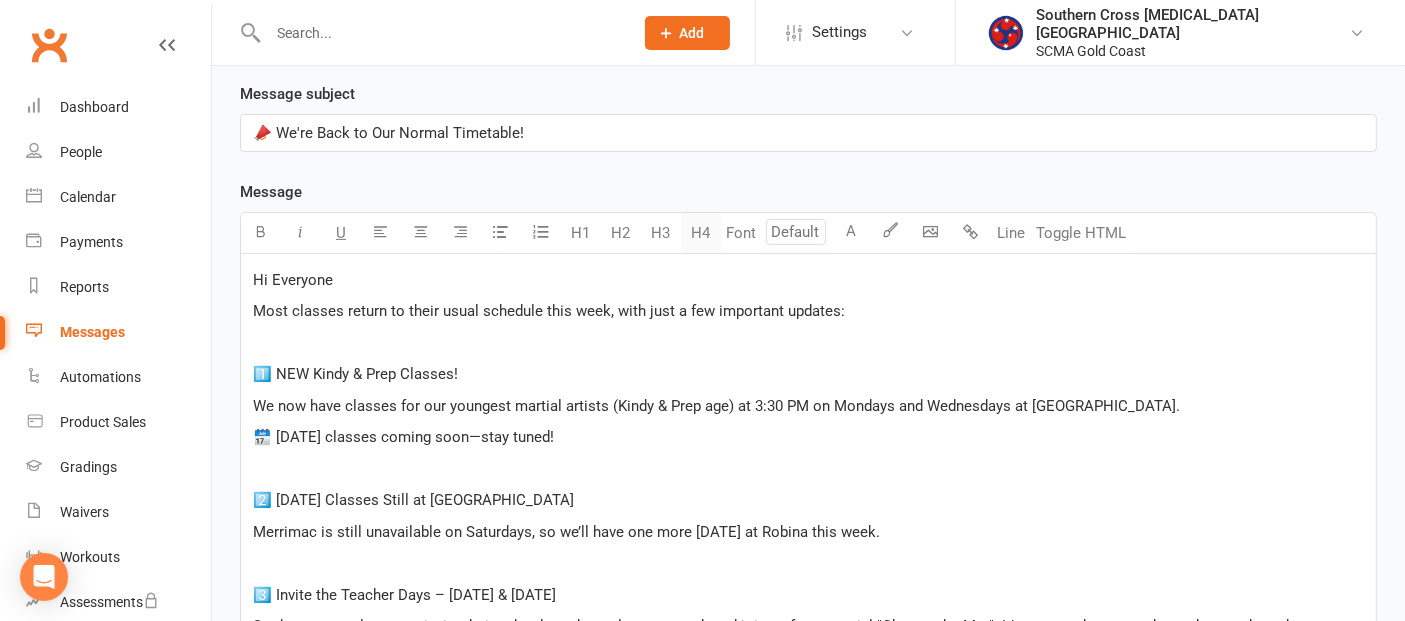 click on "H4" at bounding box center [701, 233] 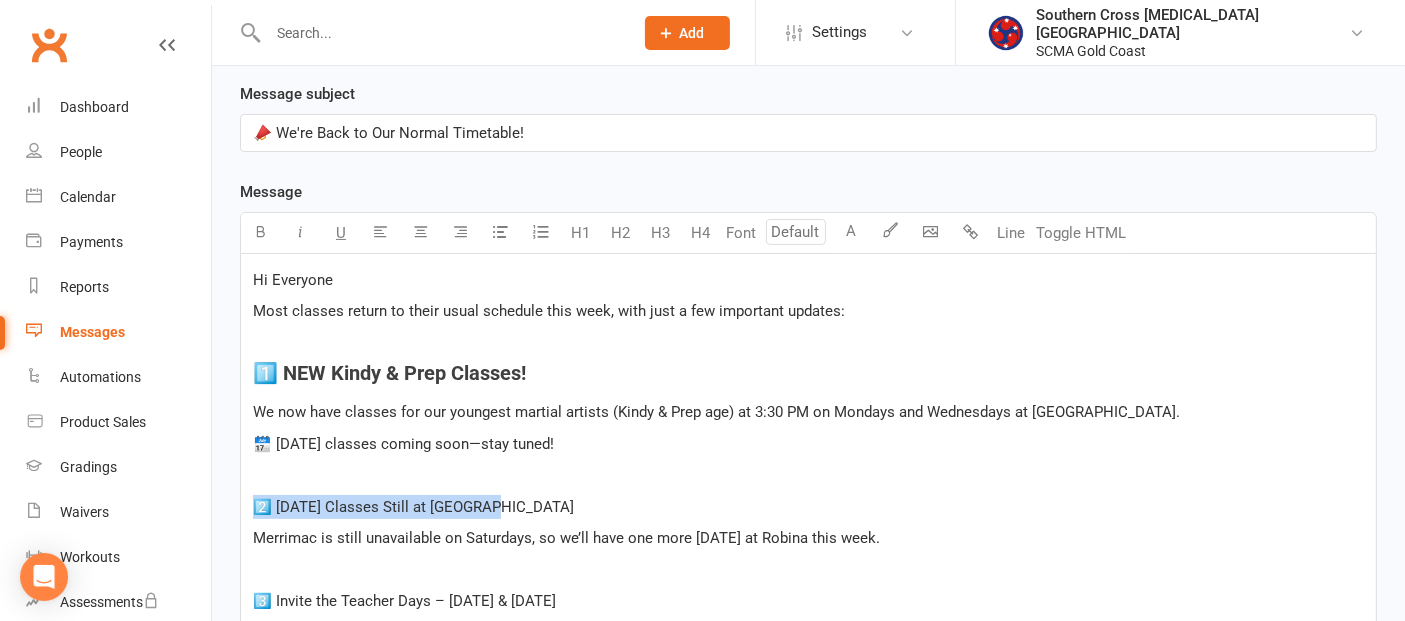 drag, startPoint x: 491, startPoint y: 498, endPoint x: 253, endPoint y: 488, distance: 238.20999 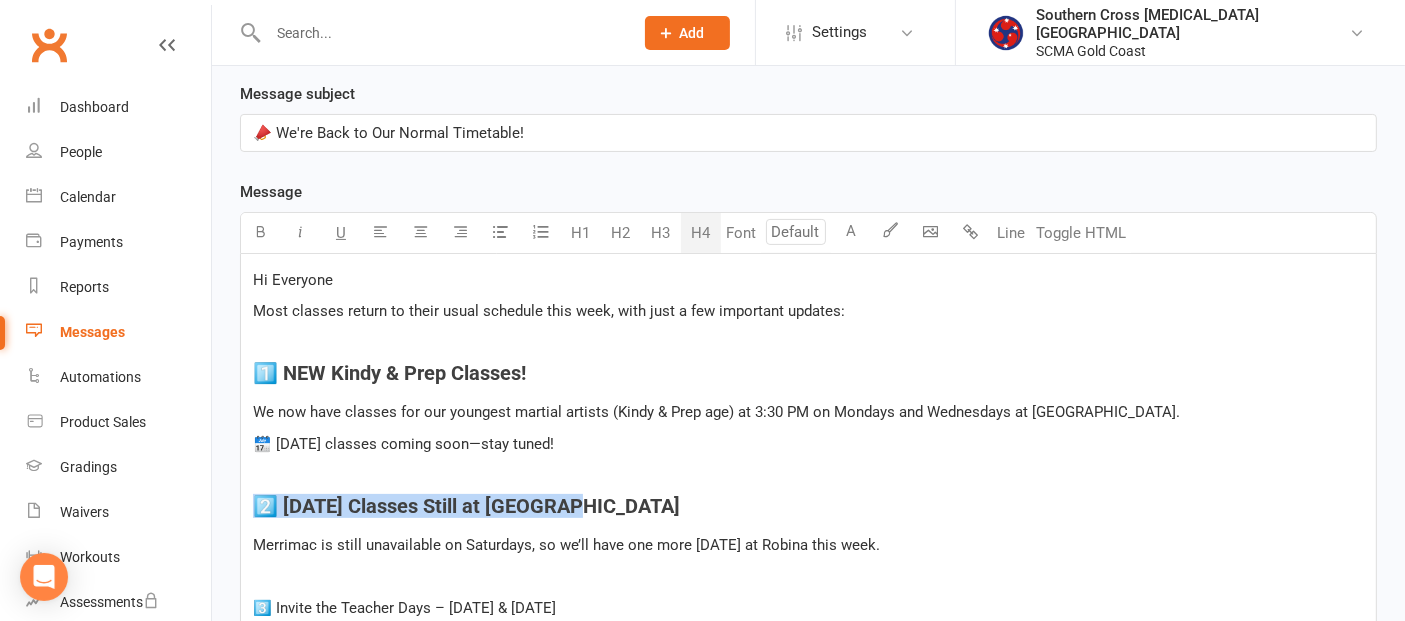 click on "H4" at bounding box center [701, 233] 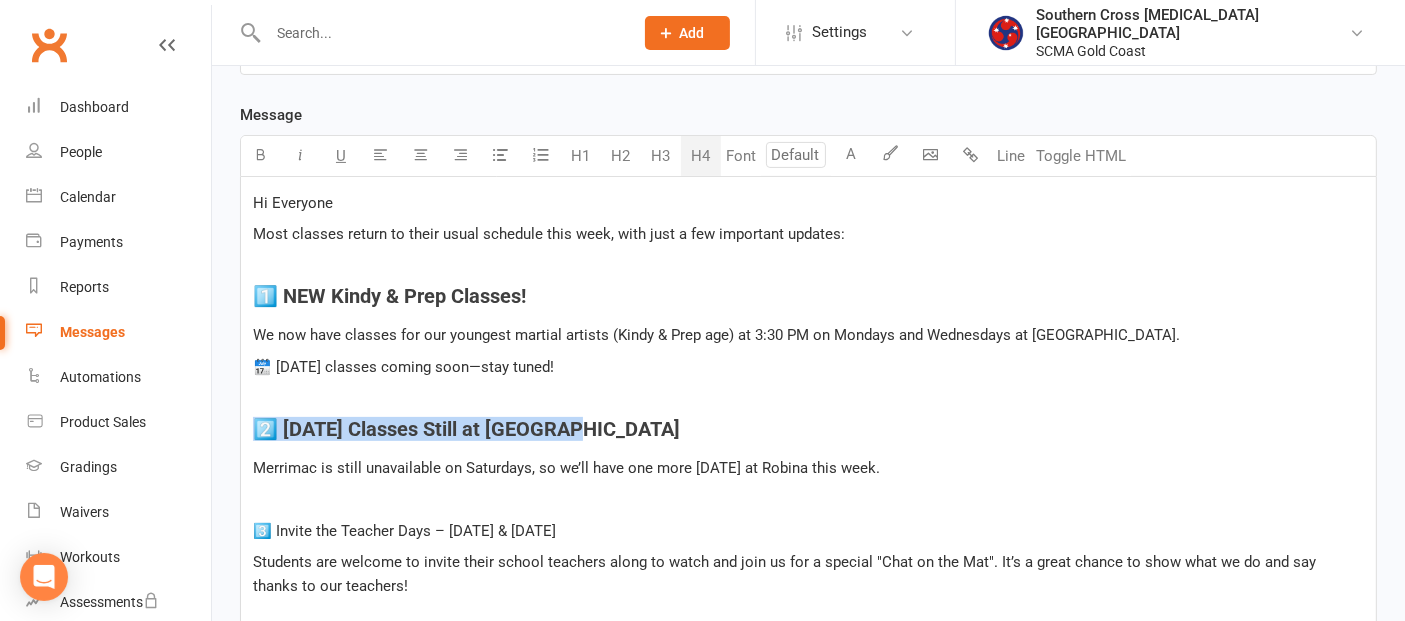 scroll, scrollTop: 531, scrollLeft: 0, axis: vertical 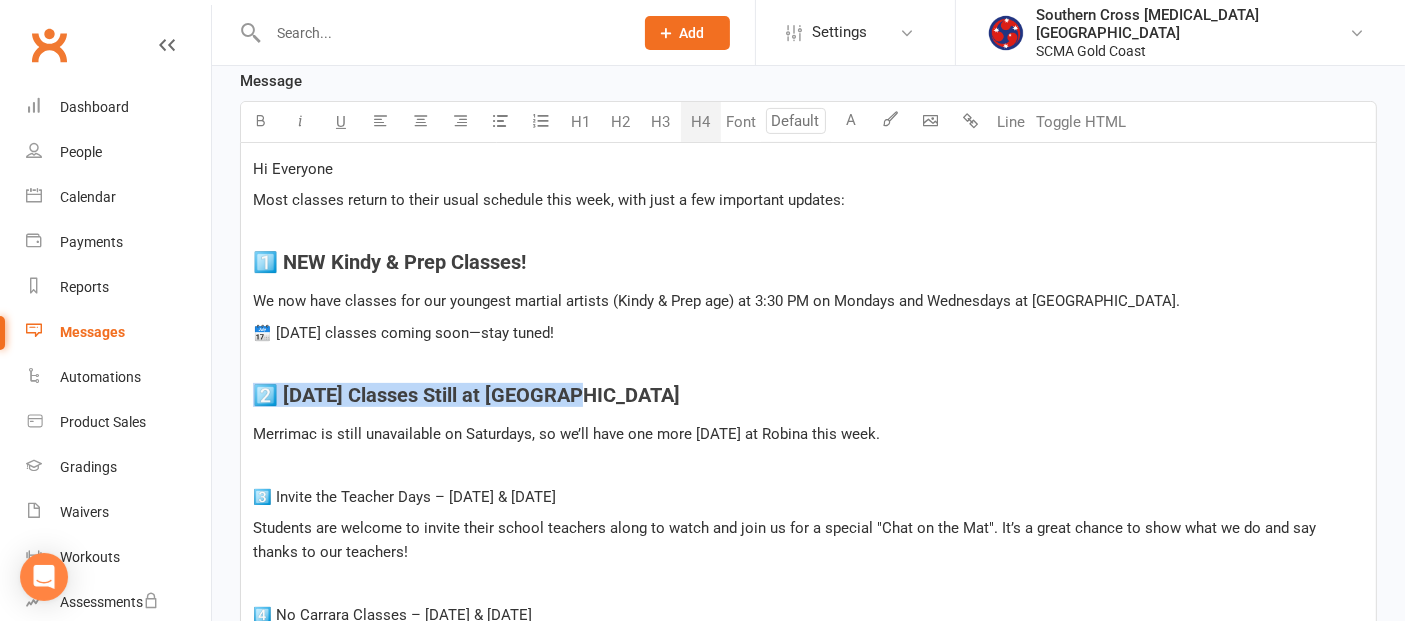 click on "2️⃣ [DATE] Classes Still at [GEOGRAPHIC_DATA]" at bounding box center (808, 395) 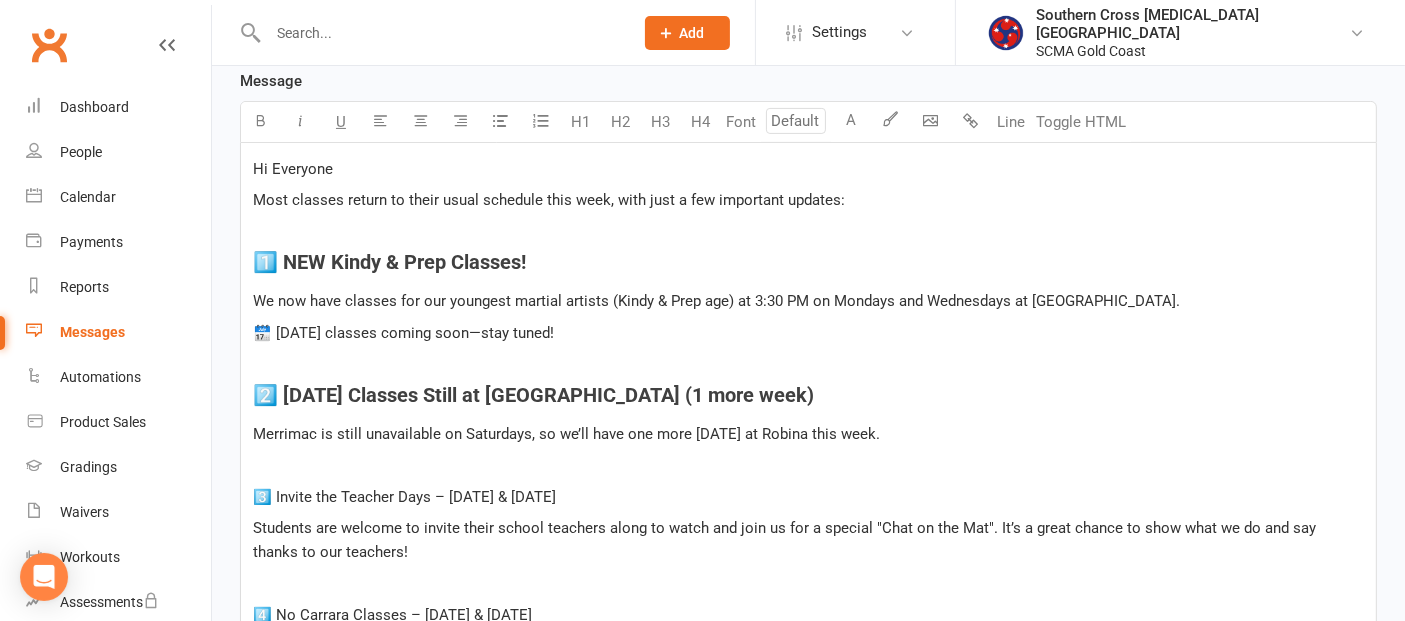 drag, startPoint x: 528, startPoint y: 490, endPoint x: 232, endPoint y: 497, distance: 296.08276 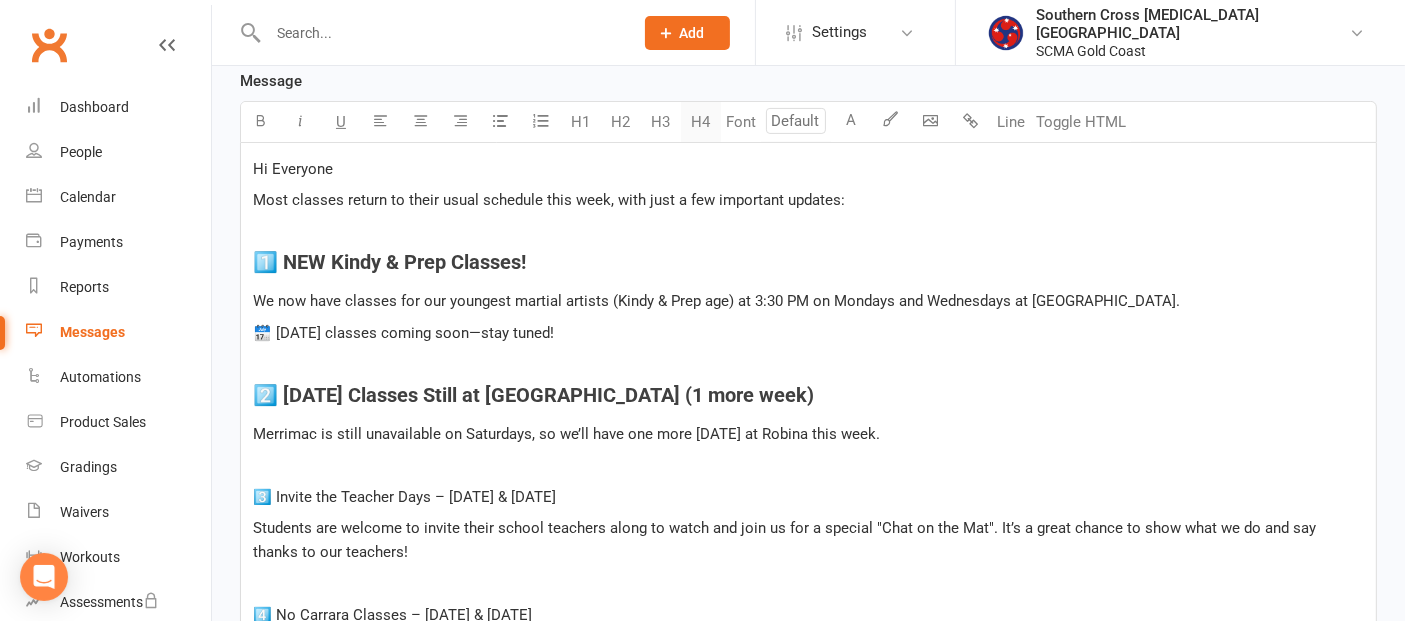 click on "H4" at bounding box center (701, 122) 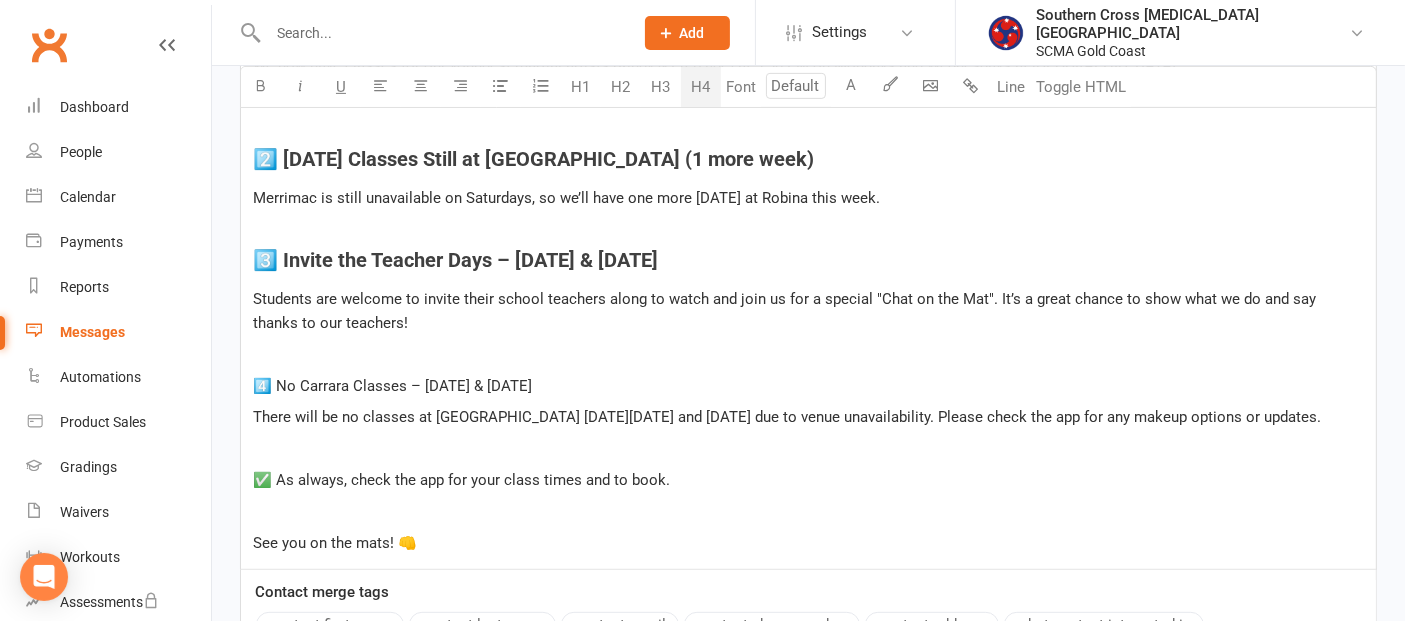 scroll, scrollTop: 754, scrollLeft: 0, axis: vertical 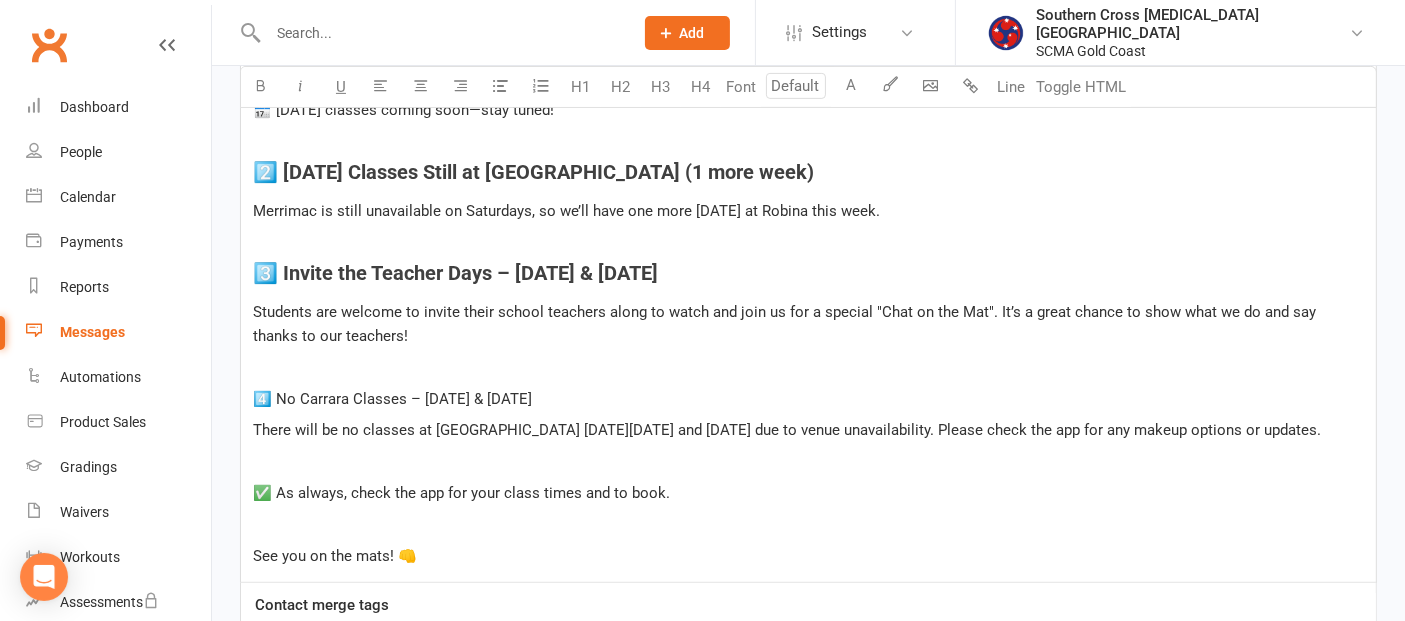 drag, startPoint x: 548, startPoint y: 392, endPoint x: 260, endPoint y: 386, distance: 288.0625 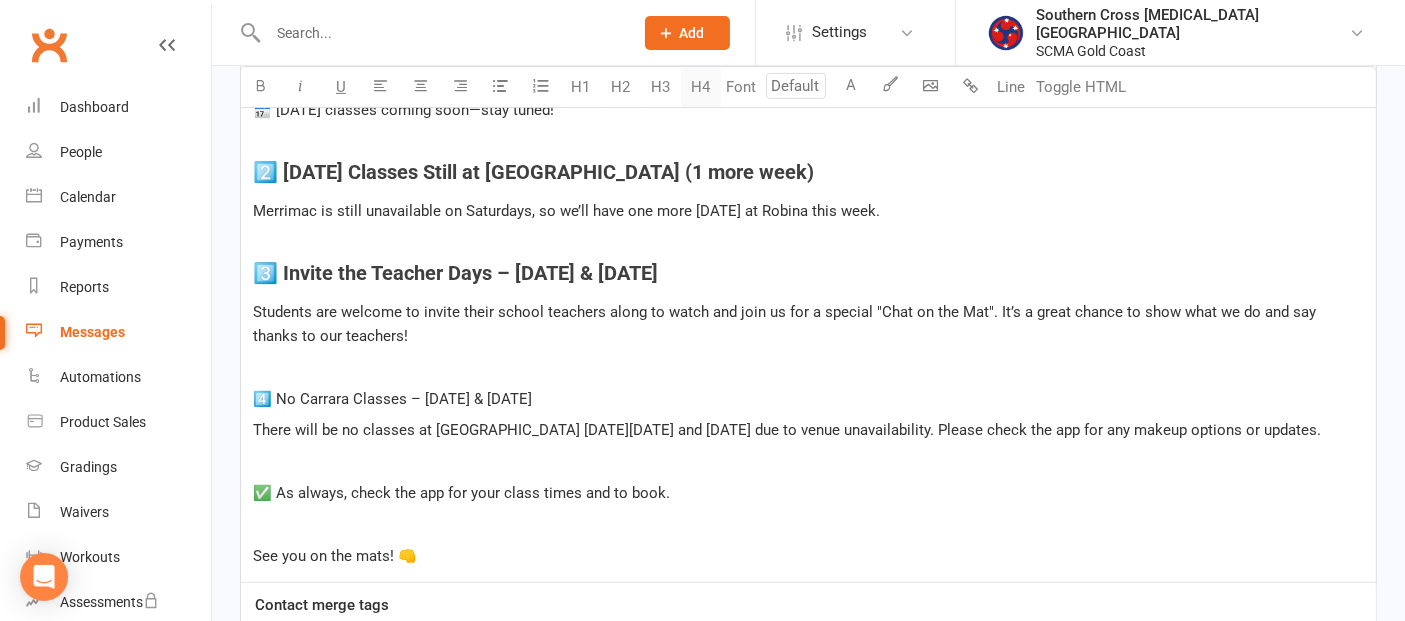 click on "H4" at bounding box center [701, 87] 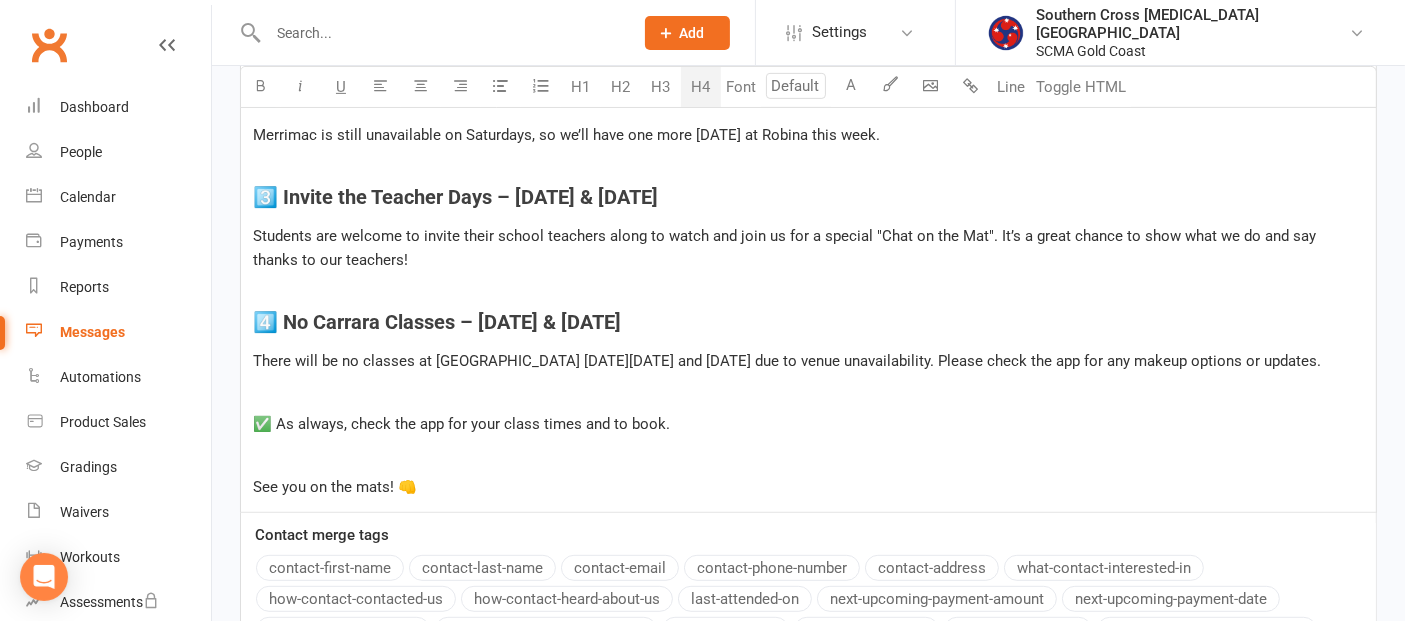 scroll, scrollTop: 865, scrollLeft: 0, axis: vertical 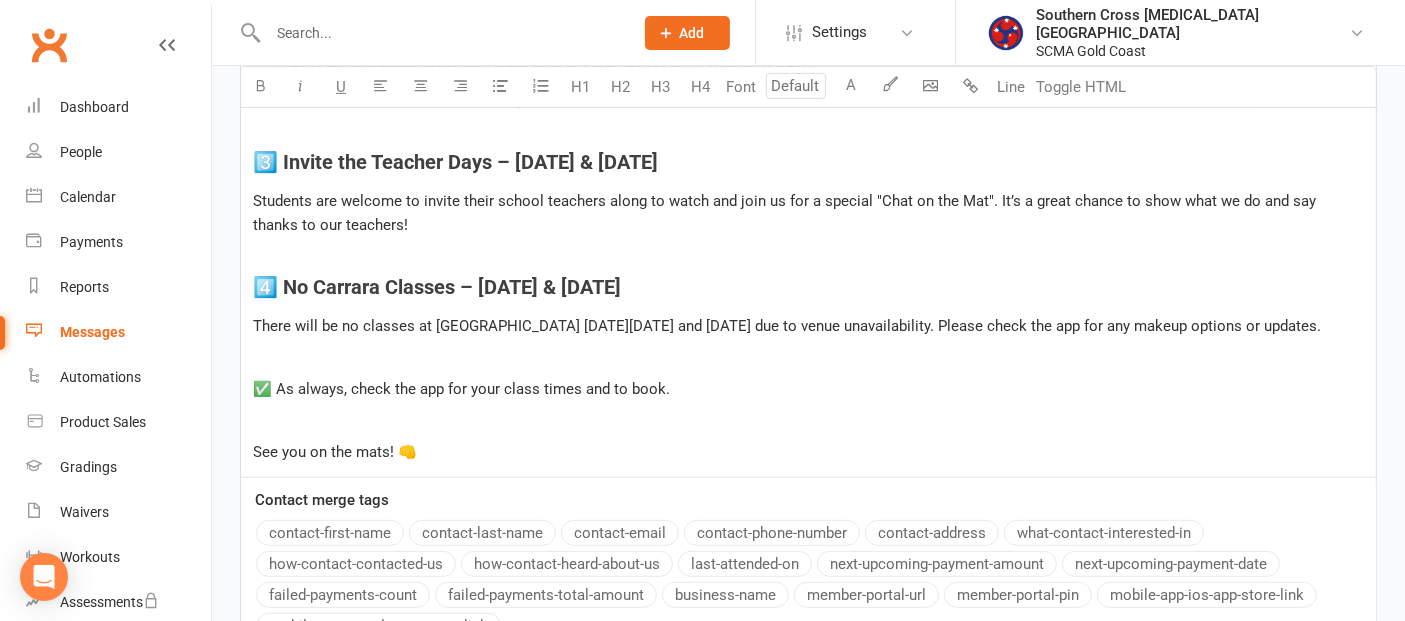 click on "✅ As always, check the app for your class times and to book." at bounding box center [808, 389] 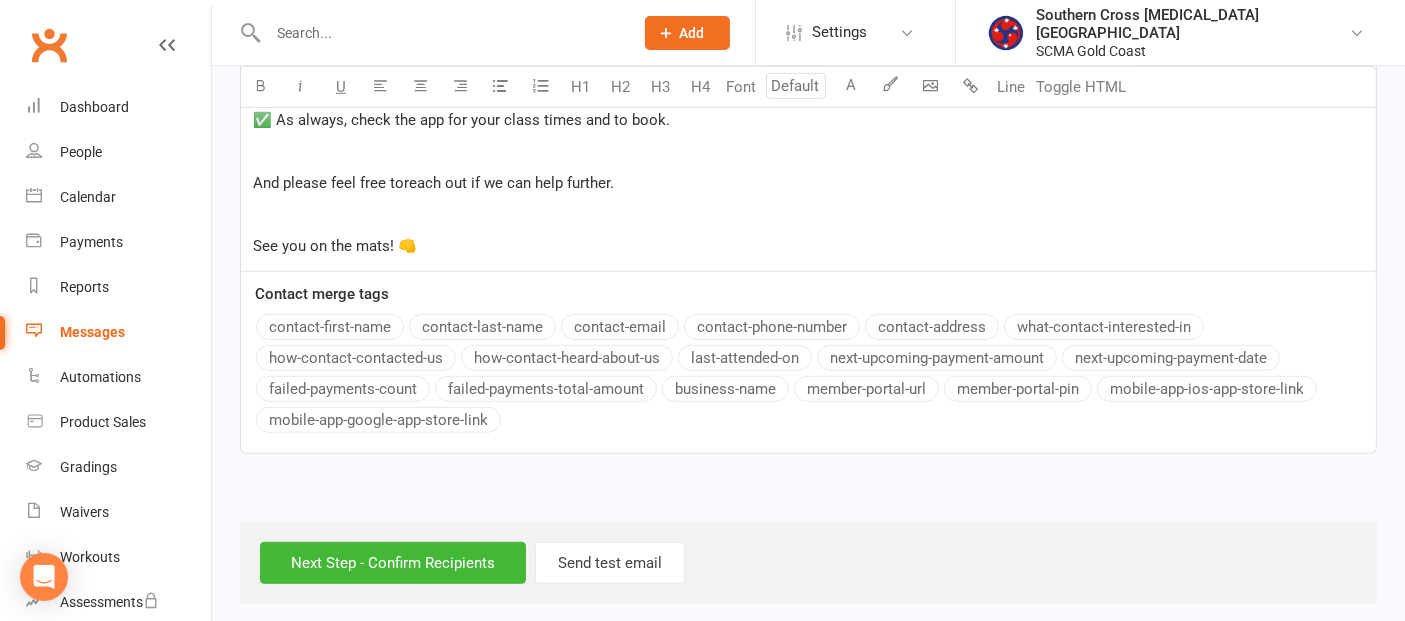 scroll, scrollTop: 1138, scrollLeft: 0, axis: vertical 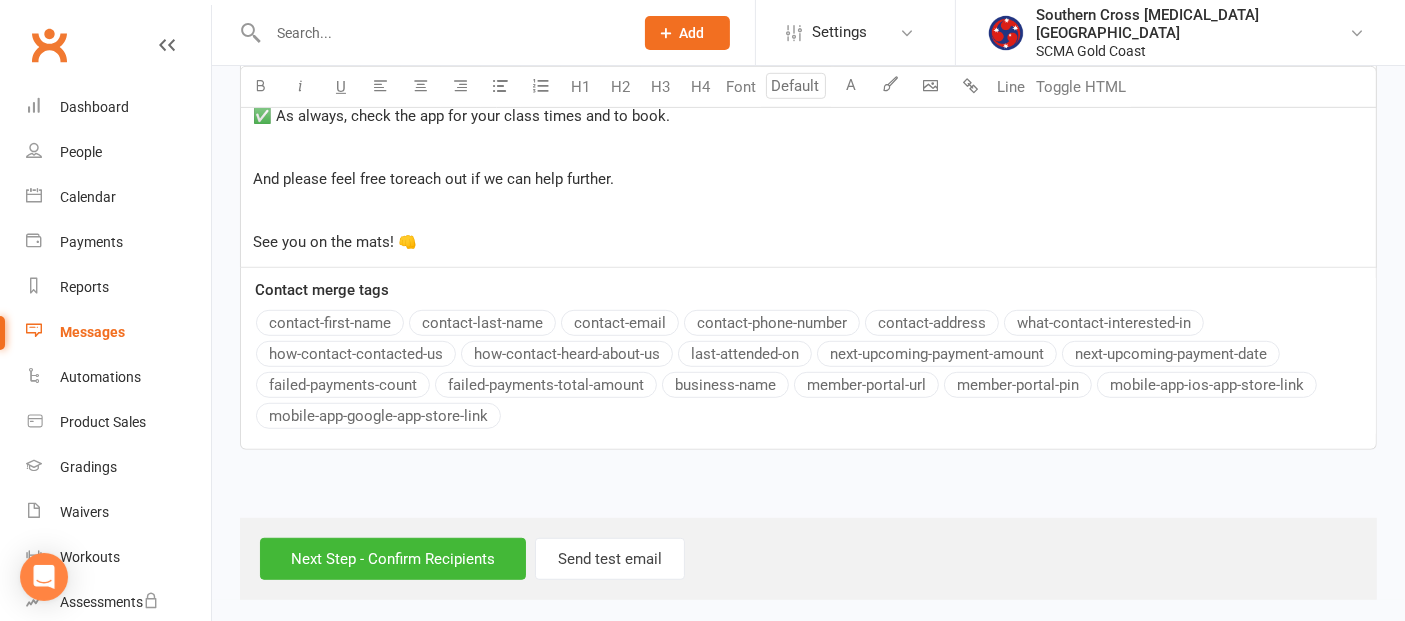 click on "And please feel free toreach out if we can help further." at bounding box center (433, 179) 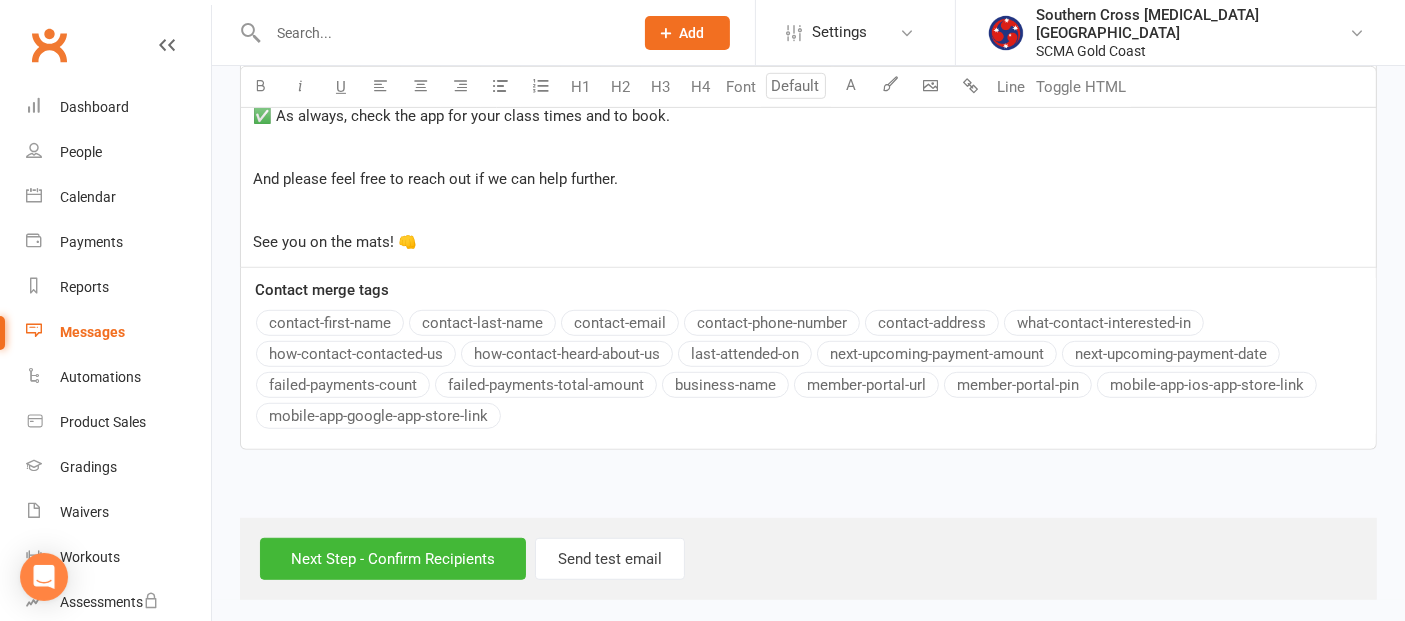 click on "See you on the mats! 👊" at bounding box center (808, 242) 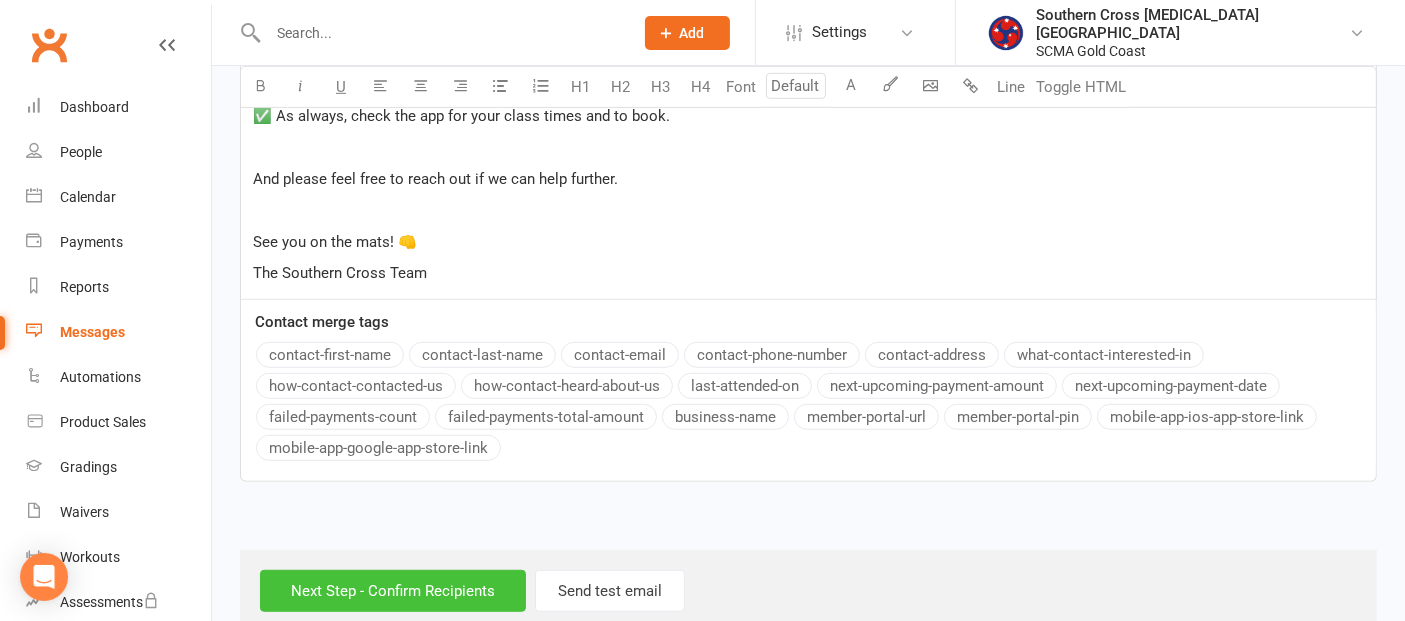 click on "Next Step - Confirm Recipients" at bounding box center (393, 591) 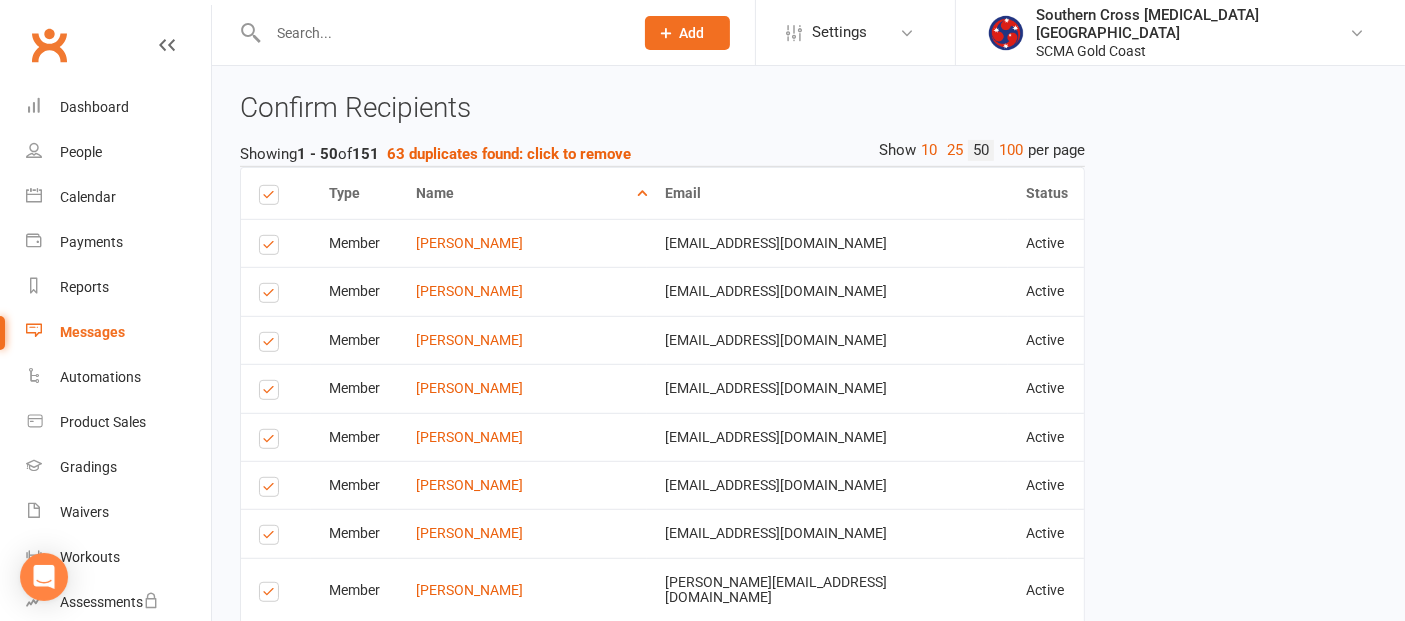 scroll, scrollTop: 0, scrollLeft: 0, axis: both 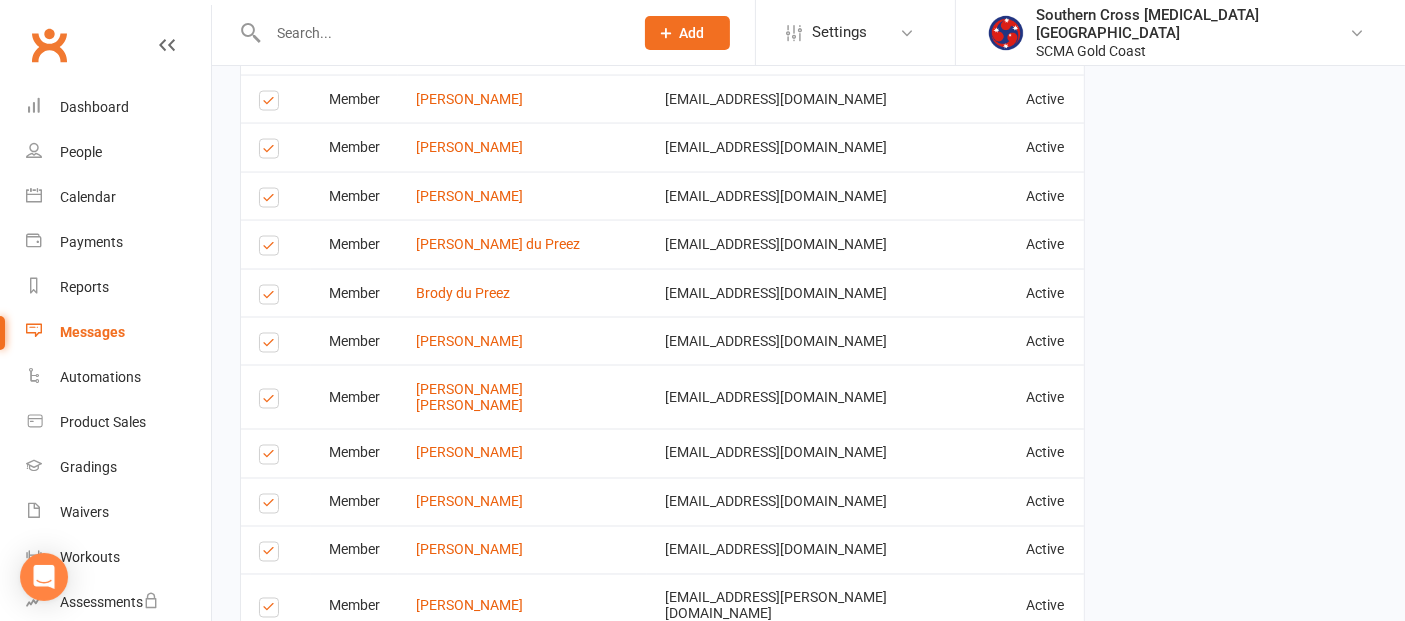 click on "Send Emails" at bounding box center [312, 759] 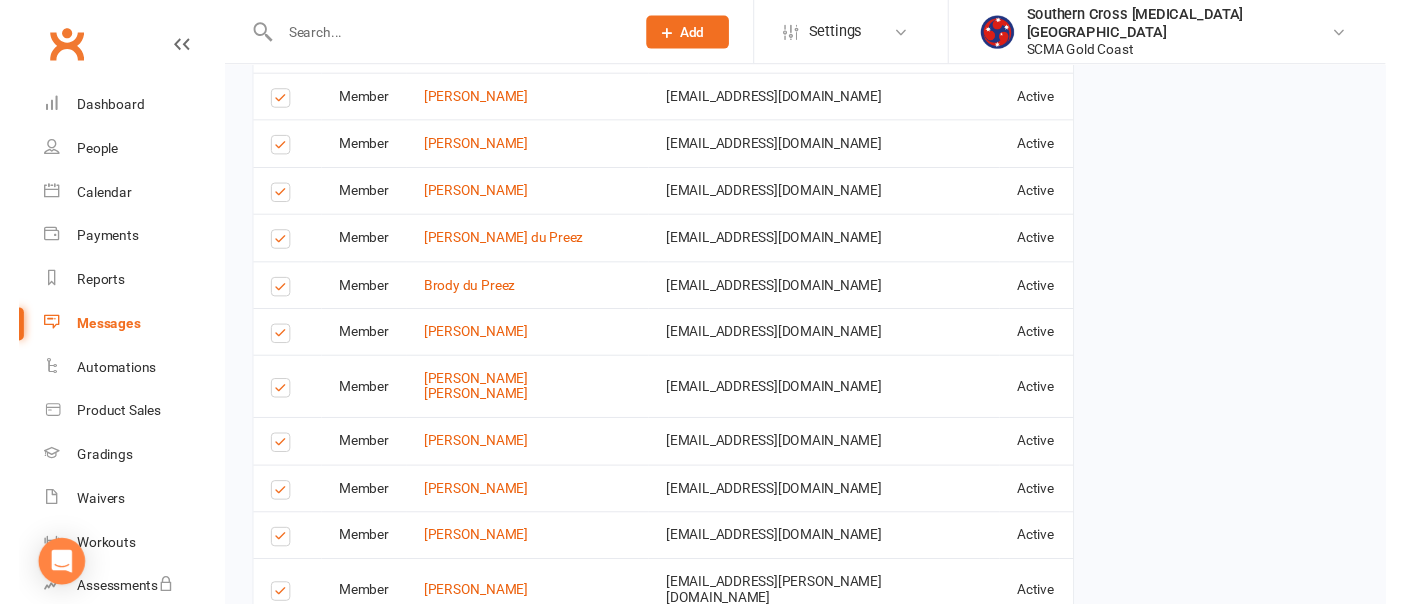 scroll, scrollTop: 3345, scrollLeft: 0, axis: vertical 